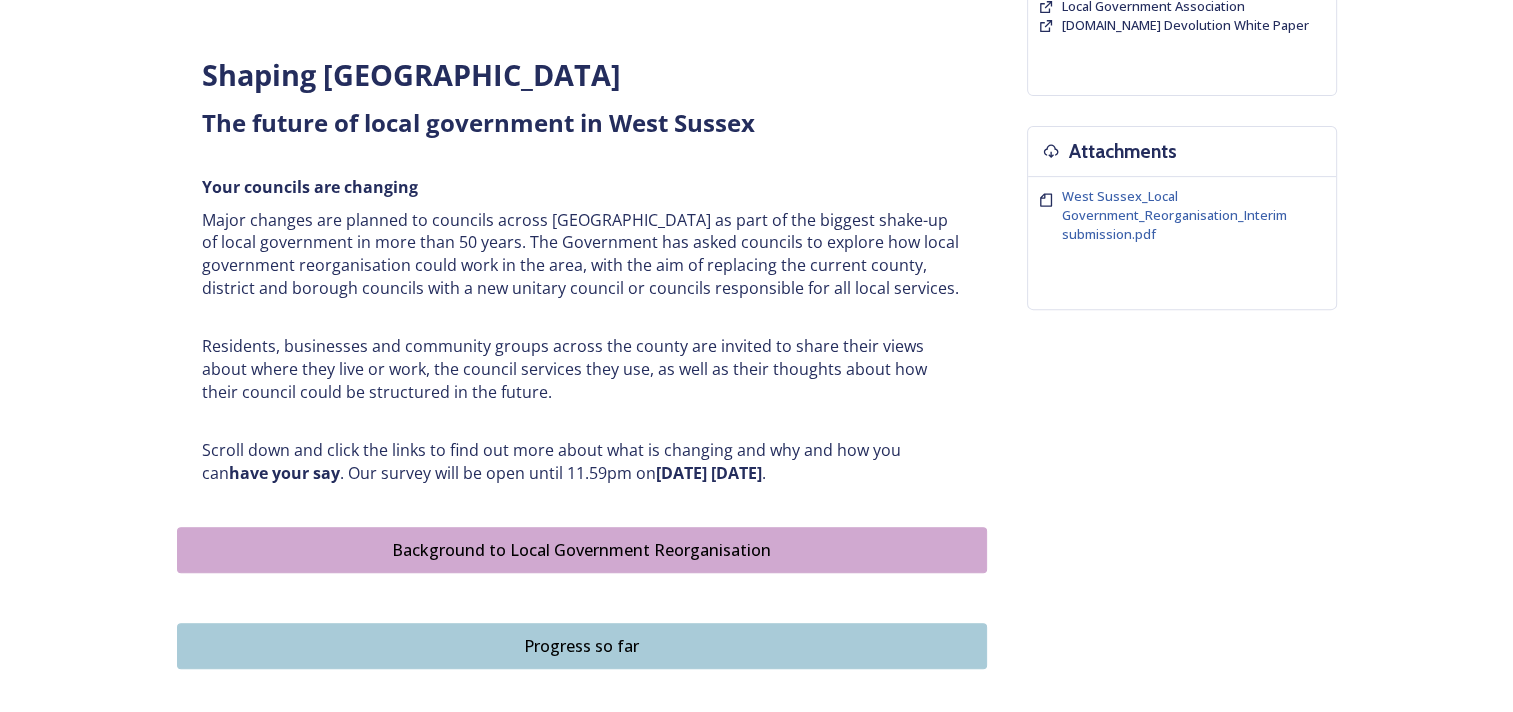 scroll, scrollTop: 800, scrollLeft: 0, axis: vertical 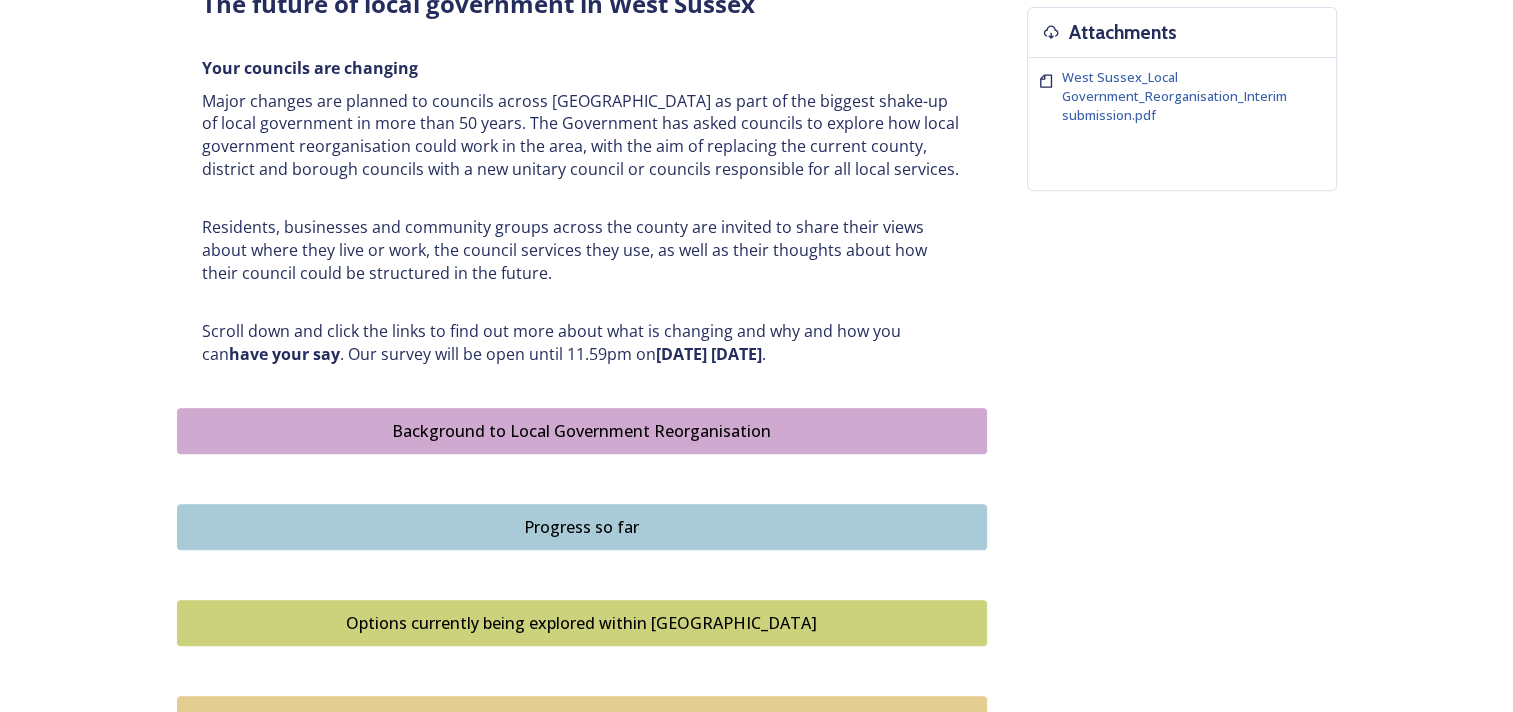 click on "Background to Local Government Reorganisation" at bounding box center [582, 431] 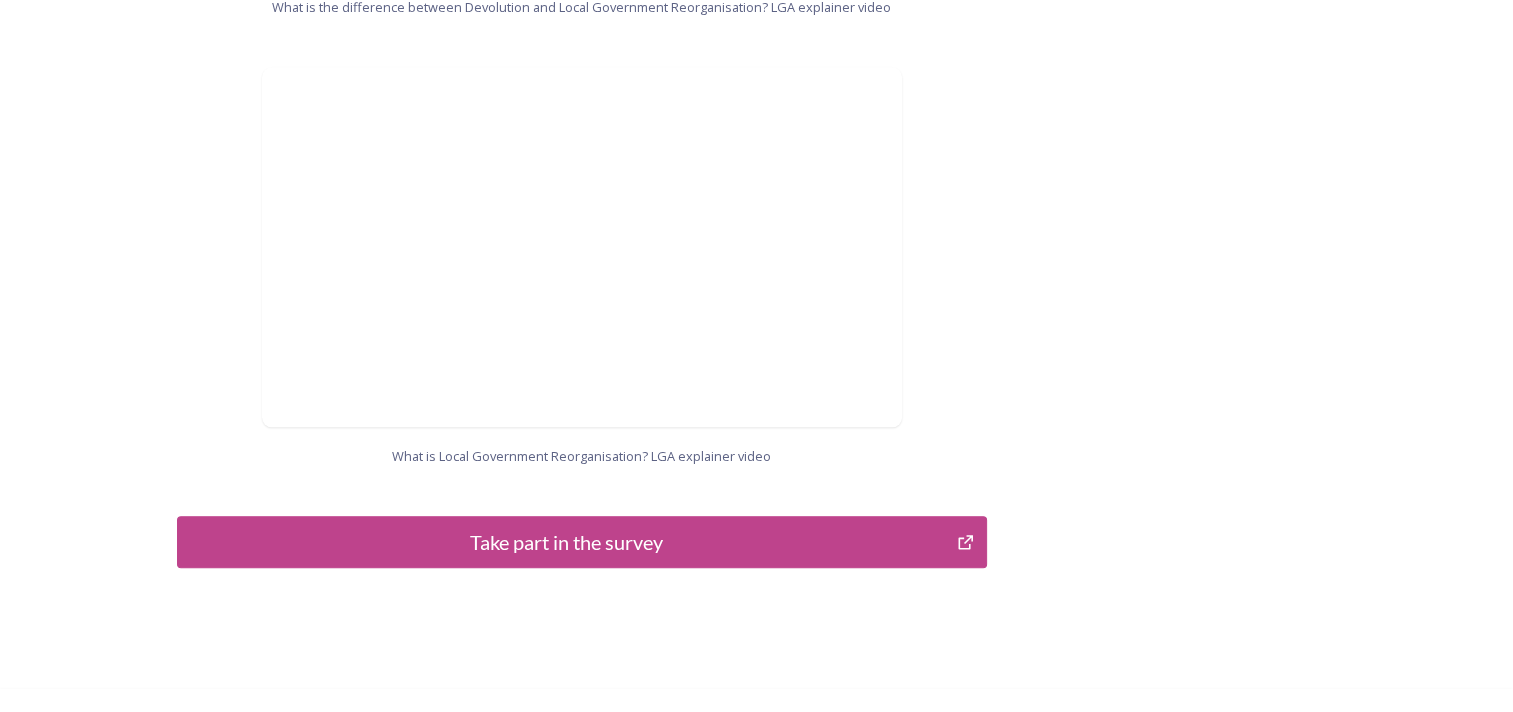 scroll, scrollTop: 2122, scrollLeft: 0, axis: vertical 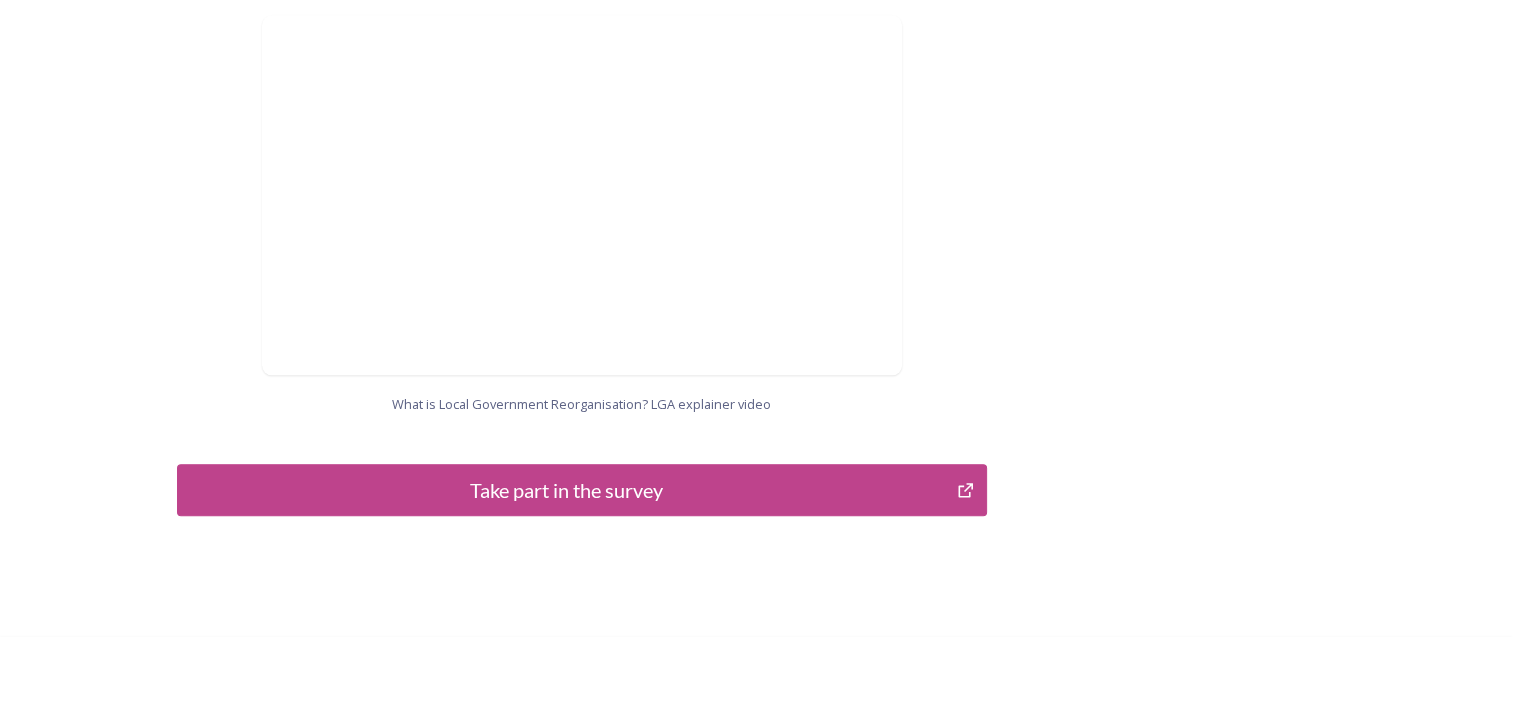 click on "Take part in the survey" at bounding box center [567, 490] 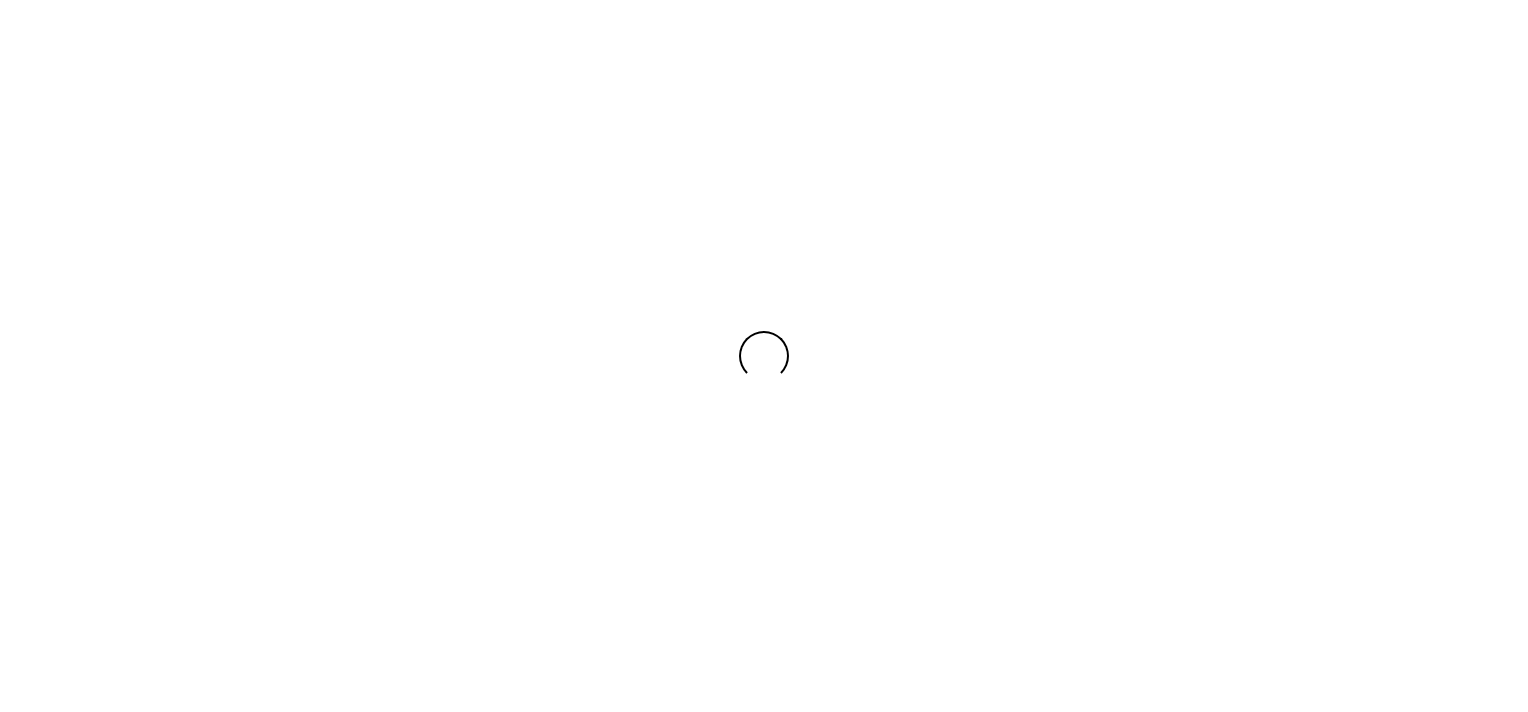 scroll, scrollTop: 0, scrollLeft: 0, axis: both 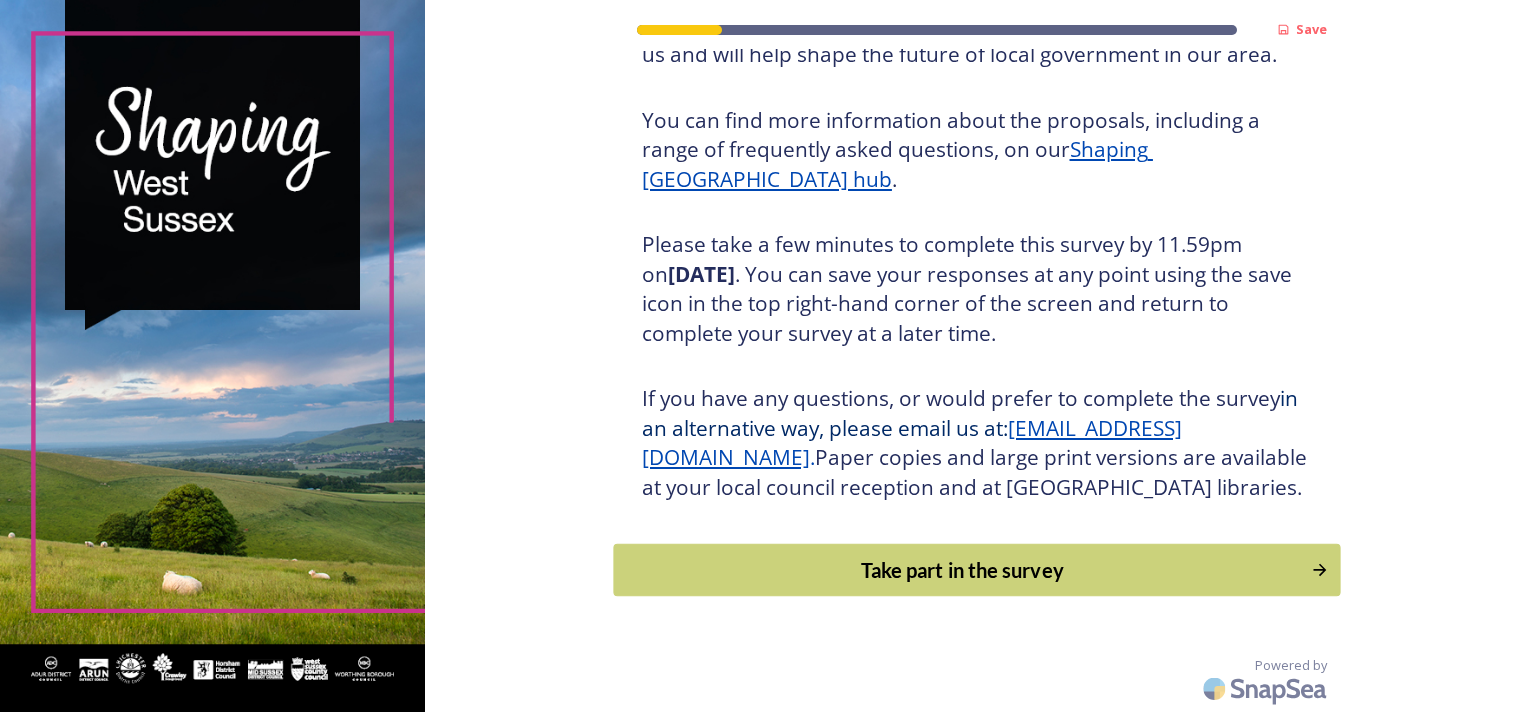 click on "Take part in the survey" at bounding box center (962, 570) 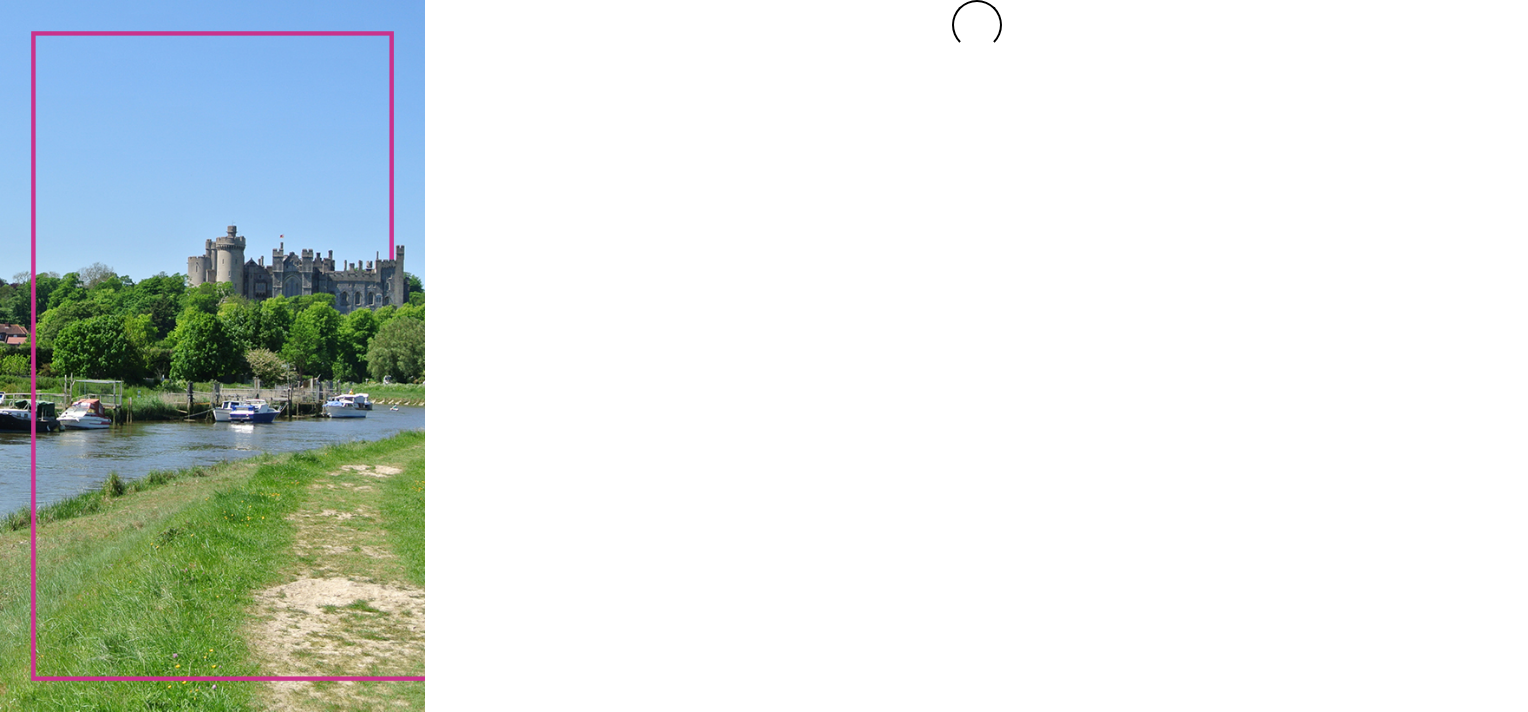 scroll, scrollTop: 0, scrollLeft: 0, axis: both 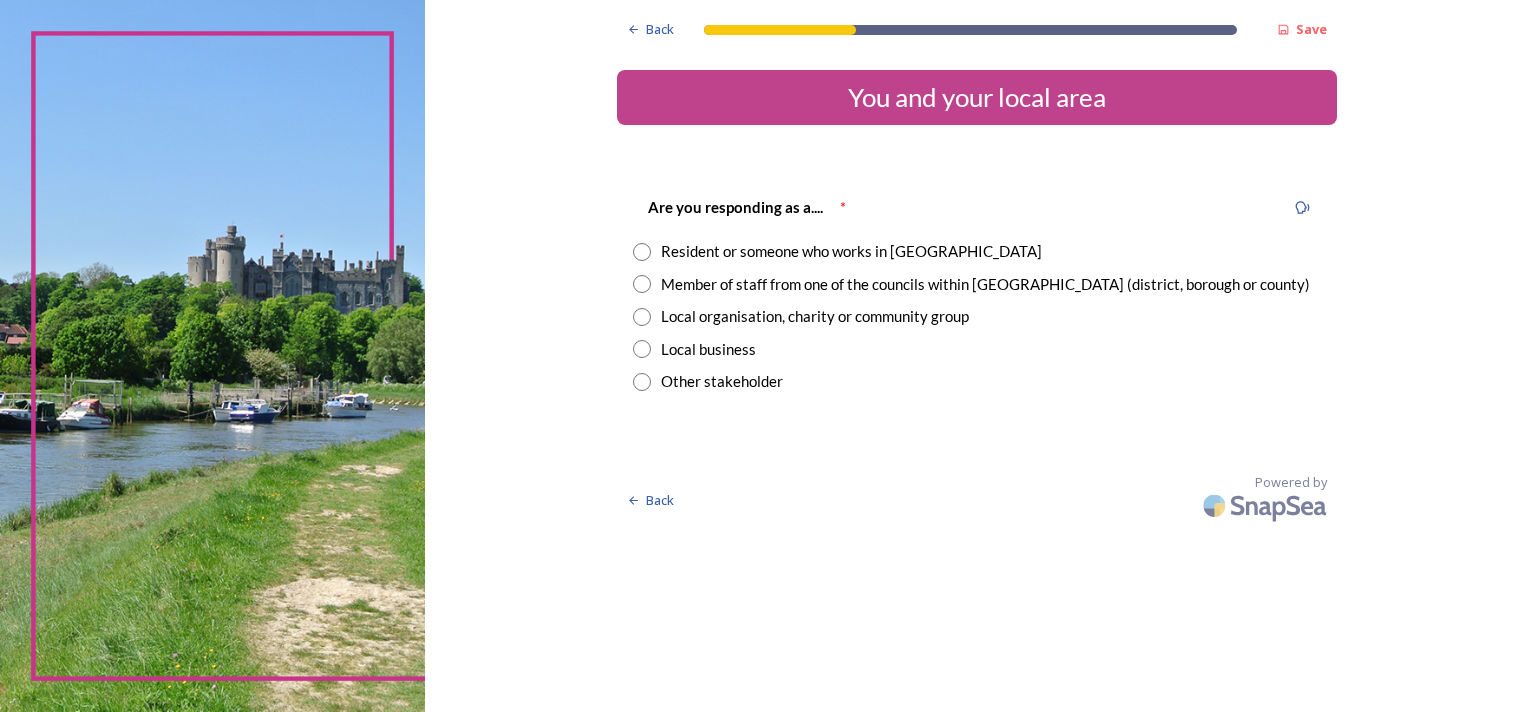 click at bounding box center (642, 252) 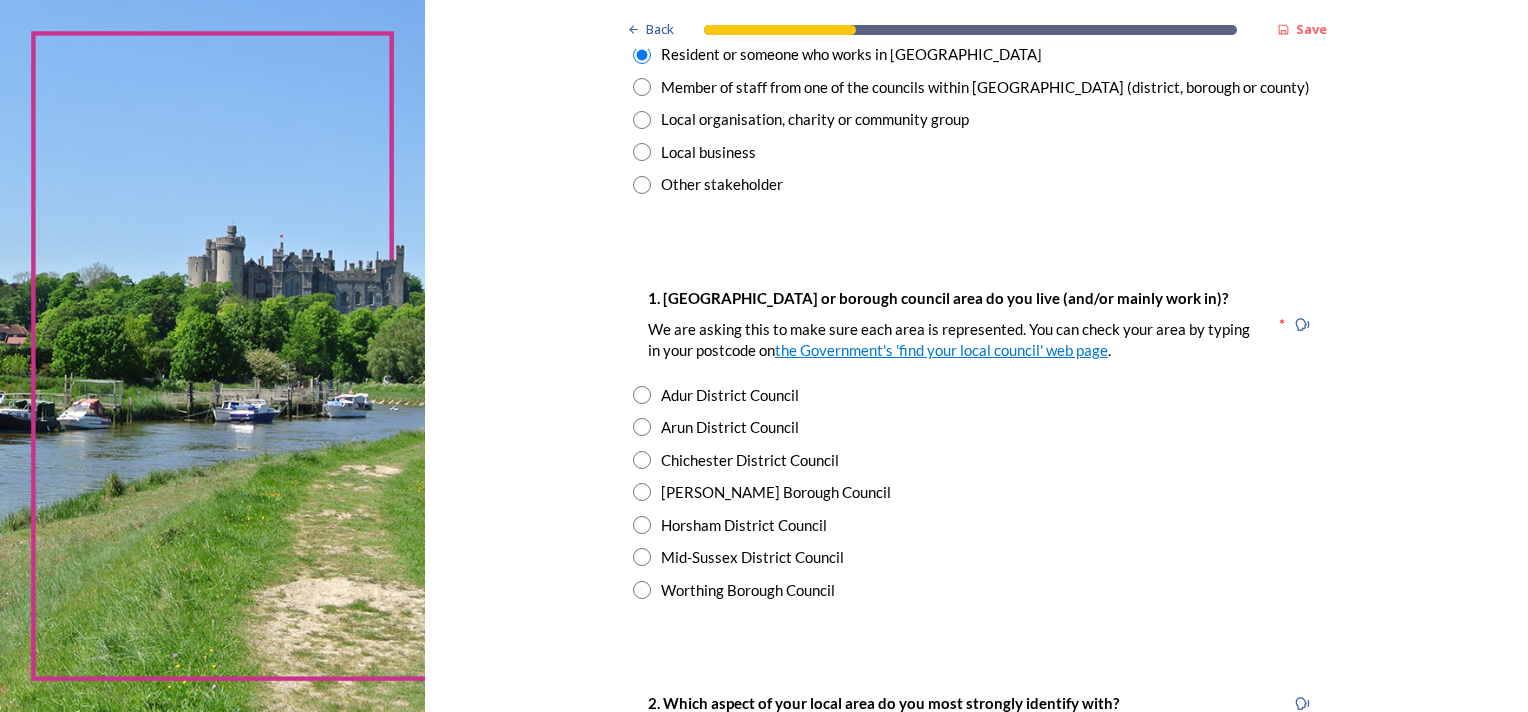 scroll, scrollTop: 200, scrollLeft: 0, axis: vertical 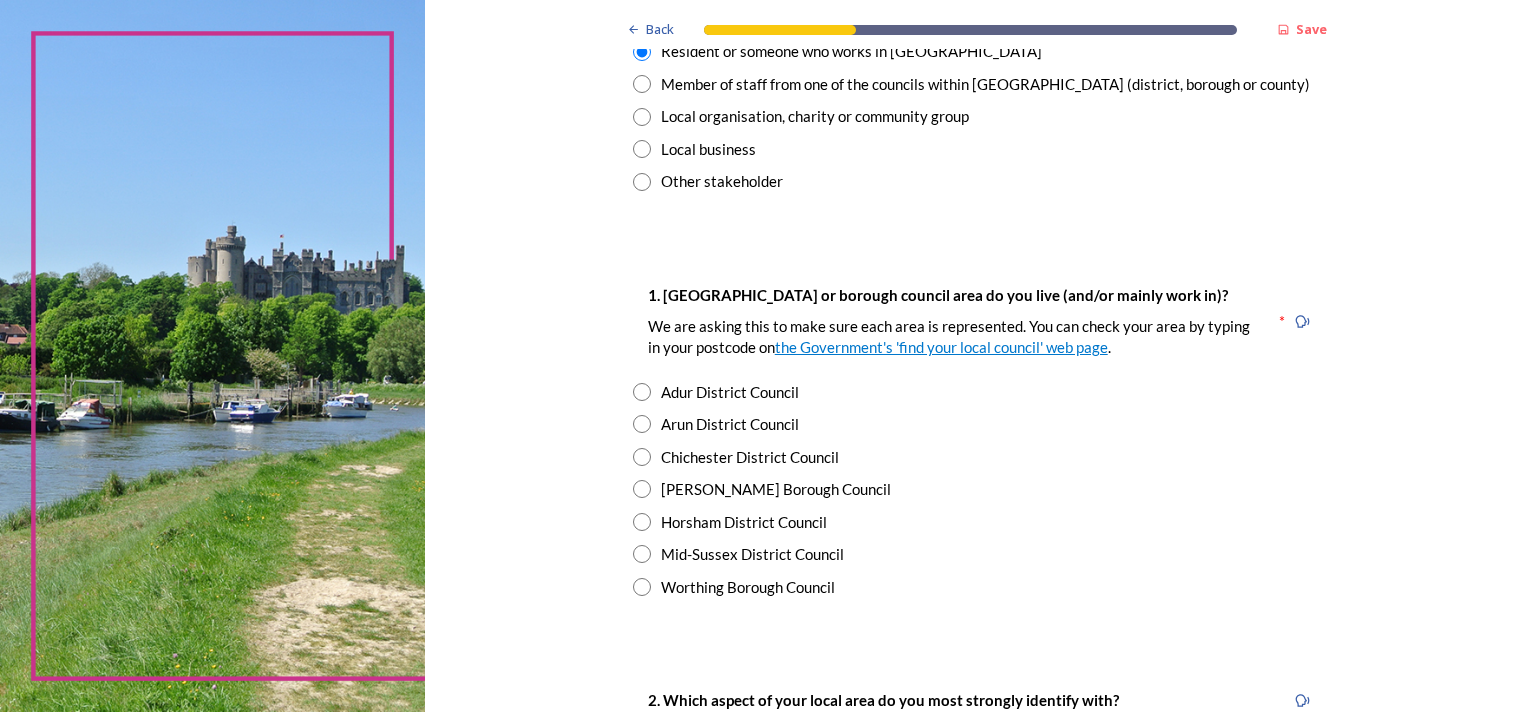 click at bounding box center (642, 457) 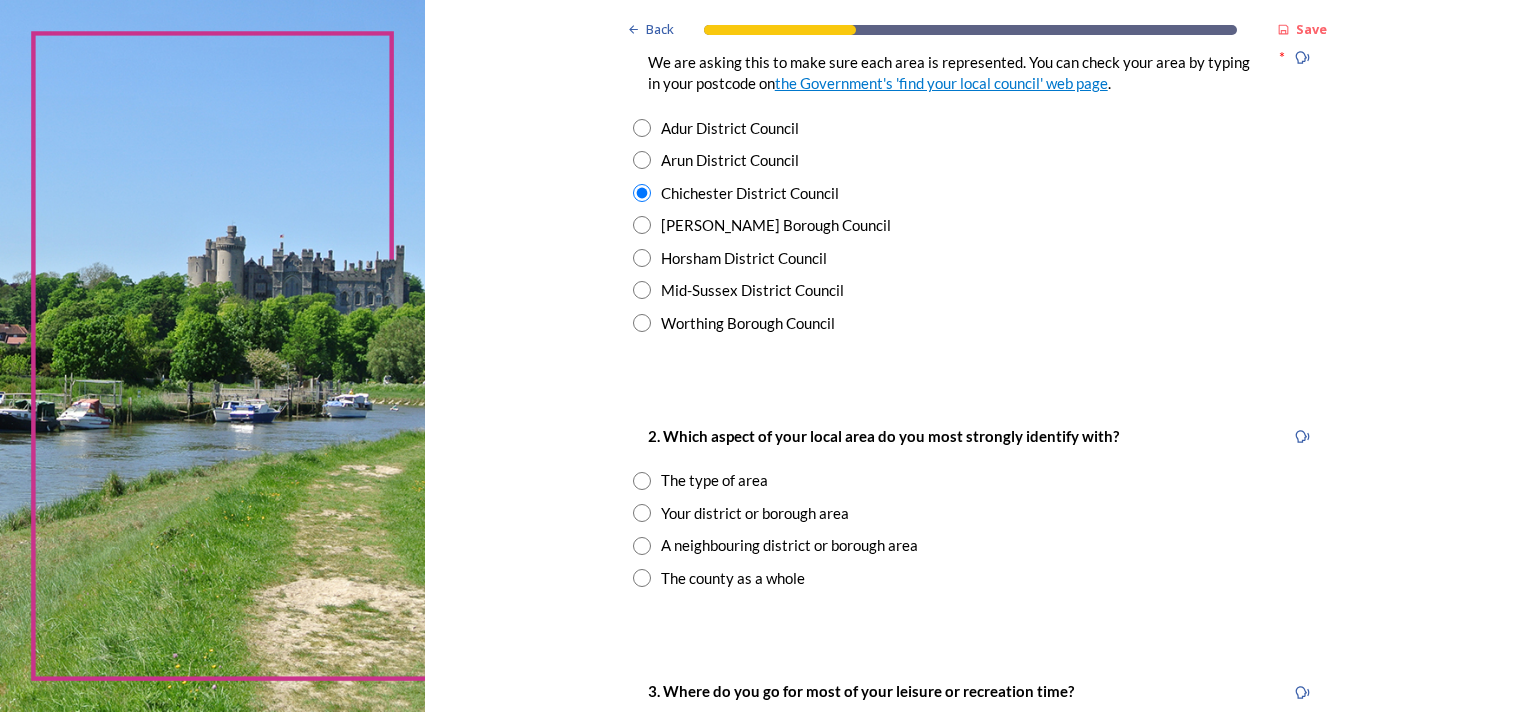 scroll, scrollTop: 500, scrollLeft: 0, axis: vertical 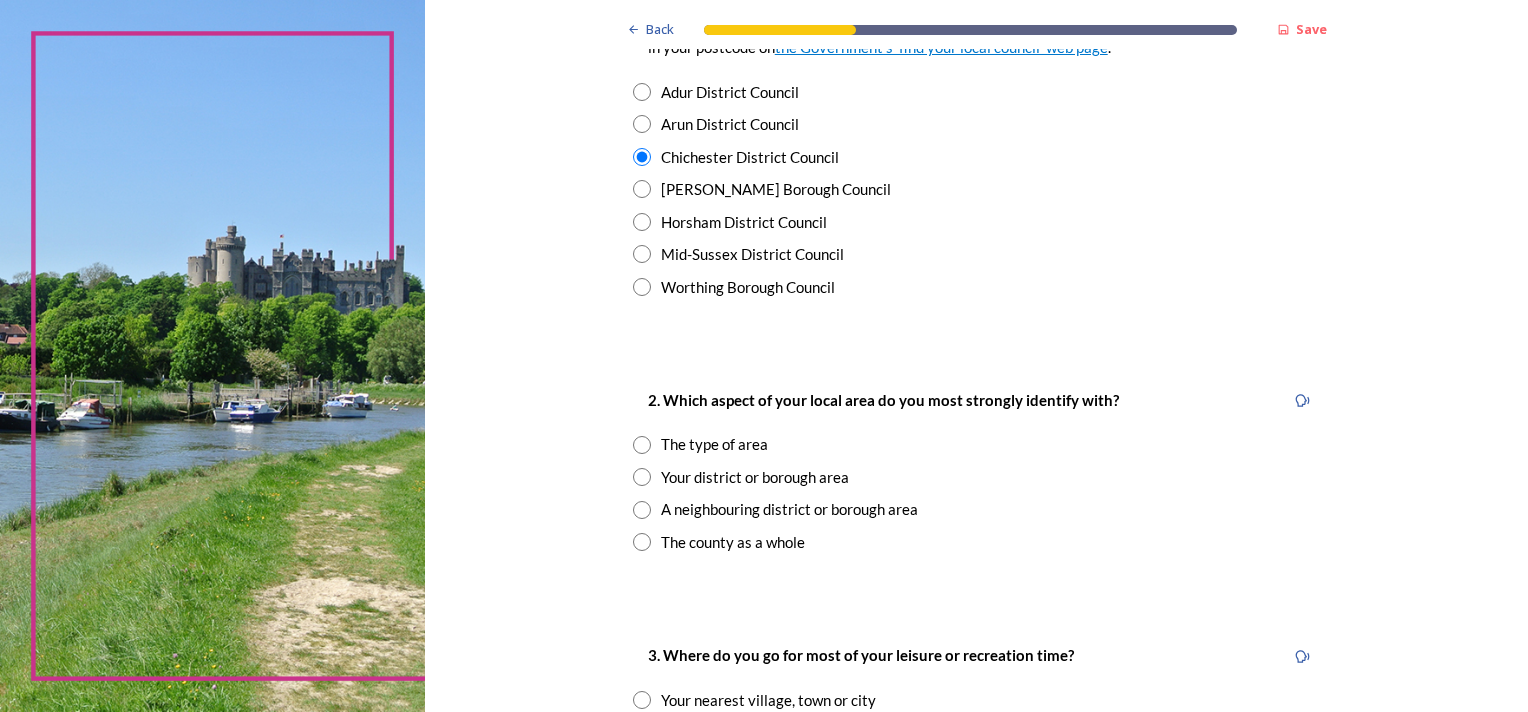 click at bounding box center [642, 477] 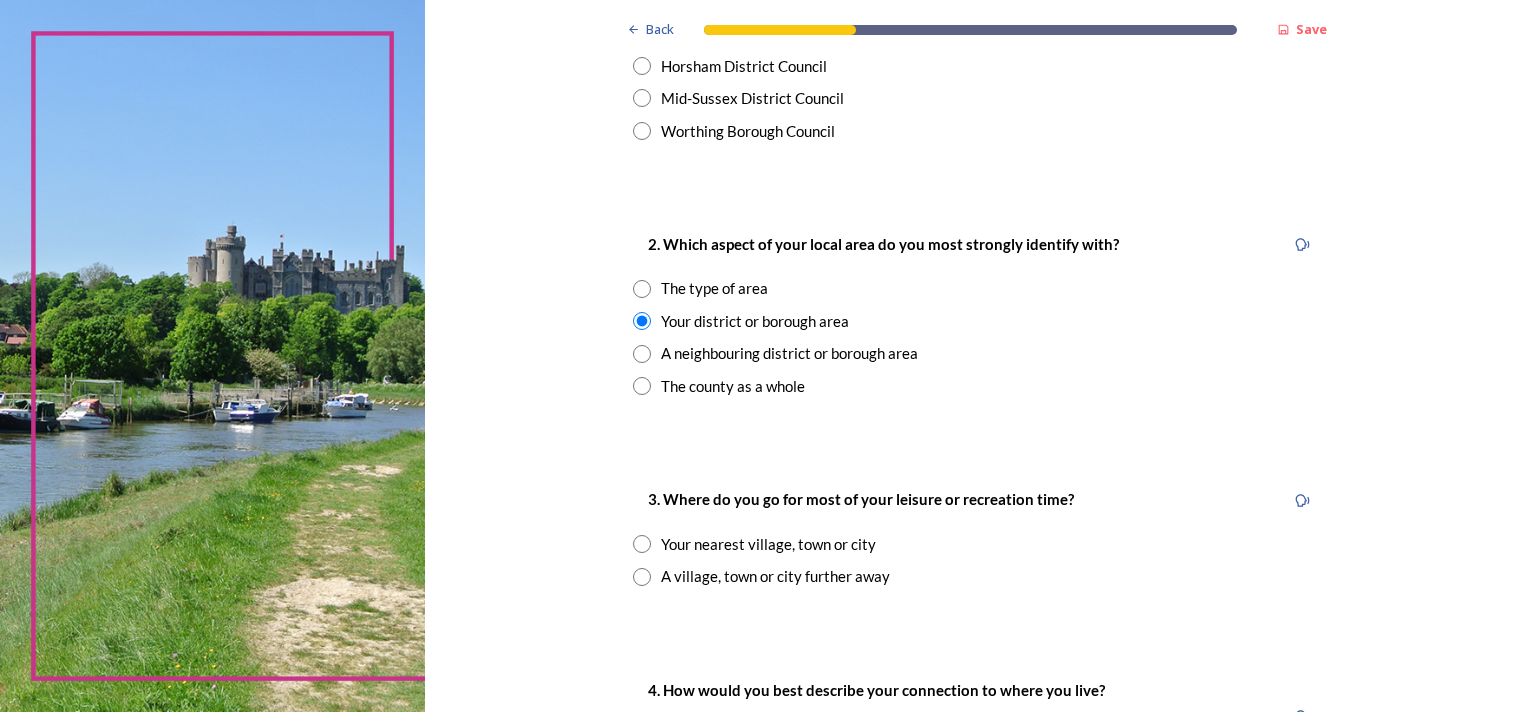 scroll, scrollTop: 700, scrollLeft: 0, axis: vertical 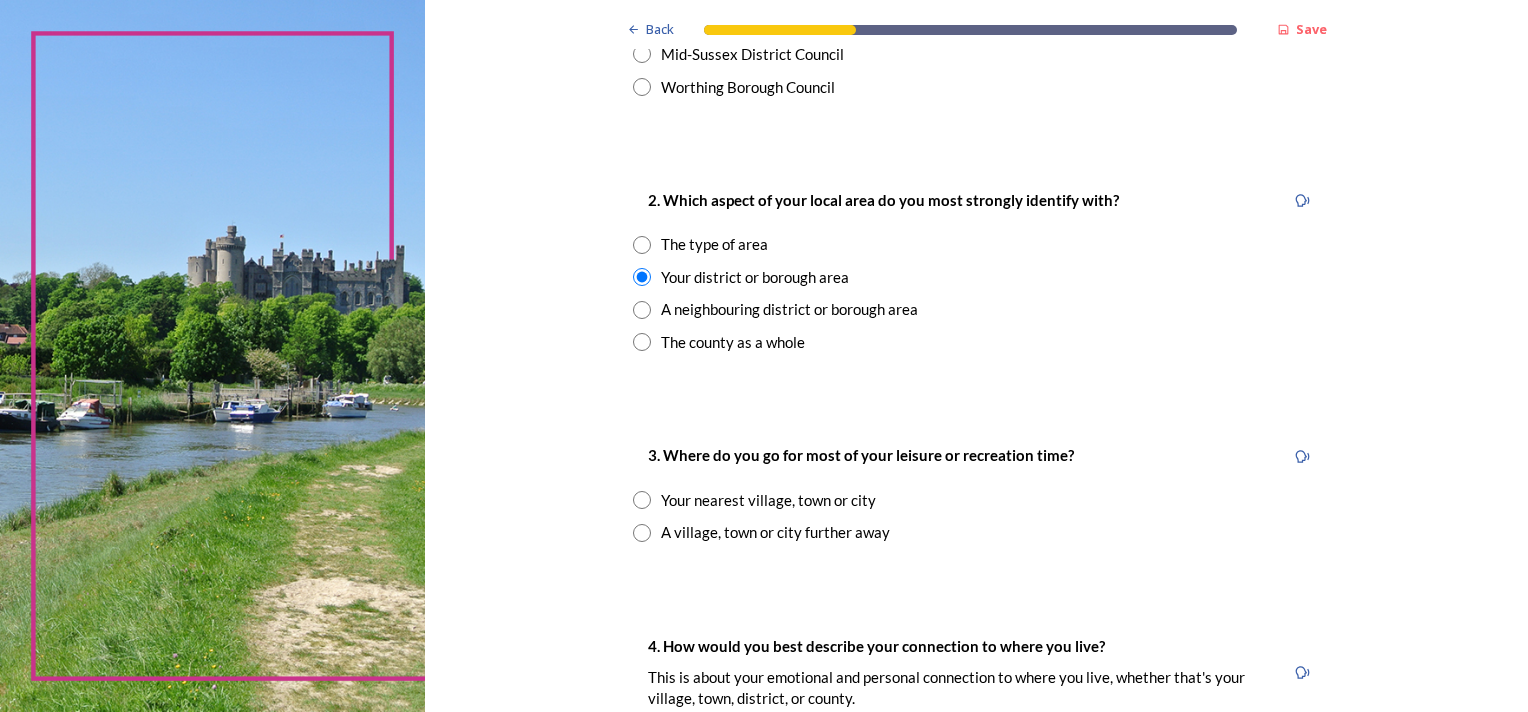 click at bounding box center [642, 500] 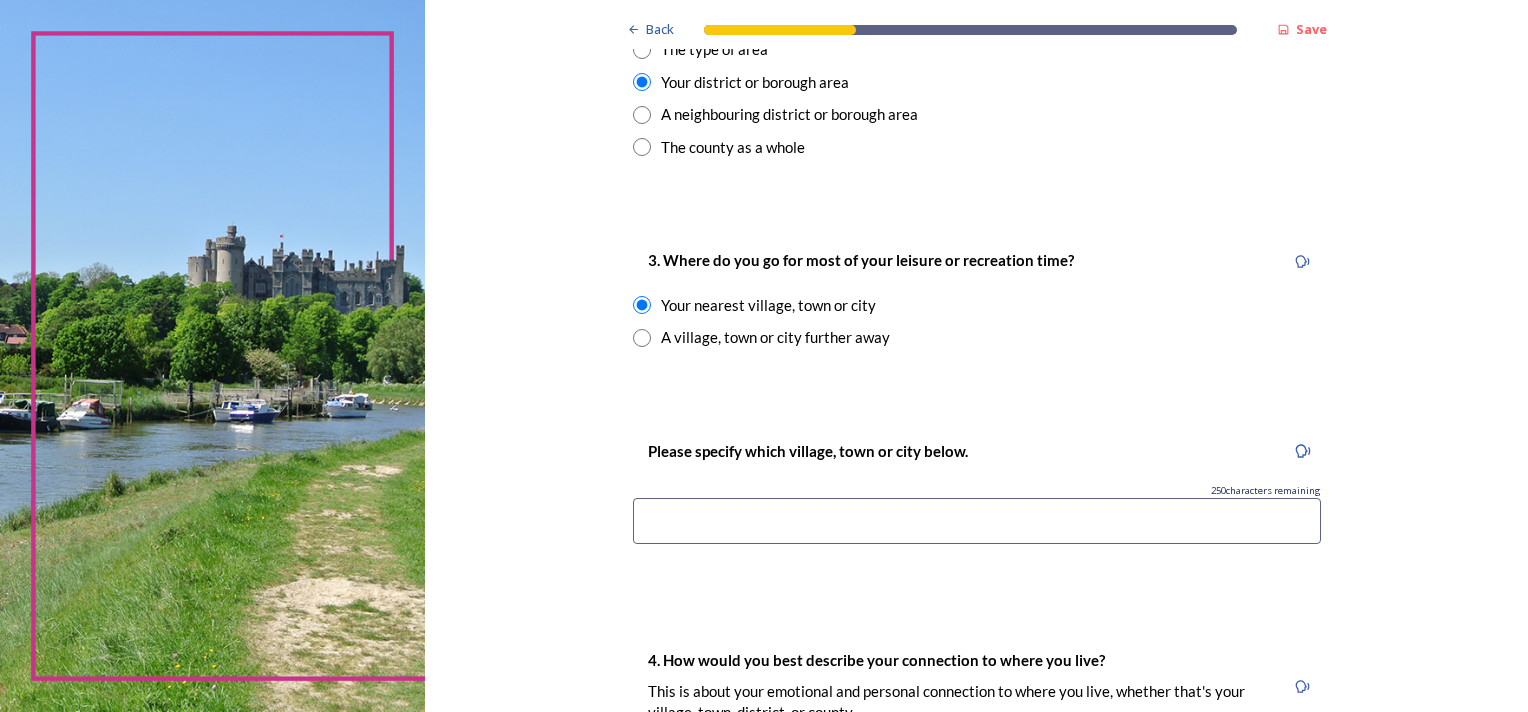 scroll, scrollTop: 900, scrollLeft: 0, axis: vertical 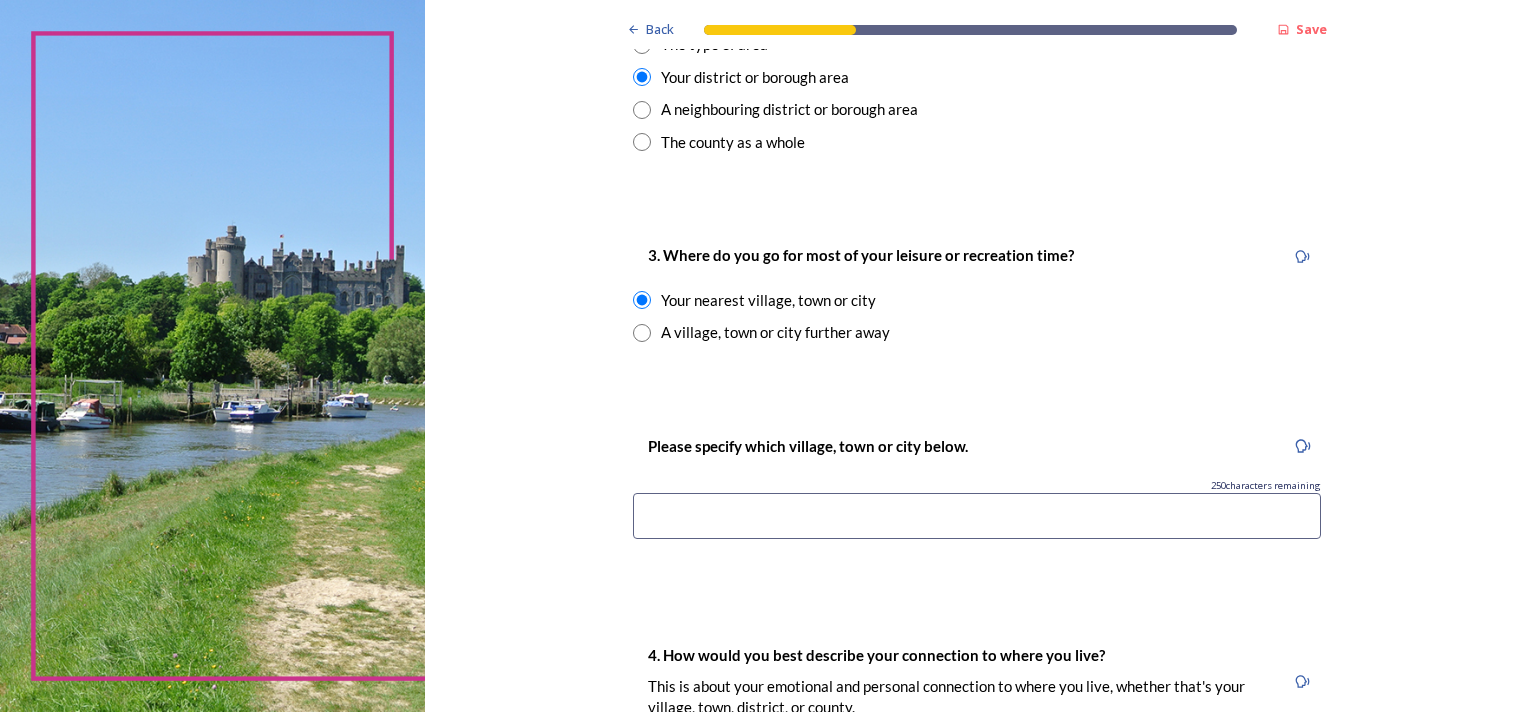 click at bounding box center [977, 516] 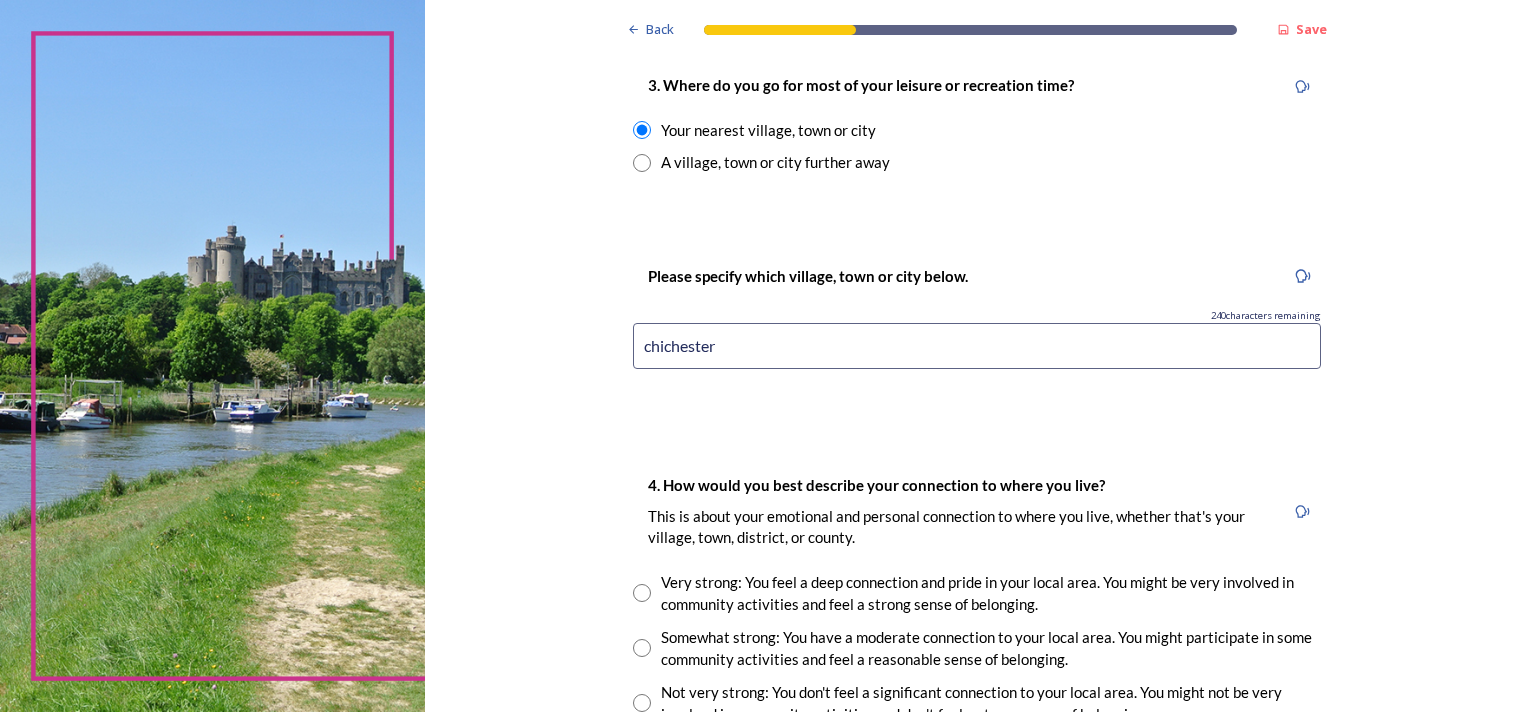 scroll, scrollTop: 1100, scrollLeft: 0, axis: vertical 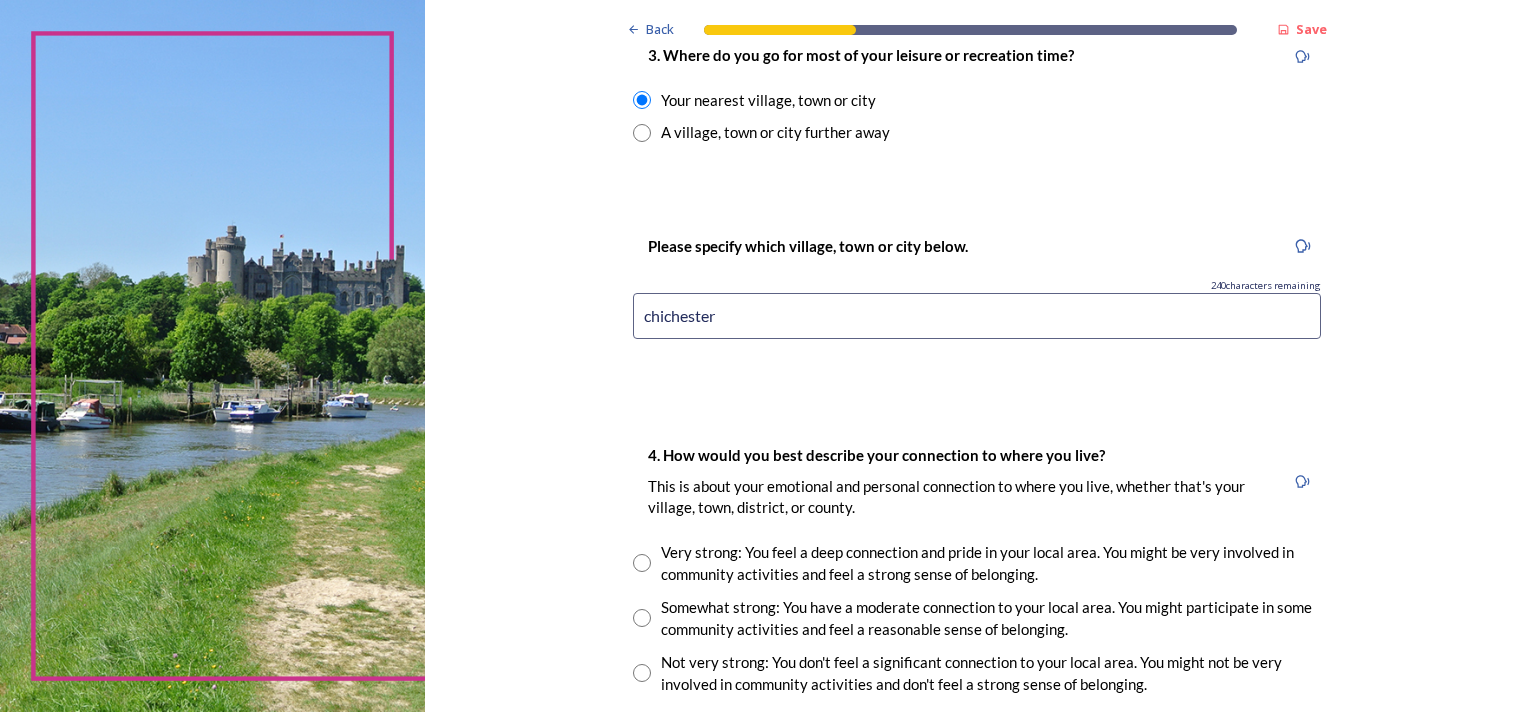 type on "chichester" 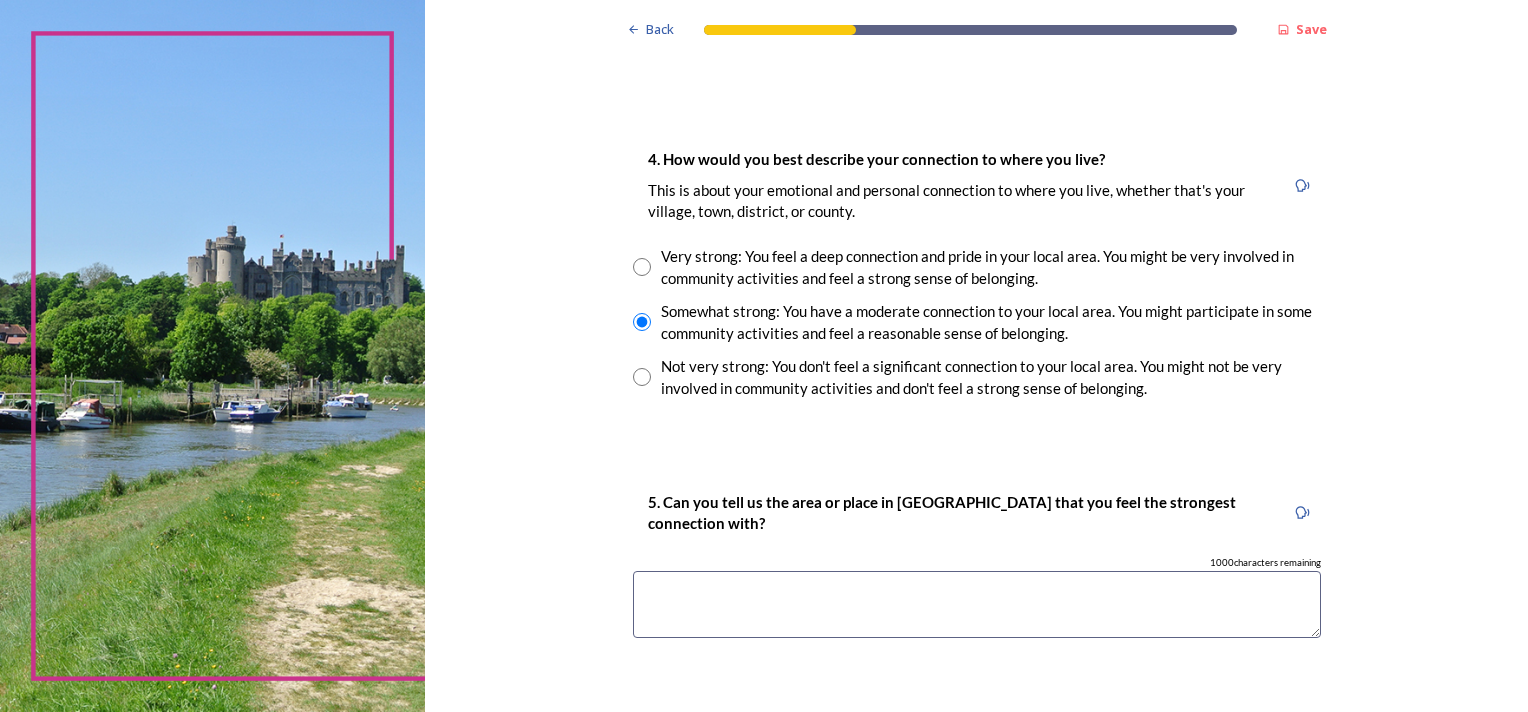 scroll, scrollTop: 1400, scrollLeft: 0, axis: vertical 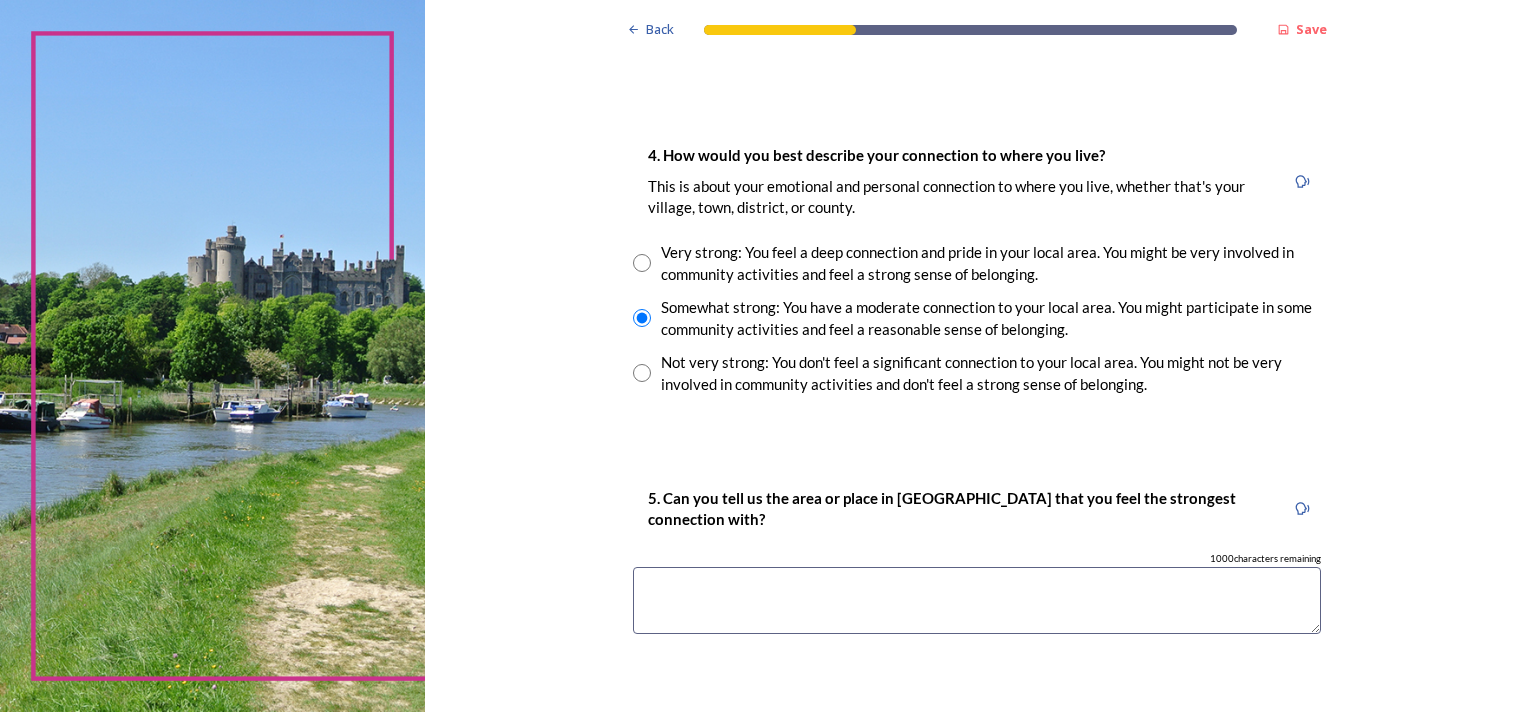 click at bounding box center (977, 600) 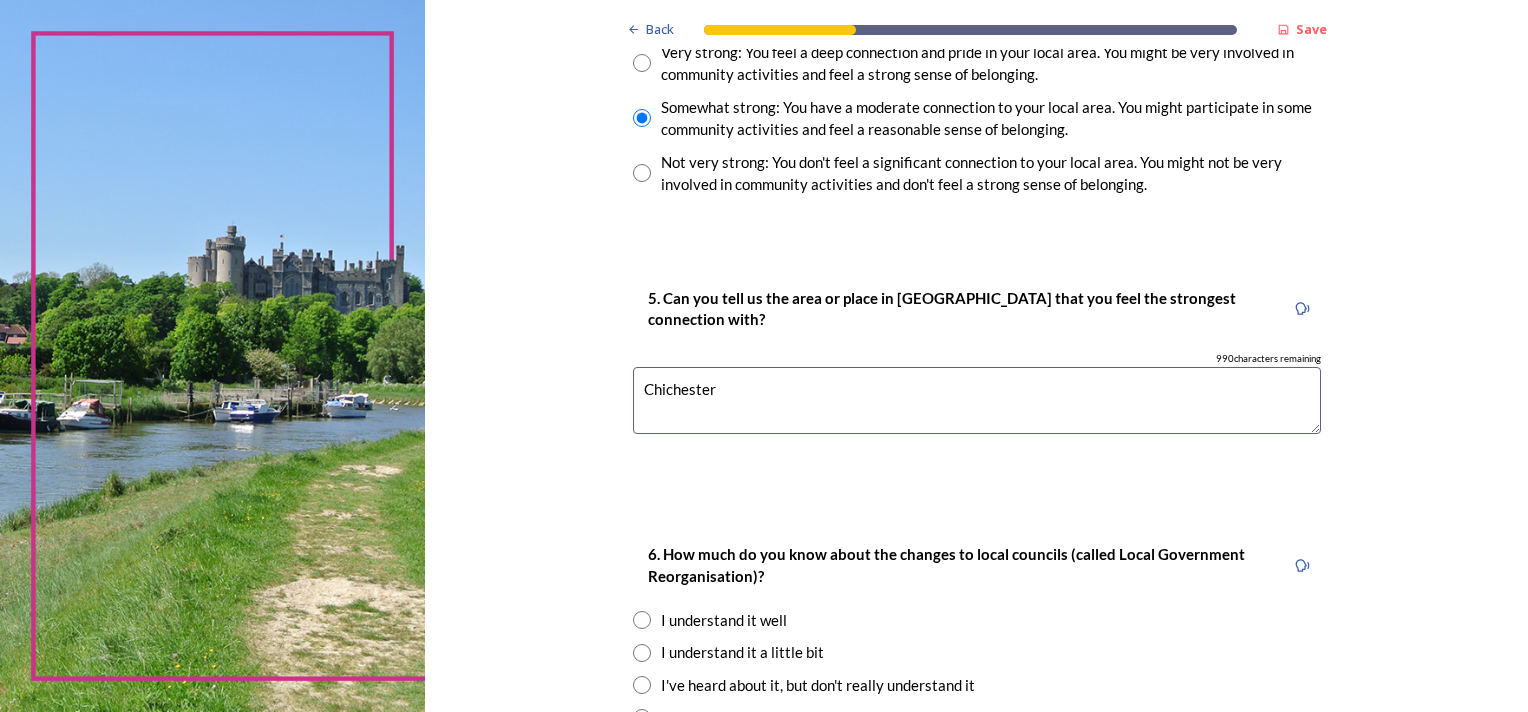 scroll, scrollTop: 1700, scrollLeft: 0, axis: vertical 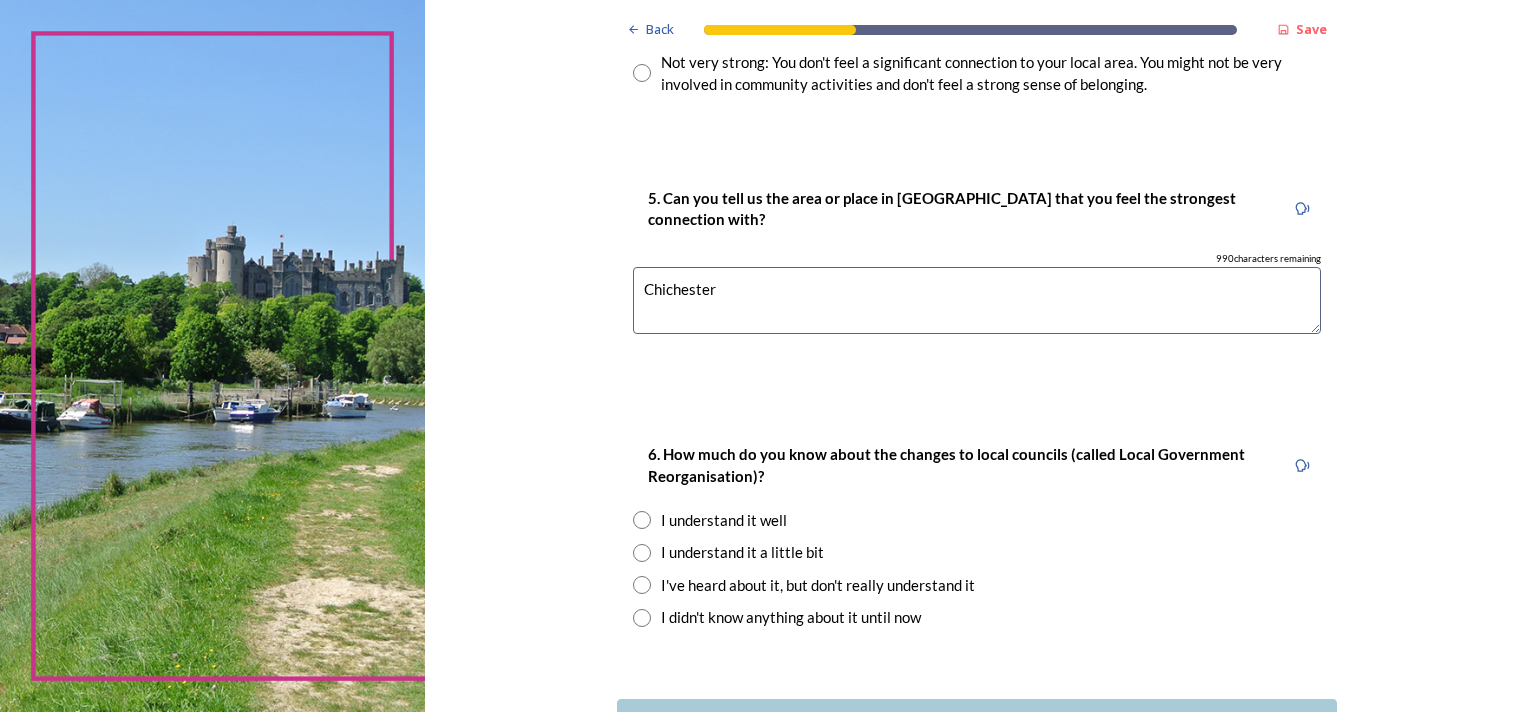 type on "Chichester" 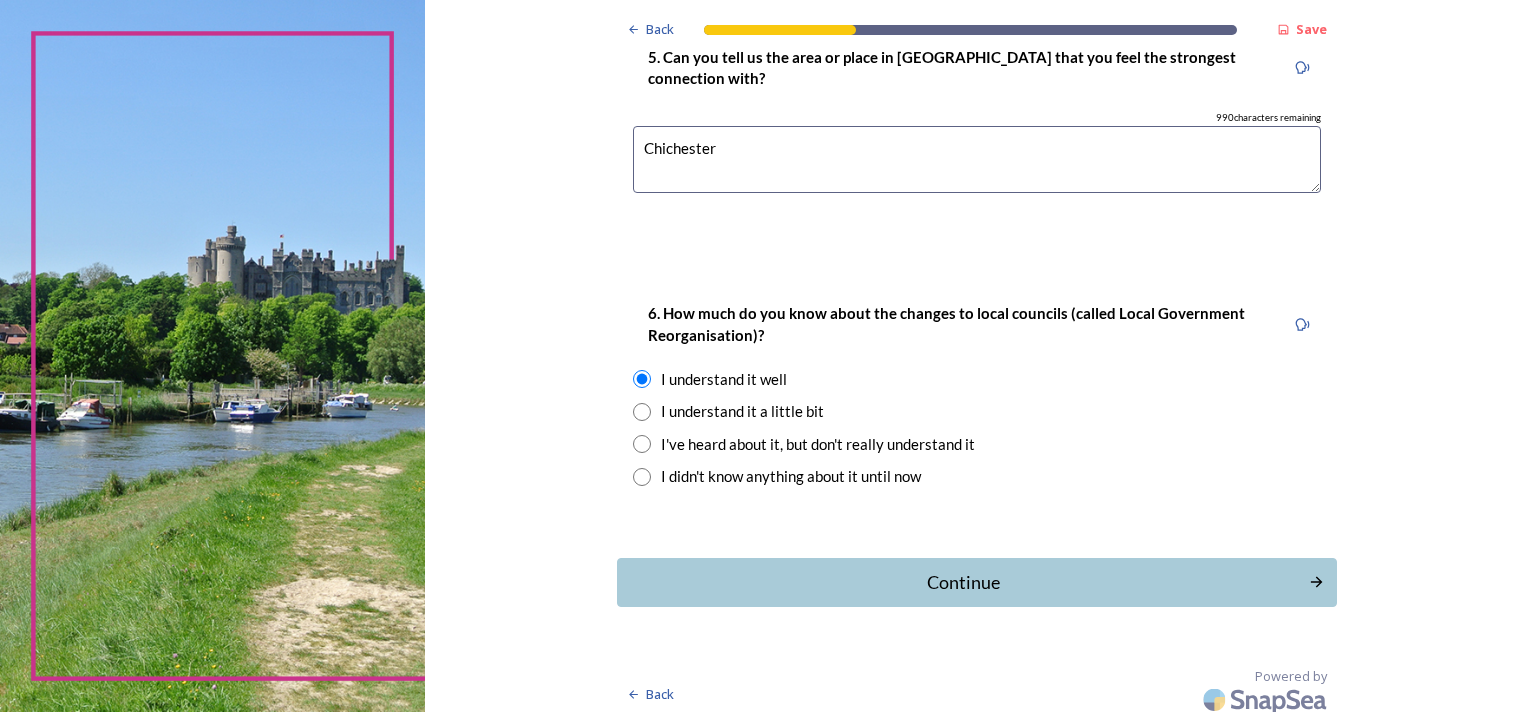 scroll, scrollTop: 1851, scrollLeft: 0, axis: vertical 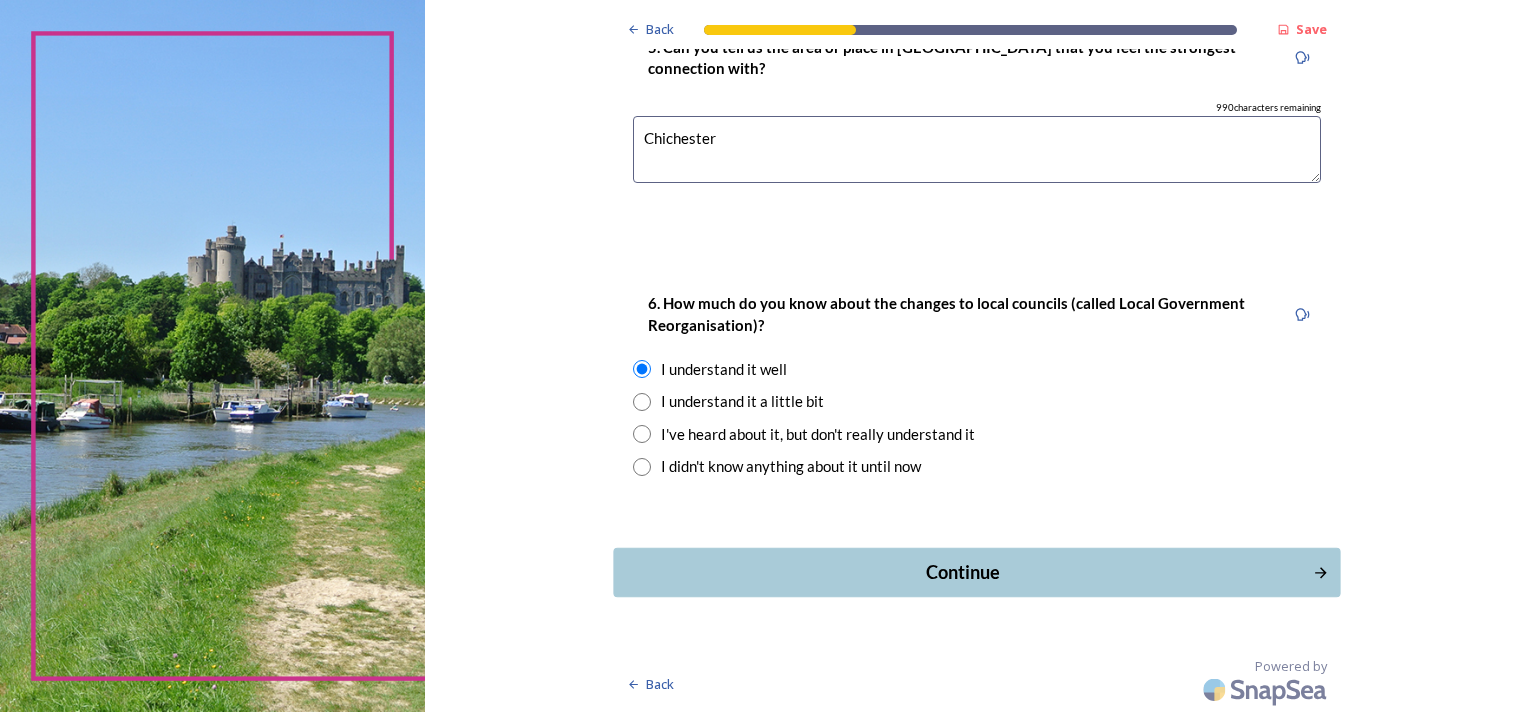 click on "Continue" at bounding box center [962, 572] 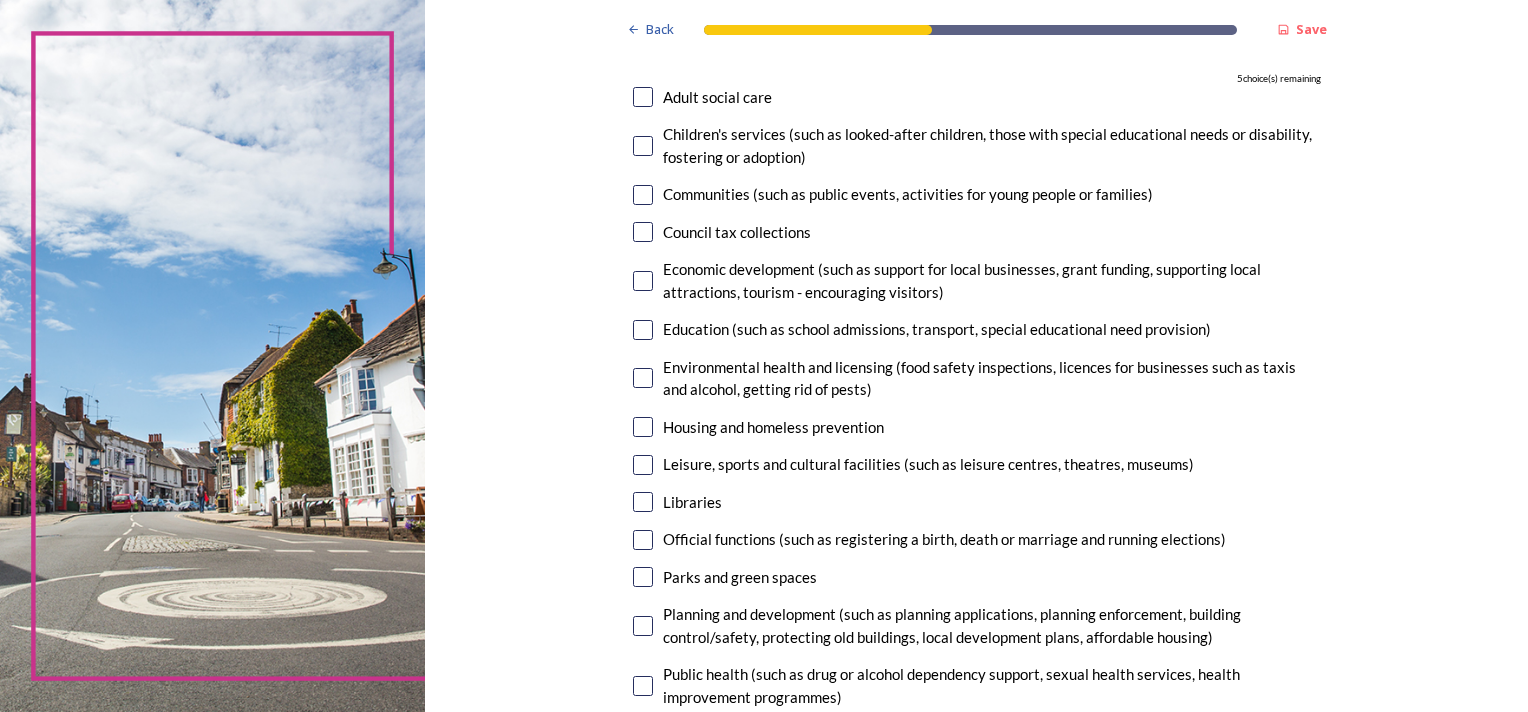 scroll, scrollTop: 300, scrollLeft: 0, axis: vertical 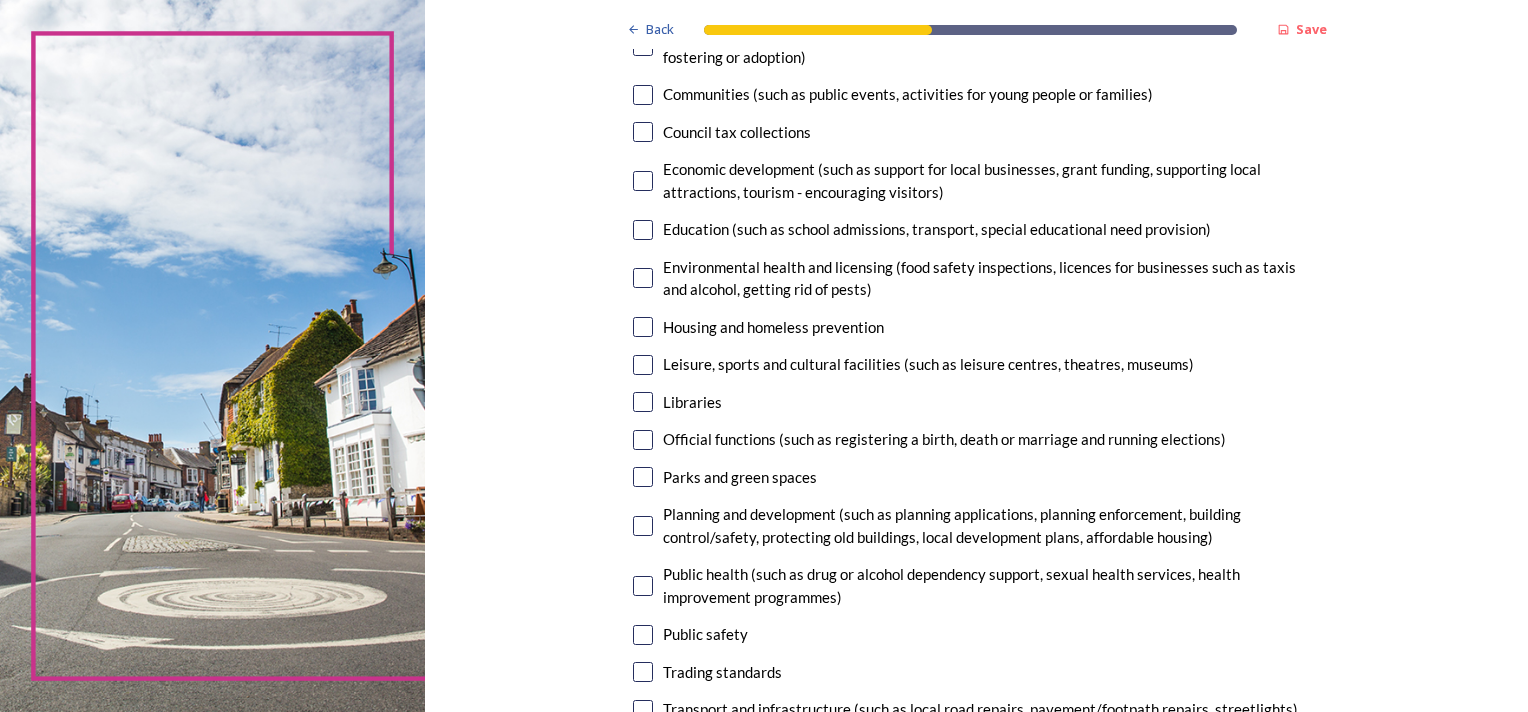 click at bounding box center [643, 477] 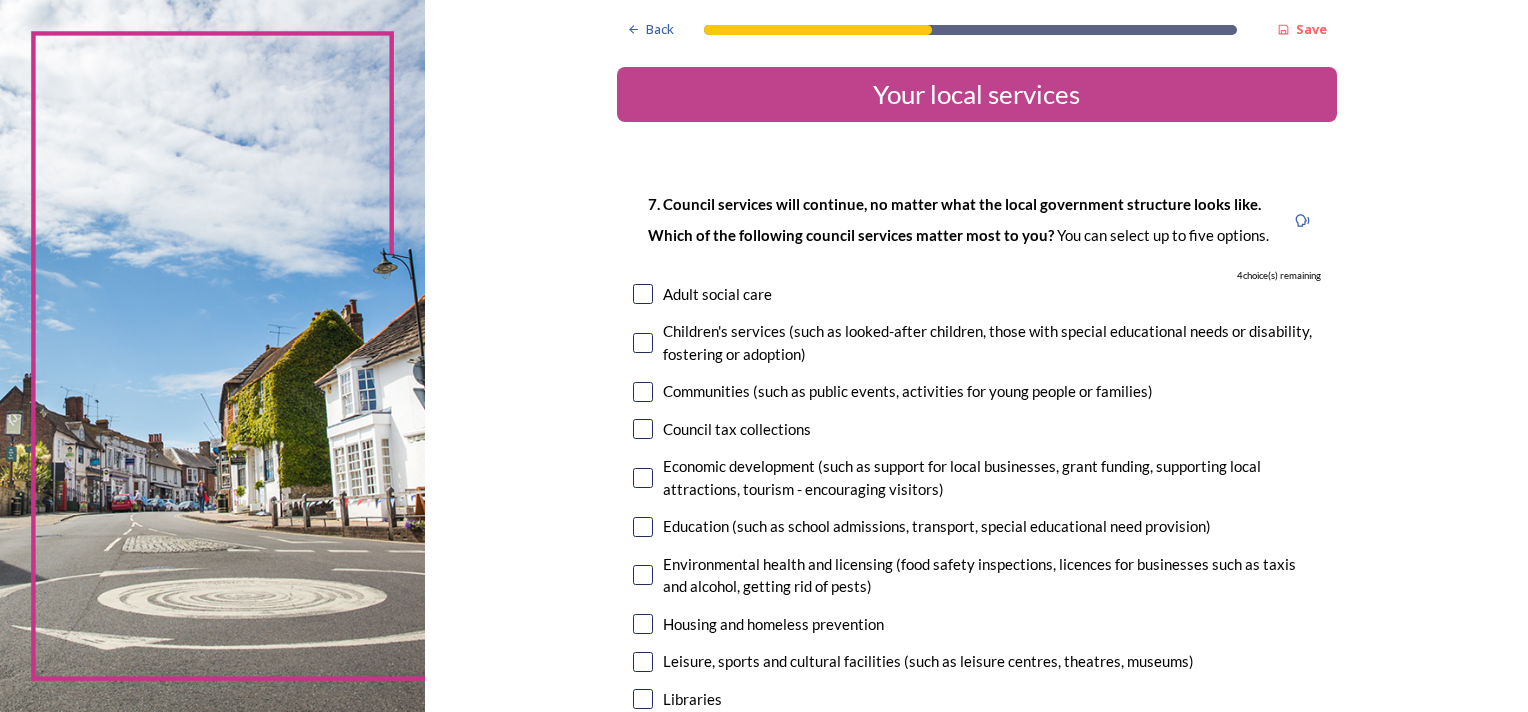 scroll, scrollTop: 0, scrollLeft: 0, axis: both 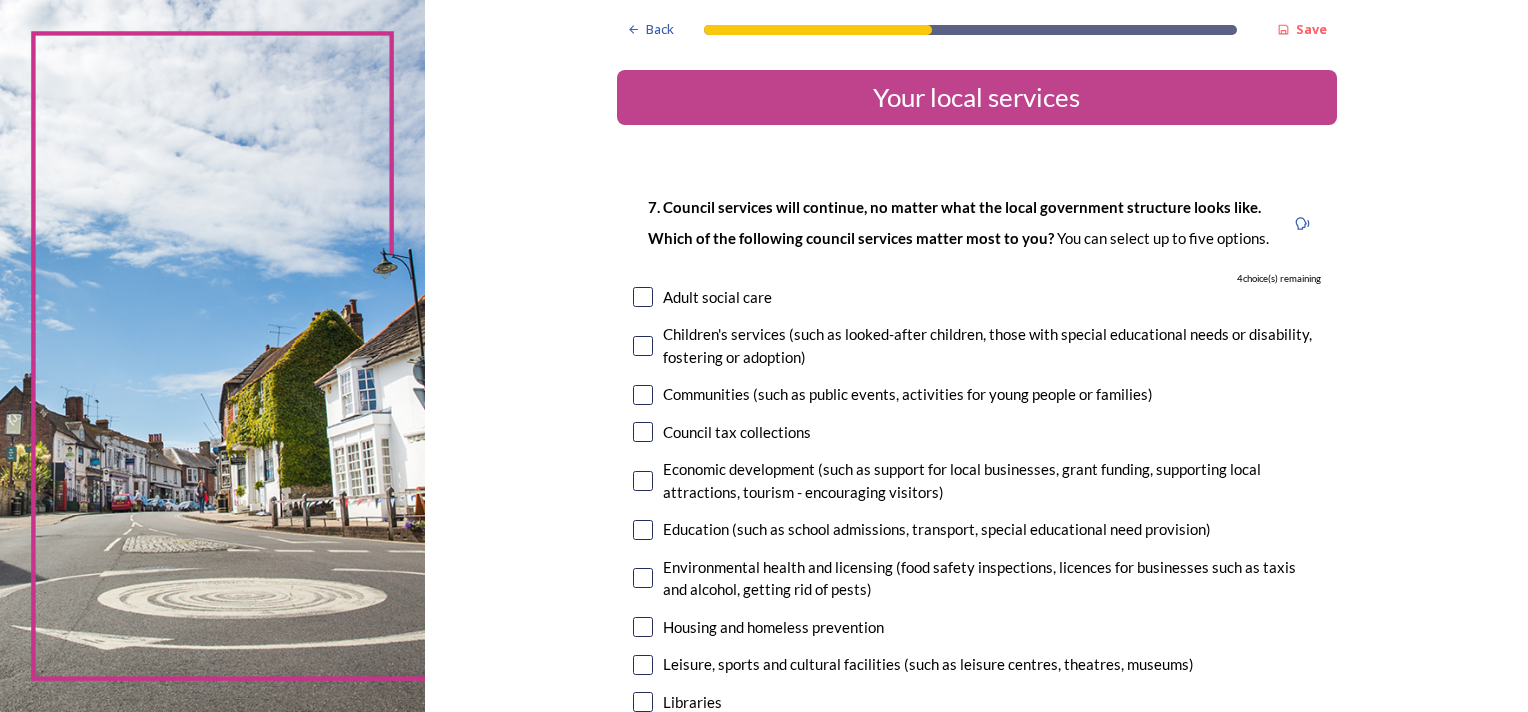click at bounding box center (643, 297) 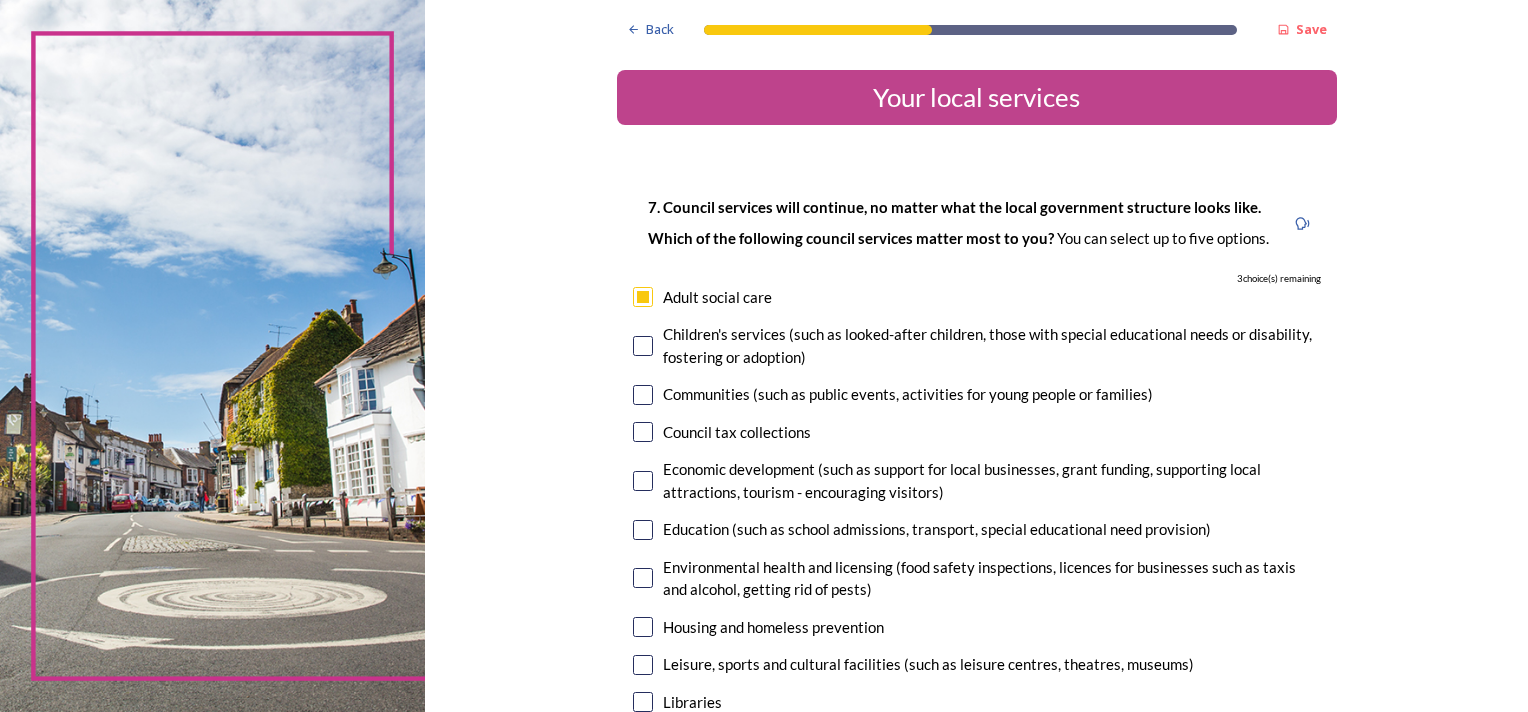 click at bounding box center [643, 530] 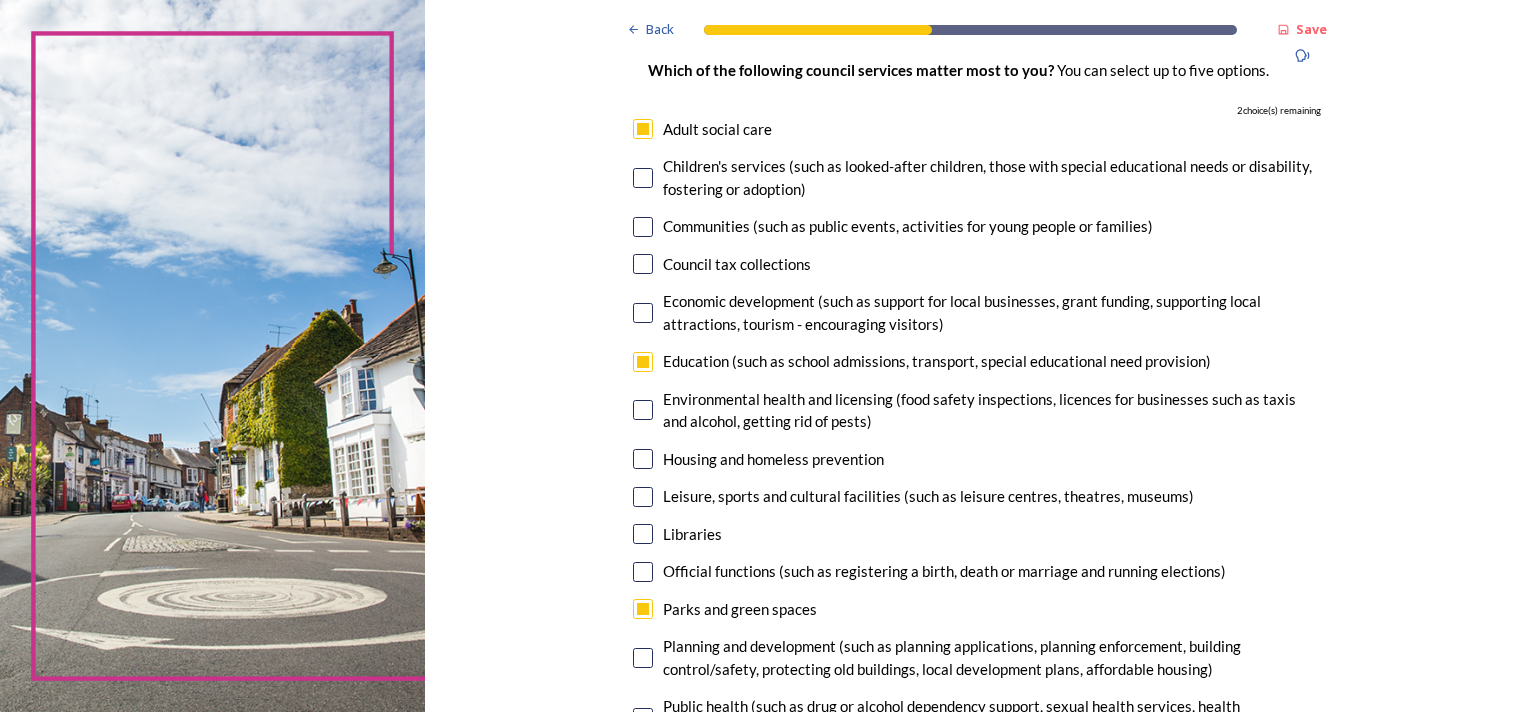 scroll, scrollTop: 200, scrollLeft: 0, axis: vertical 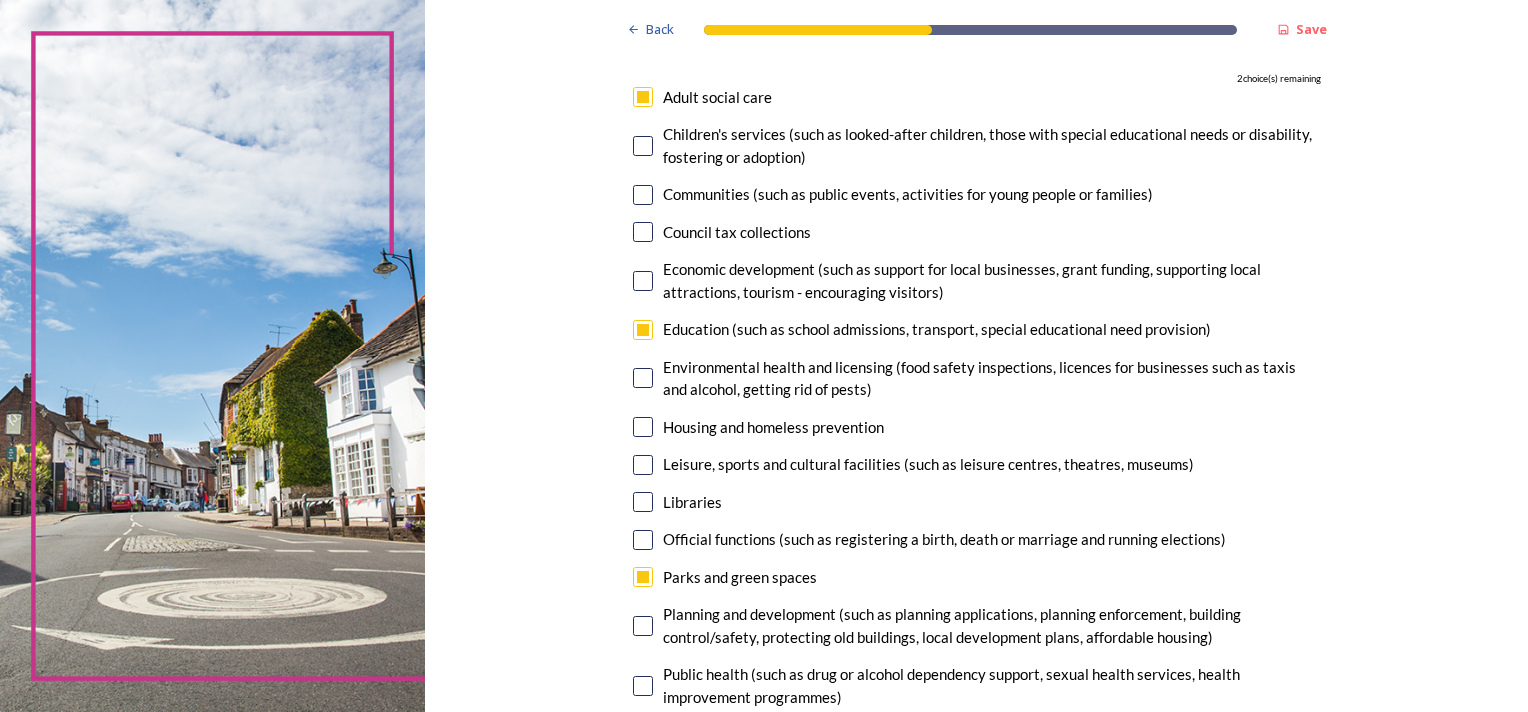 click at bounding box center [643, 427] 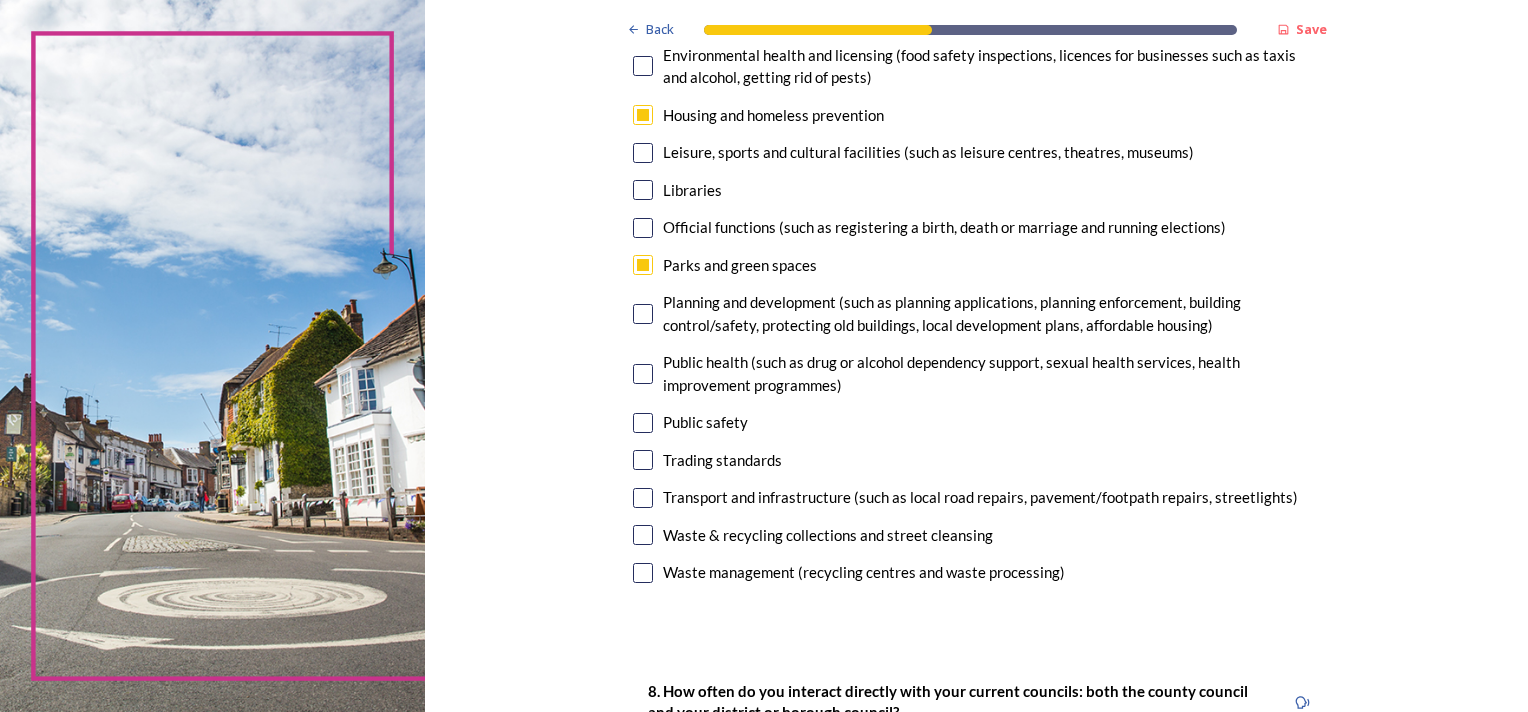 scroll, scrollTop: 500, scrollLeft: 0, axis: vertical 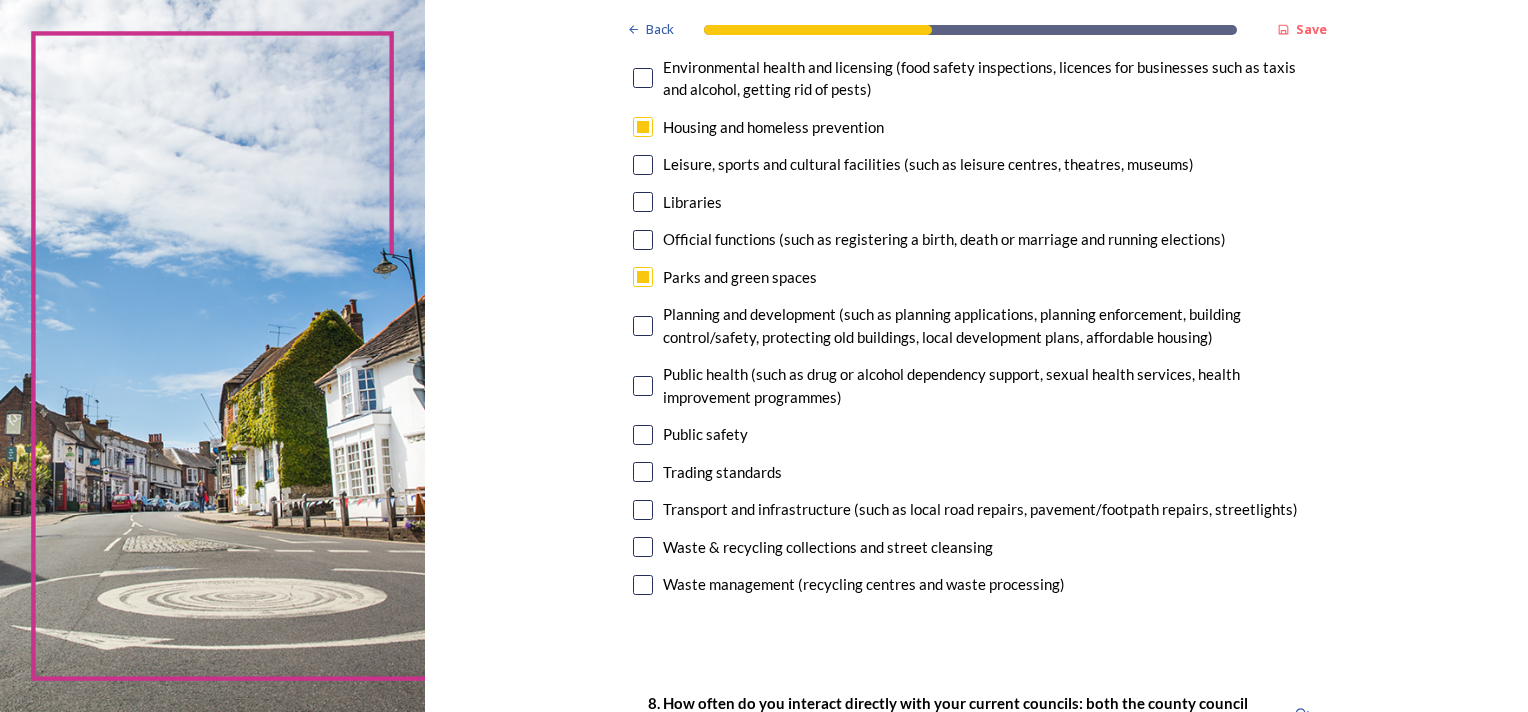 click at bounding box center (643, 165) 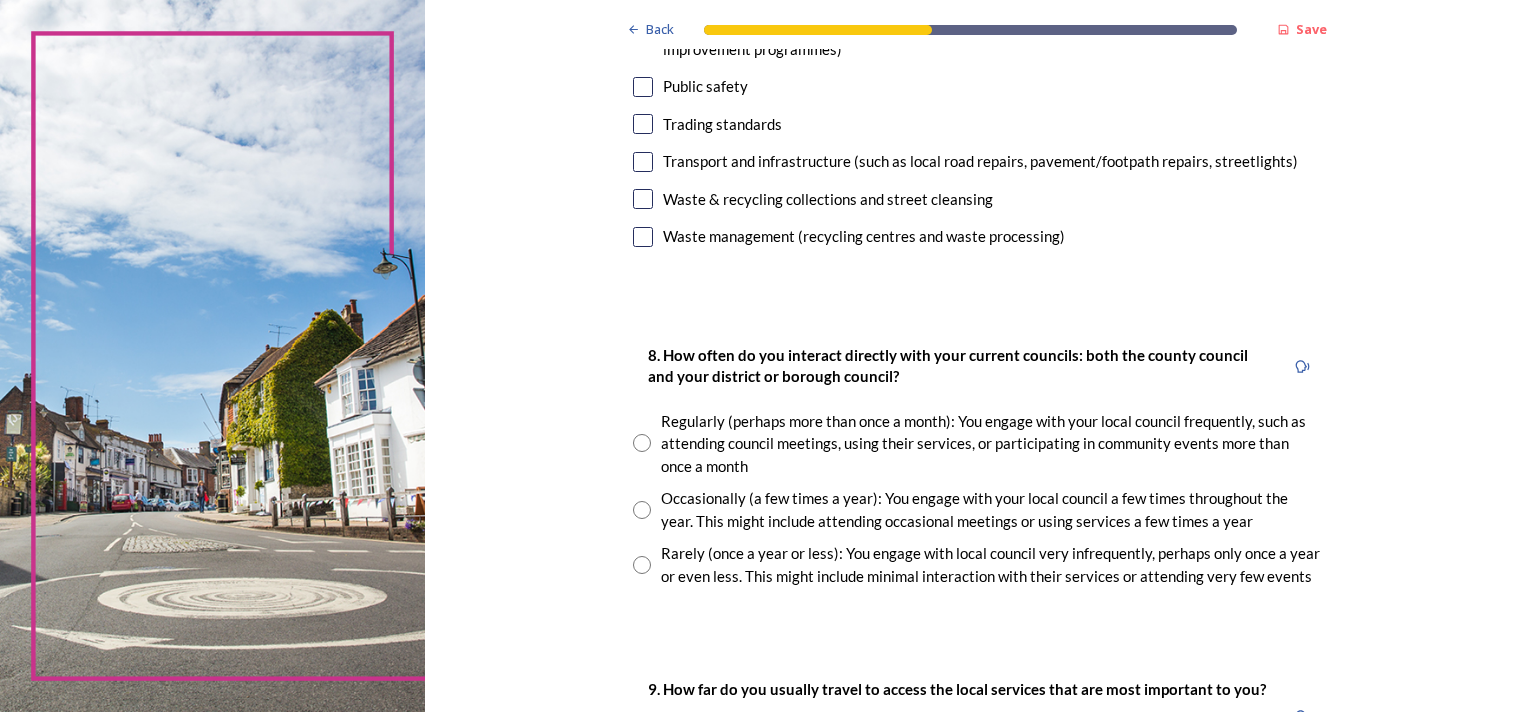 scroll, scrollTop: 900, scrollLeft: 0, axis: vertical 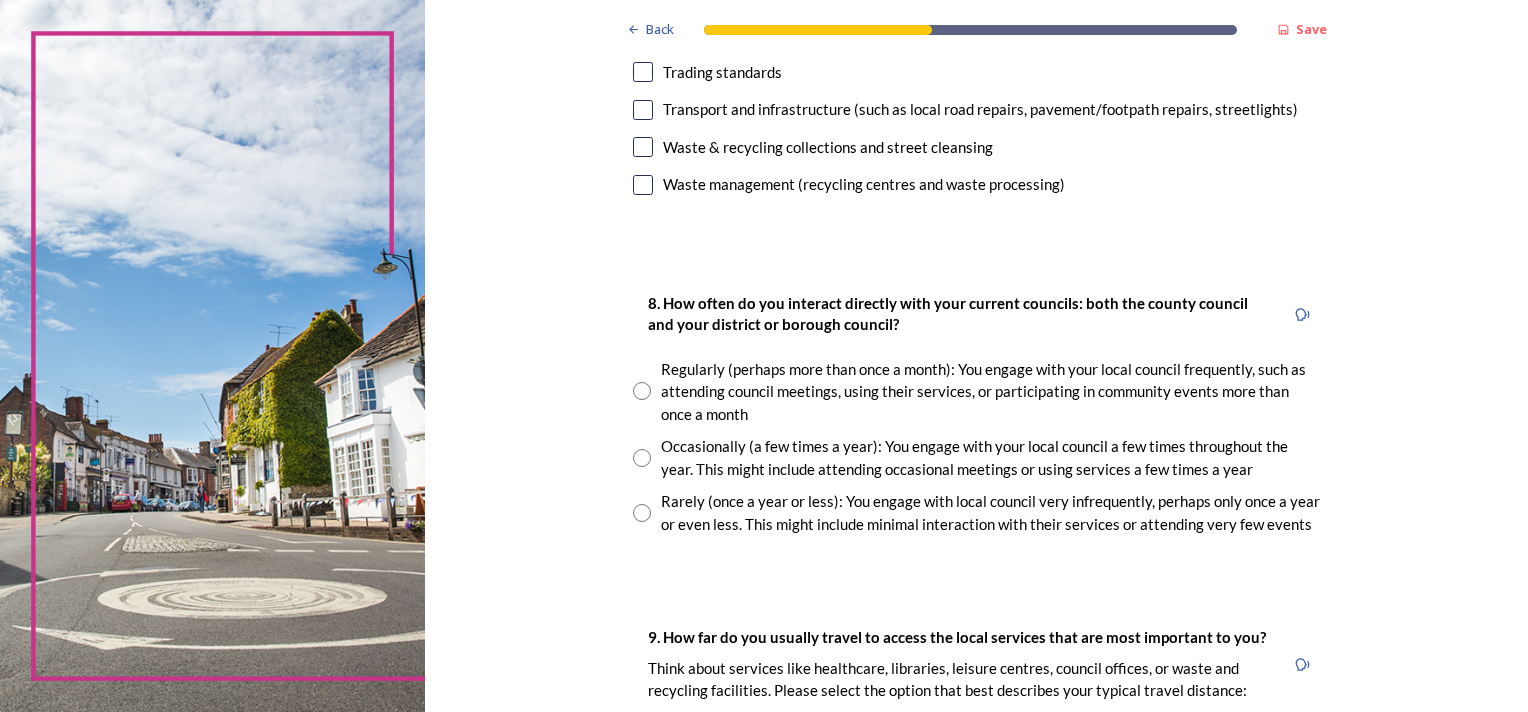 click at bounding box center (642, 458) 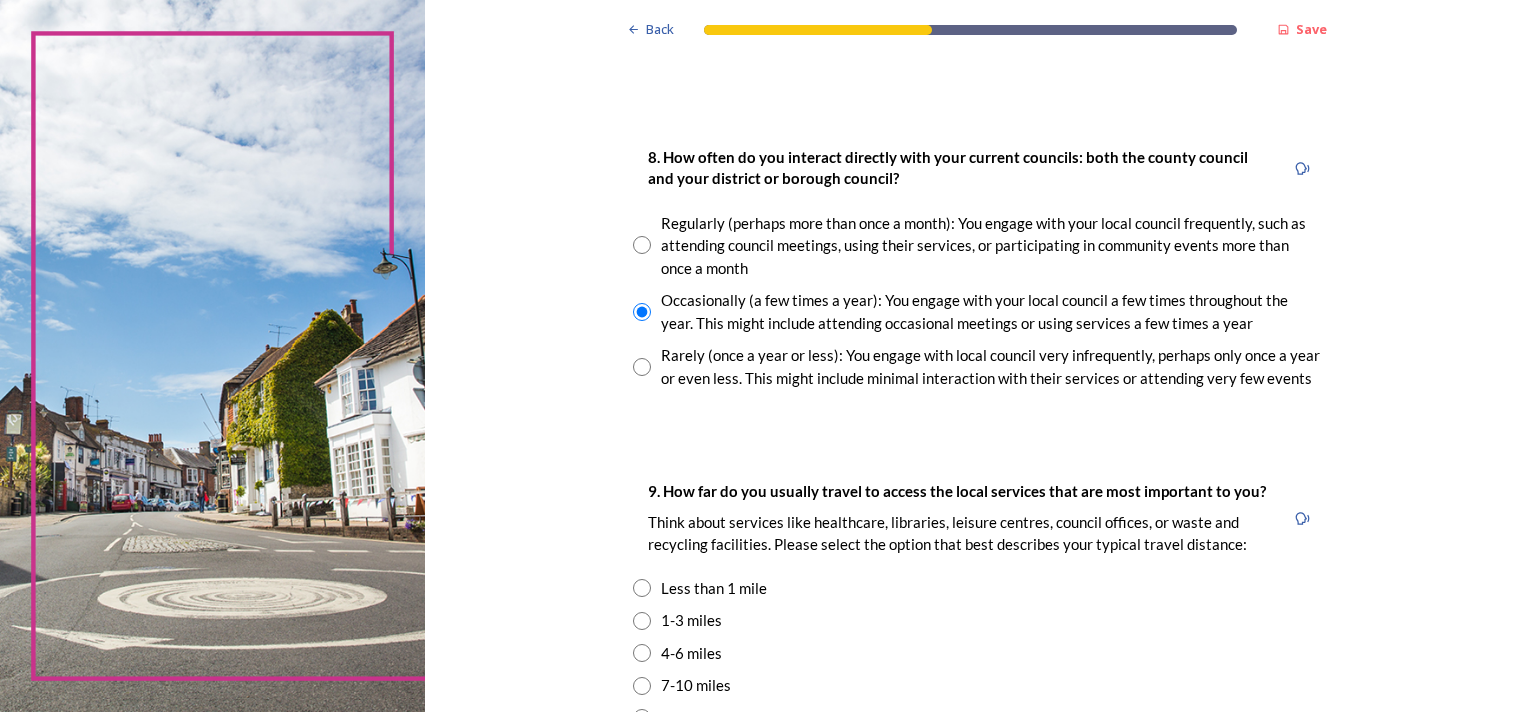 scroll, scrollTop: 1100, scrollLeft: 0, axis: vertical 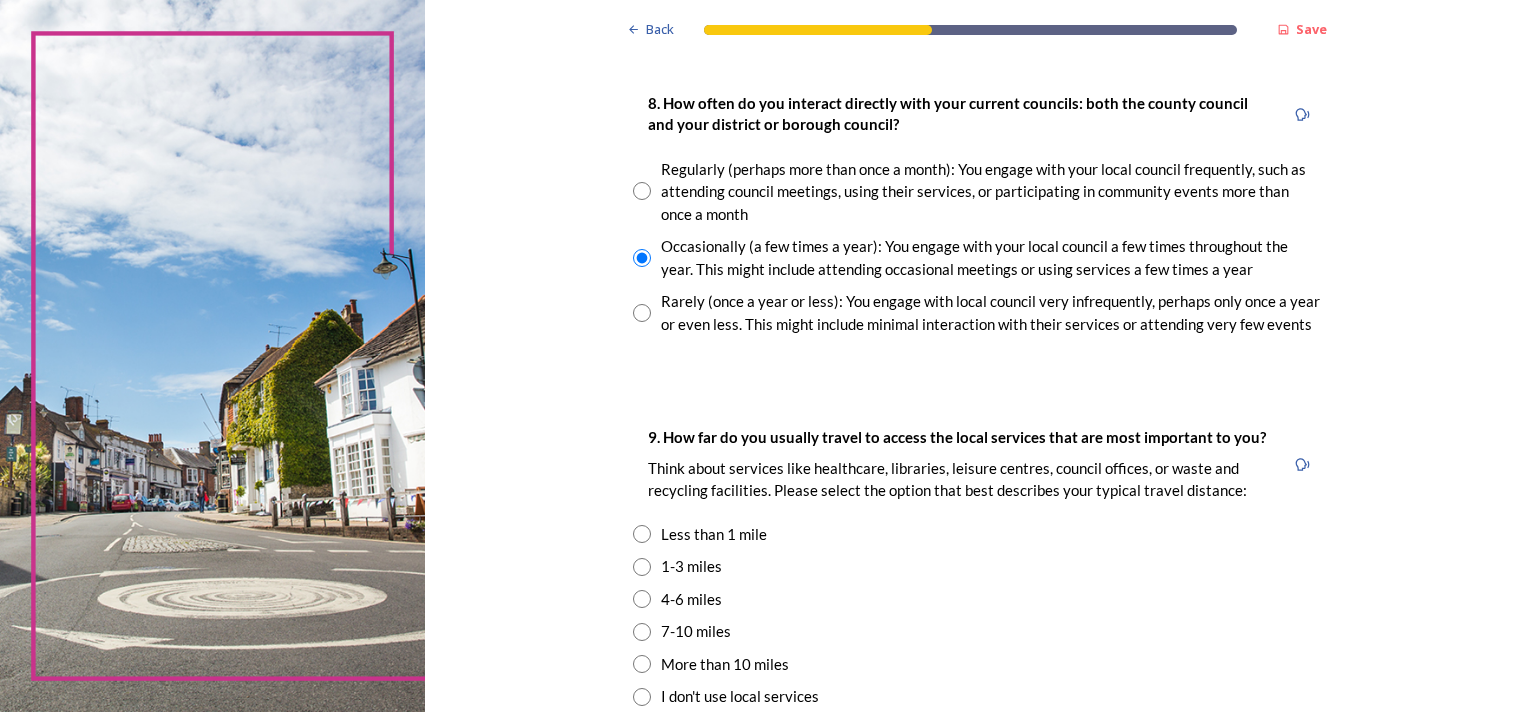 click at bounding box center (642, 567) 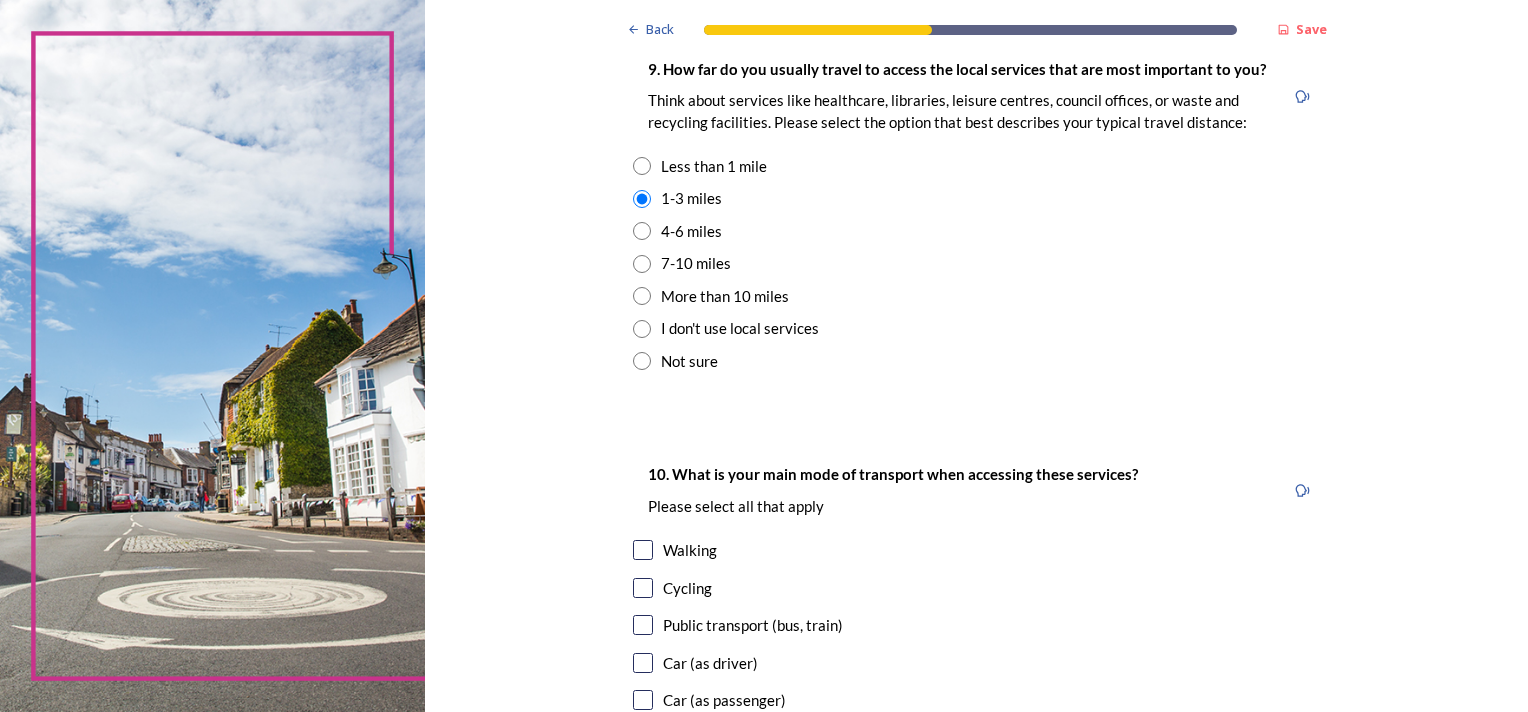 scroll, scrollTop: 1500, scrollLeft: 0, axis: vertical 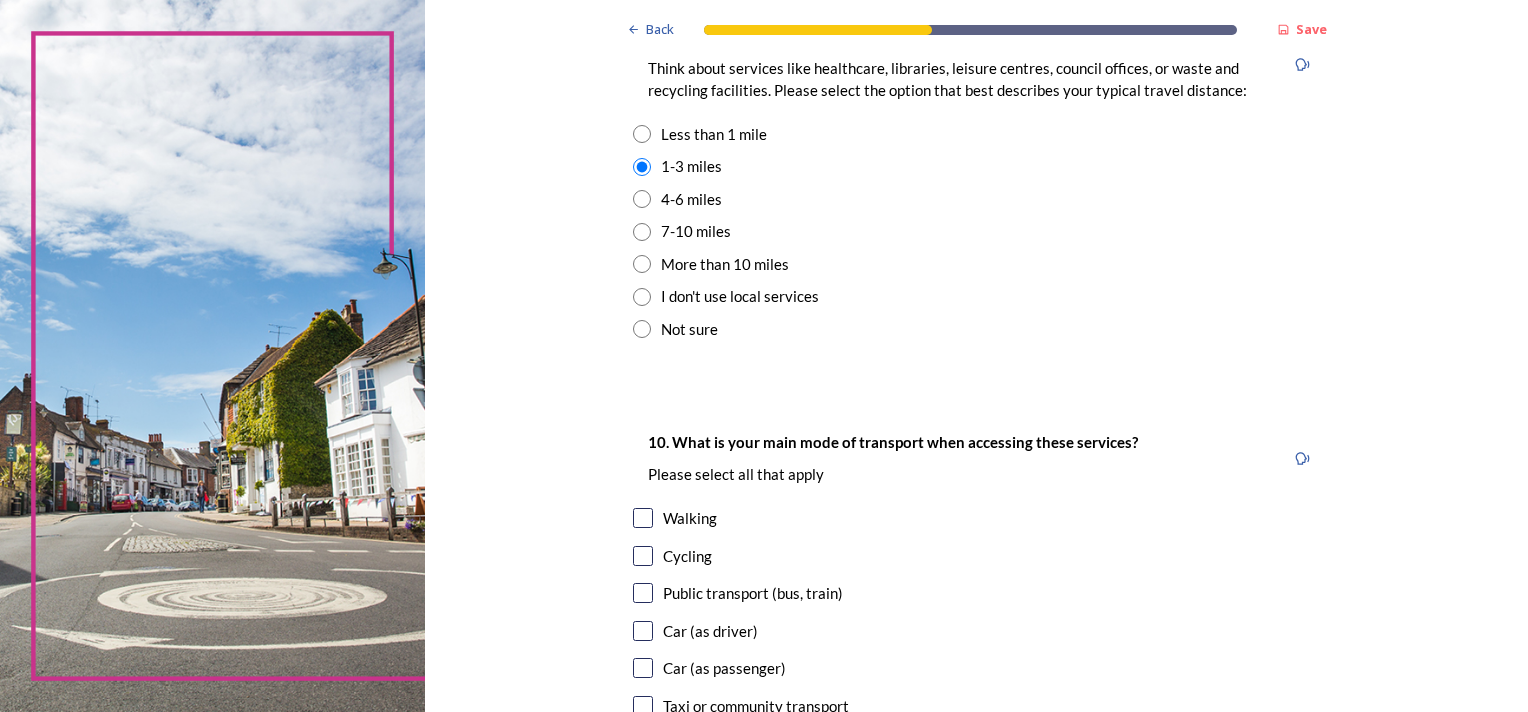 click at bounding box center [643, 518] 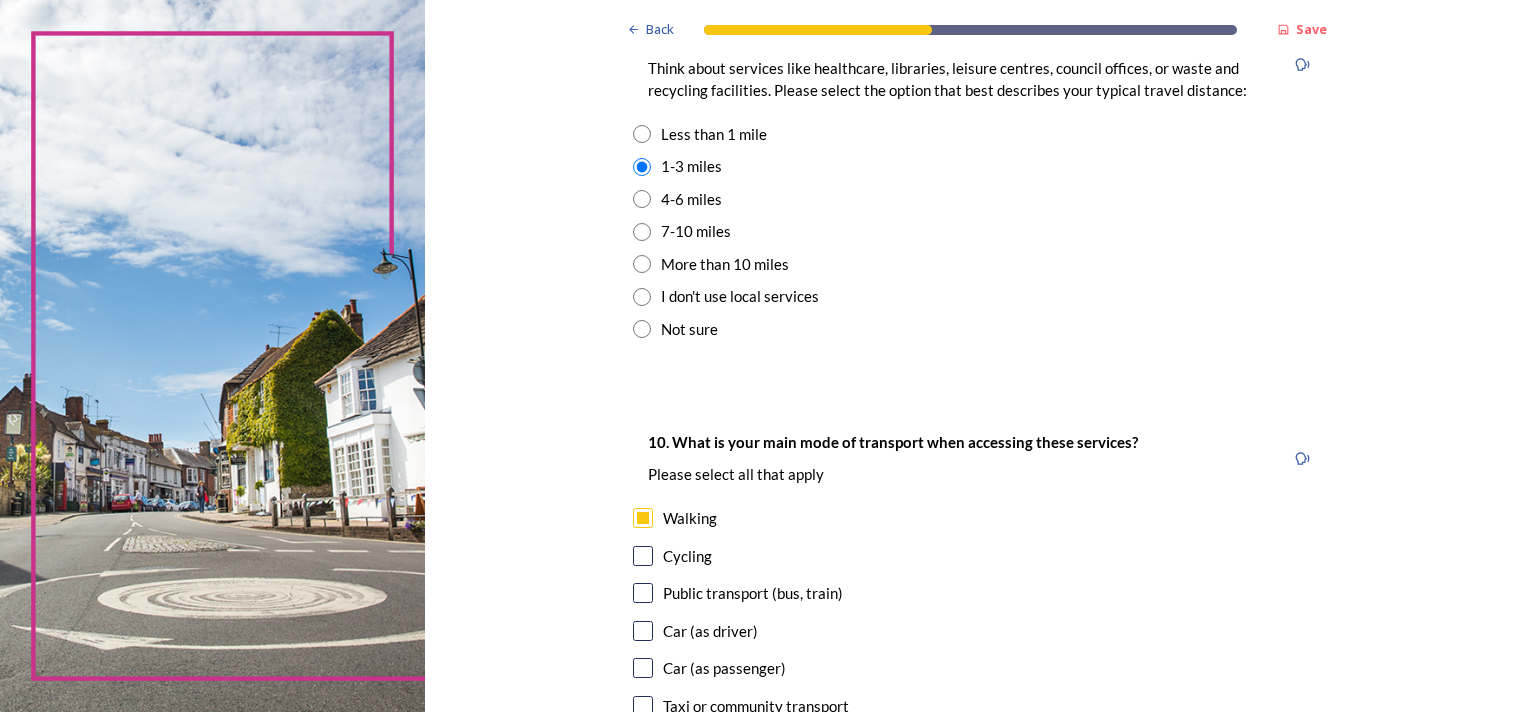 click at bounding box center (643, 556) 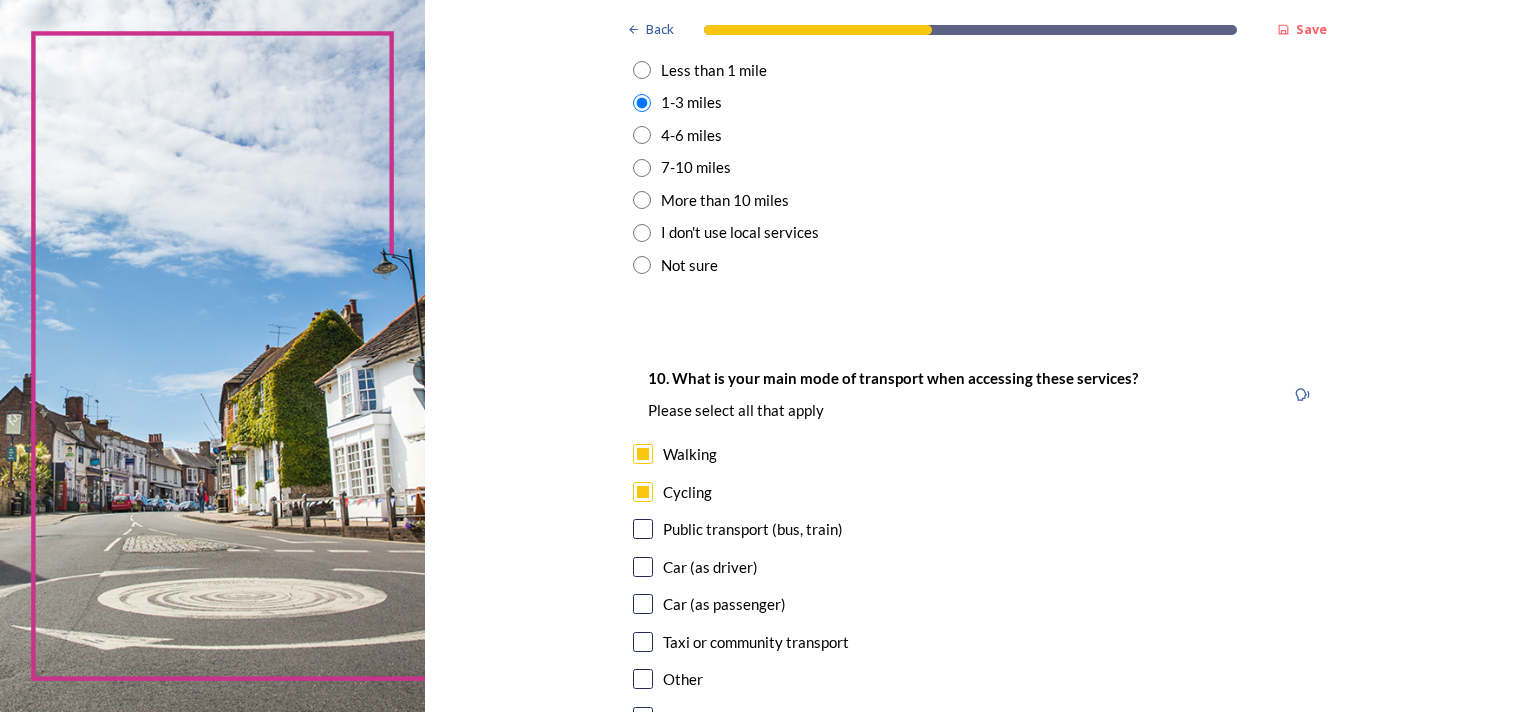 scroll, scrollTop: 1600, scrollLeft: 0, axis: vertical 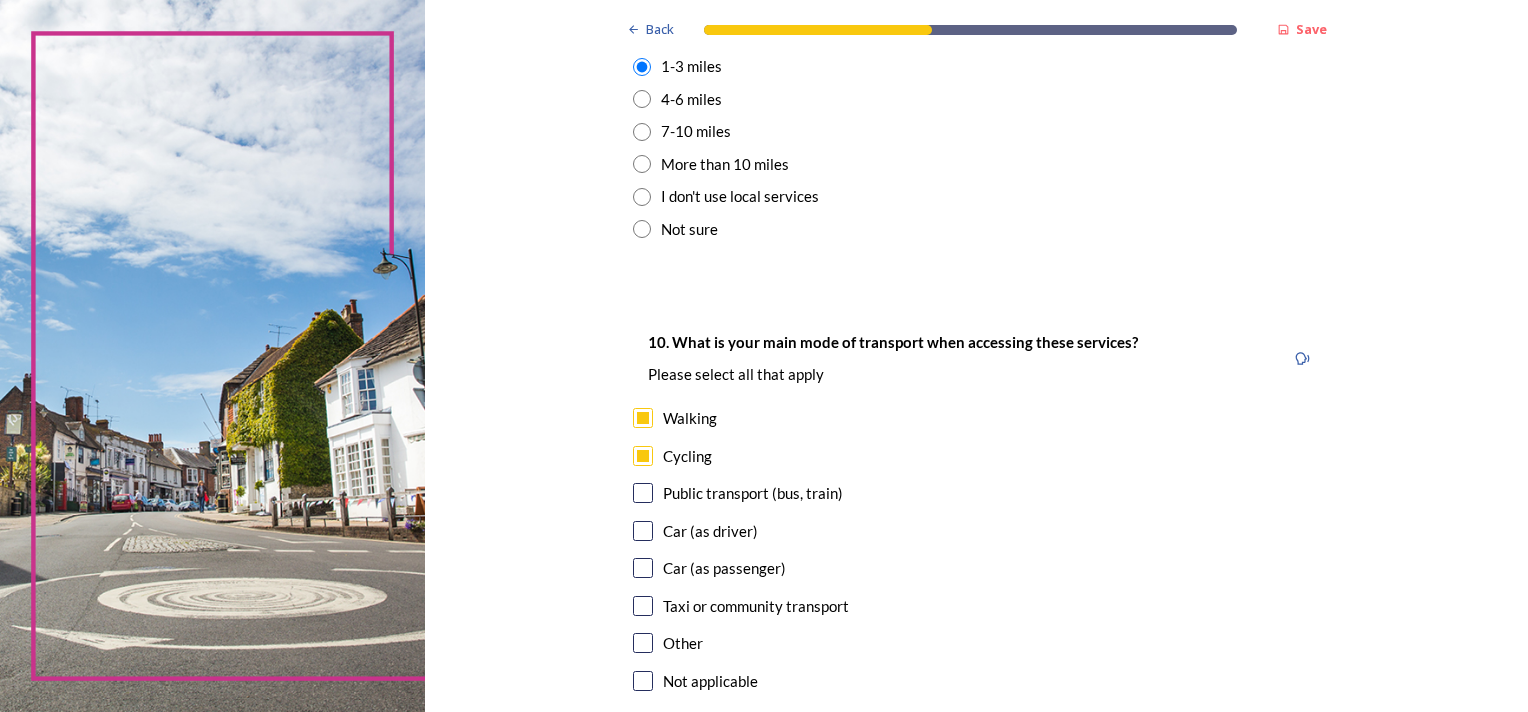 click at bounding box center [643, 531] 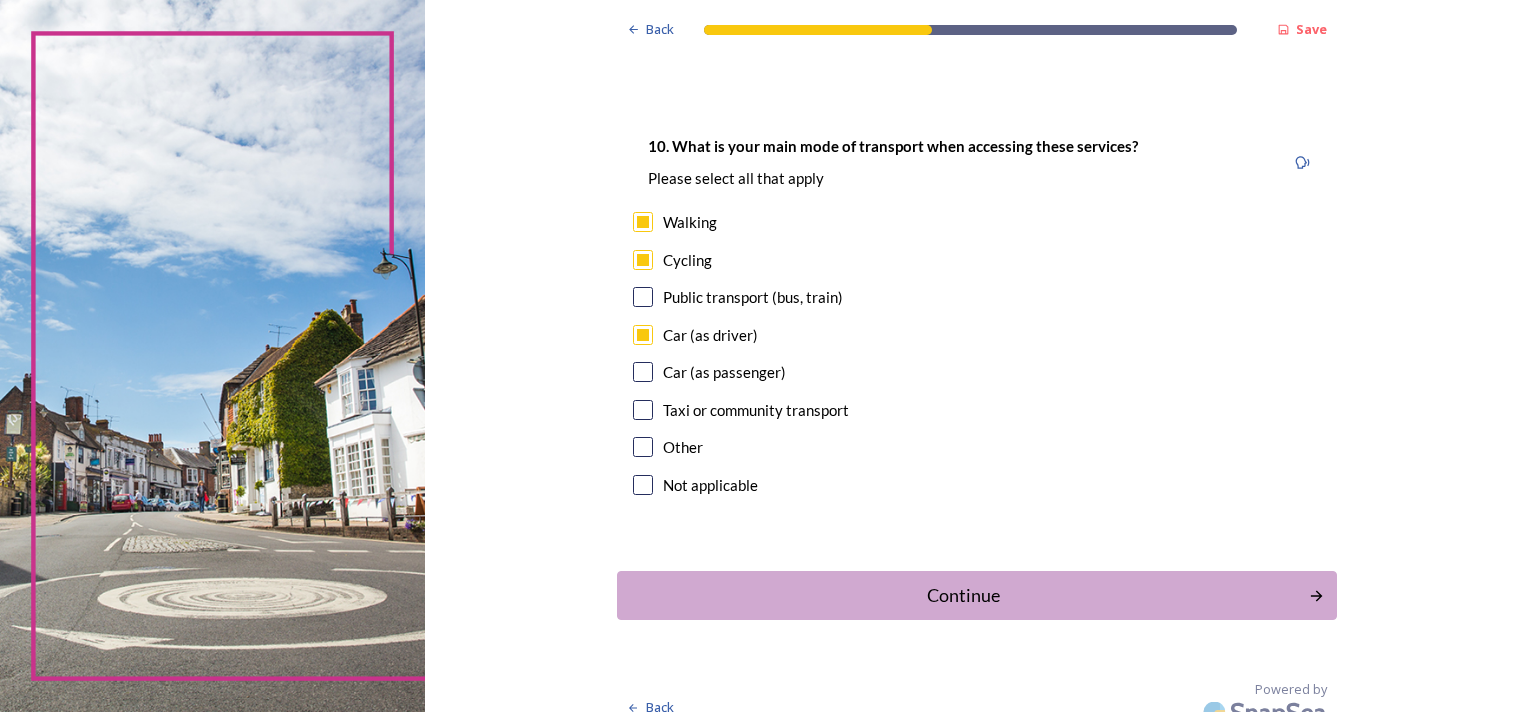scroll, scrollTop: 1820, scrollLeft: 0, axis: vertical 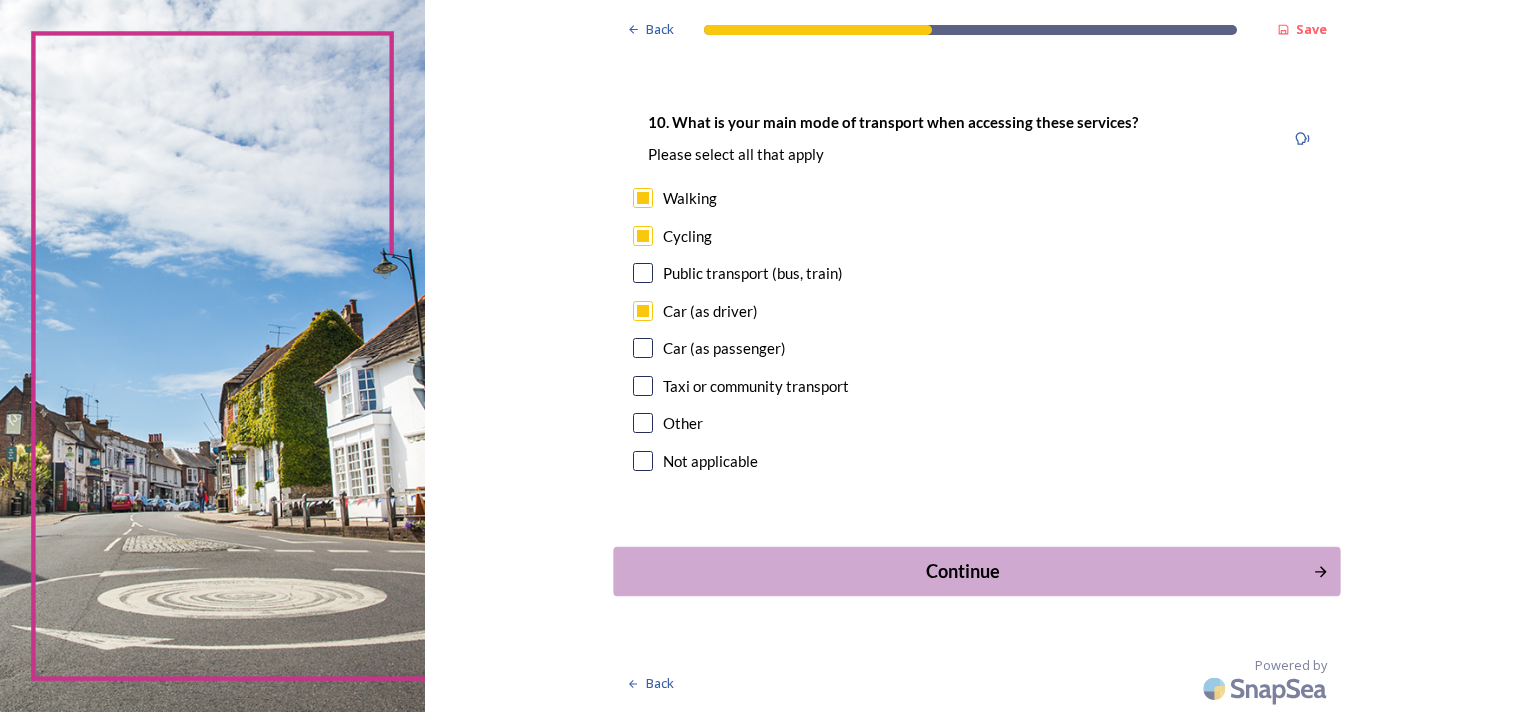 click on "Continue" at bounding box center [962, 571] 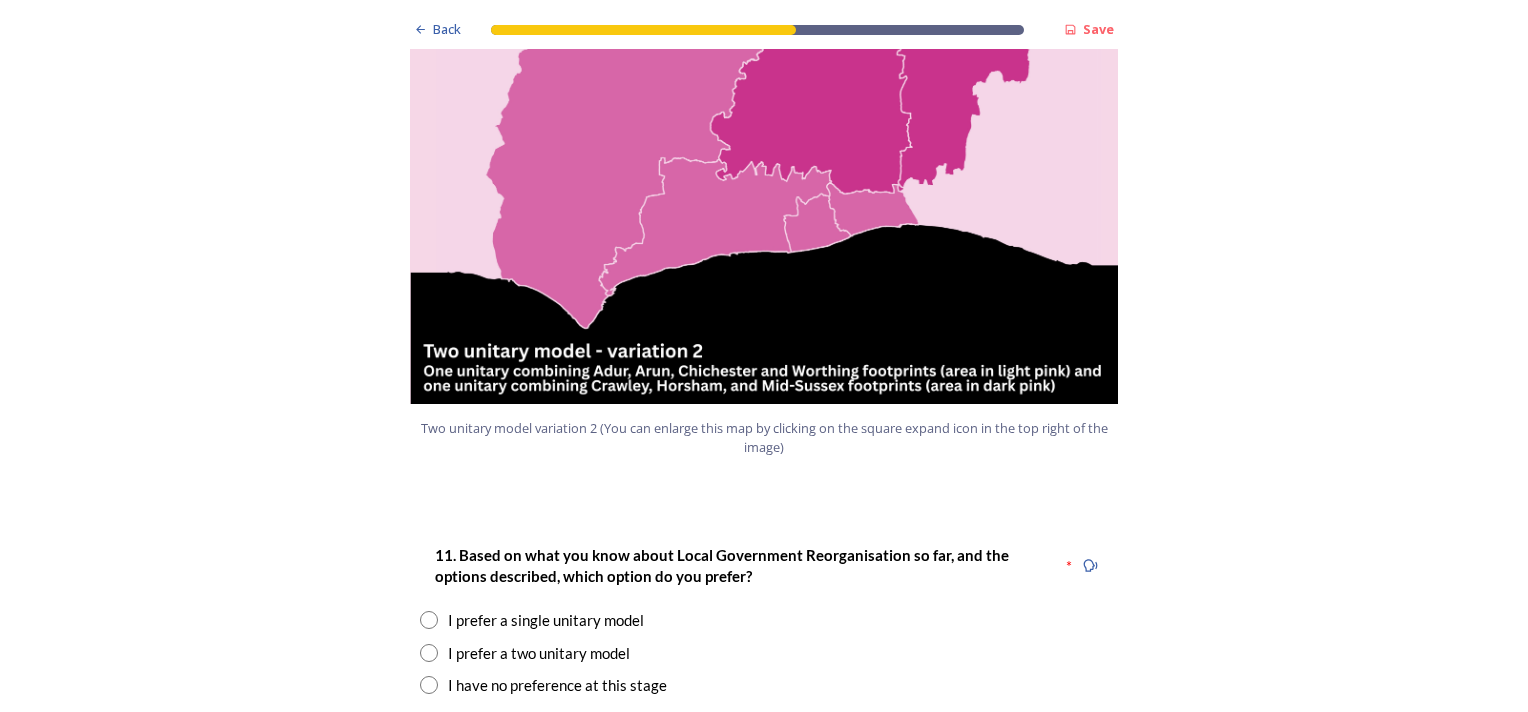 scroll, scrollTop: 2300, scrollLeft: 0, axis: vertical 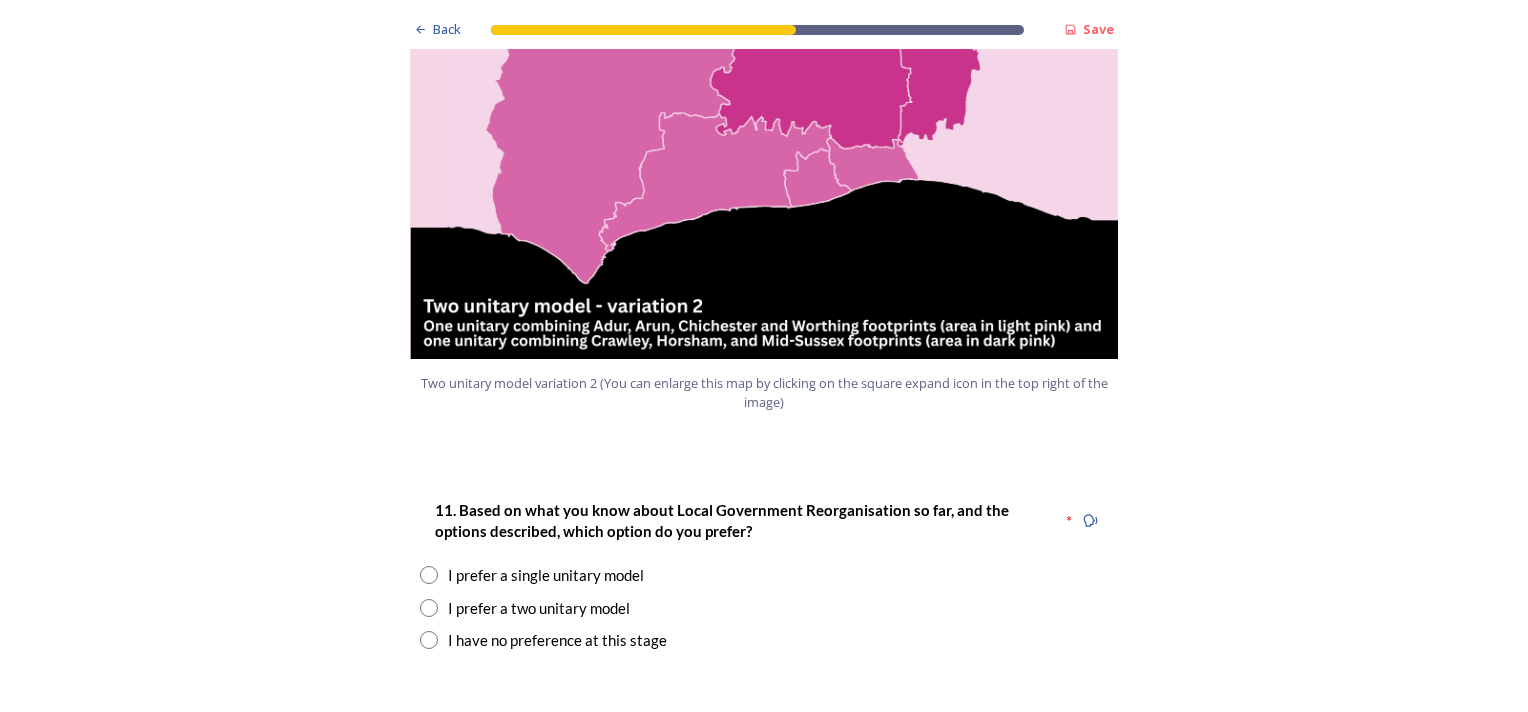 click at bounding box center [429, 608] 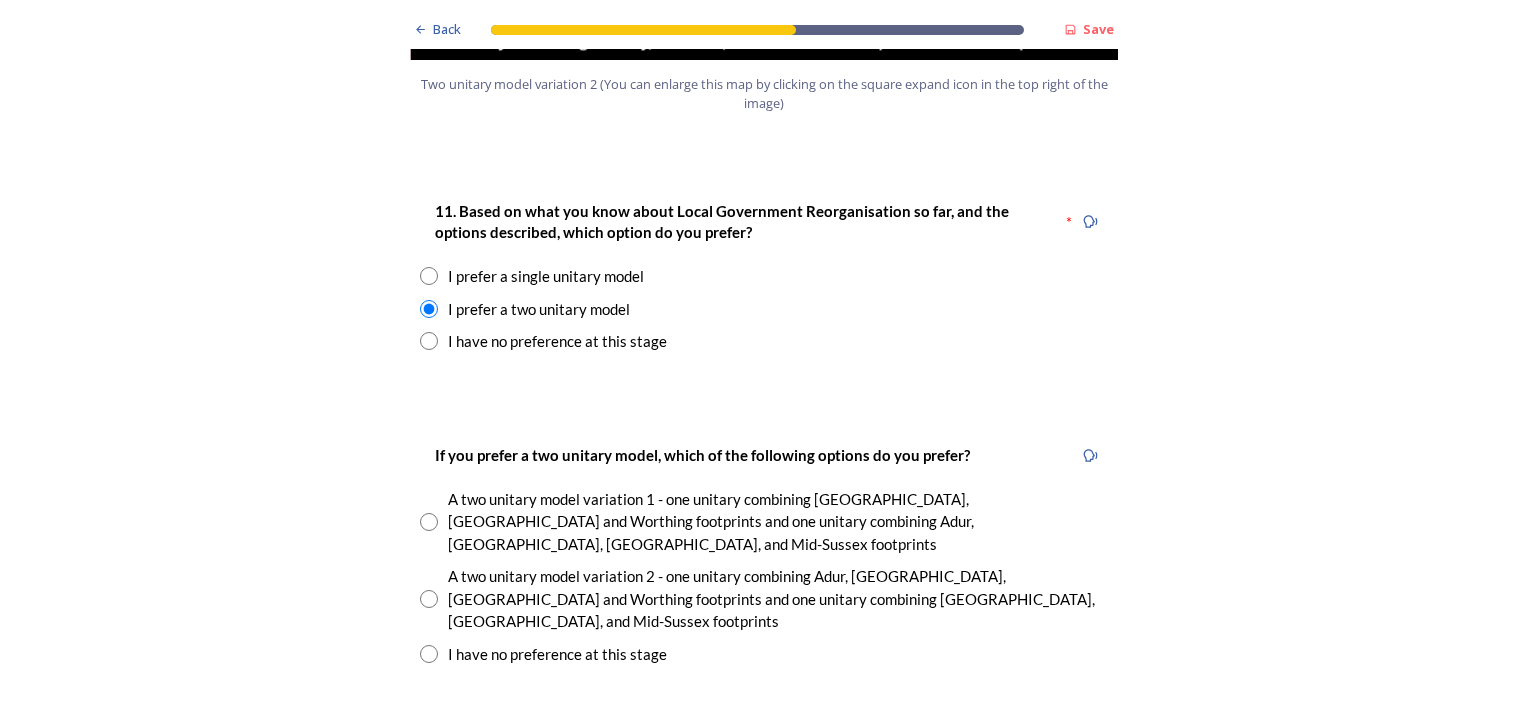 scroll, scrollTop: 2600, scrollLeft: 0, axis: vertical 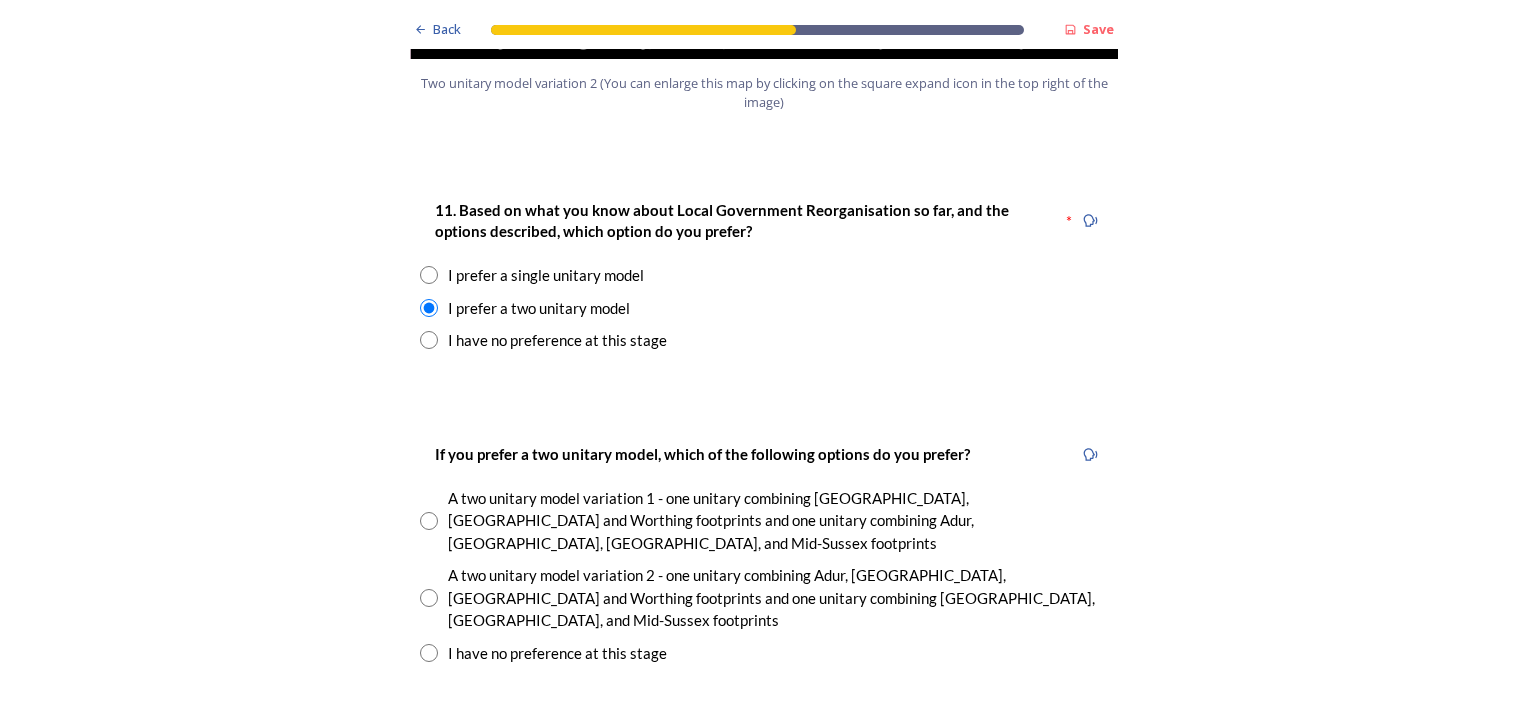 click at bounding box center [429, 598] 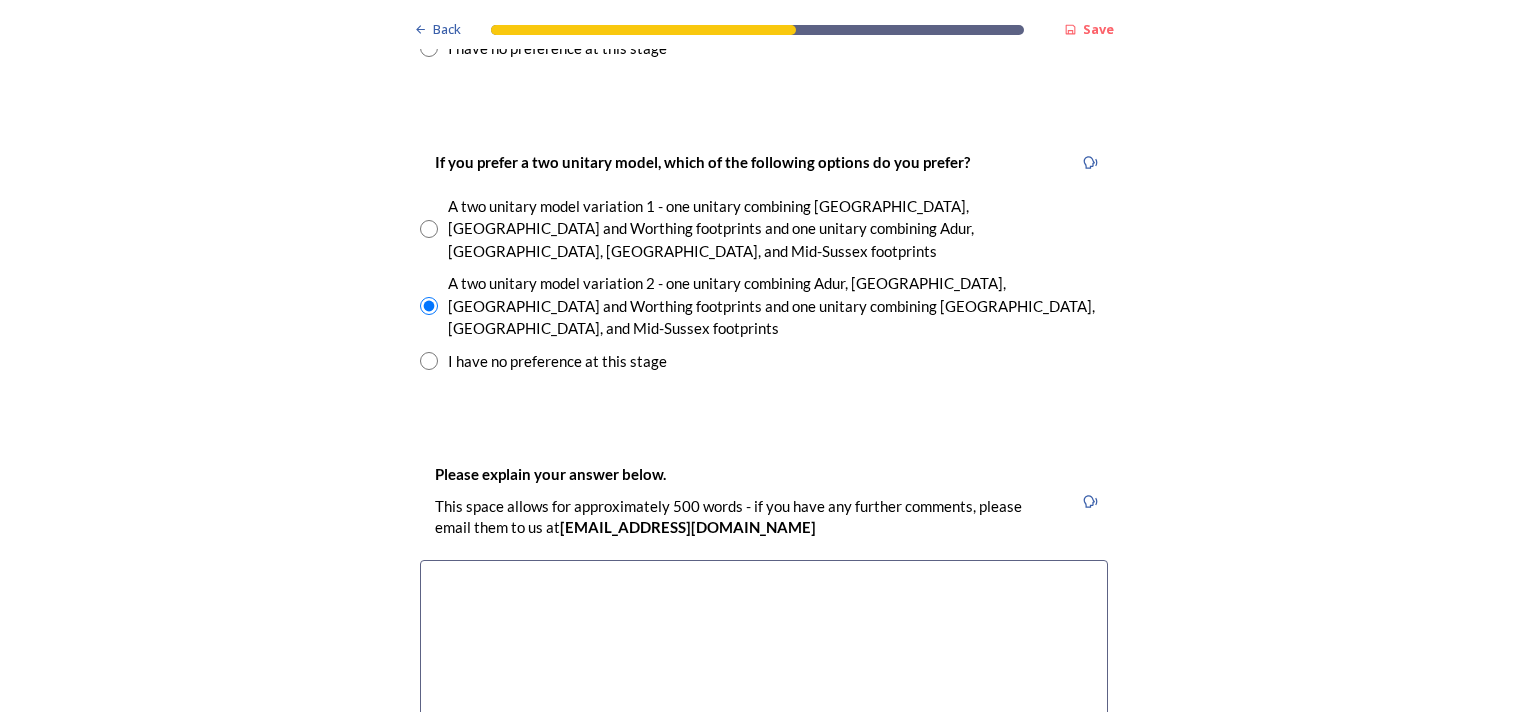 scroll, scrollTop: 2900, scrollLeft: 0, axis: vertical 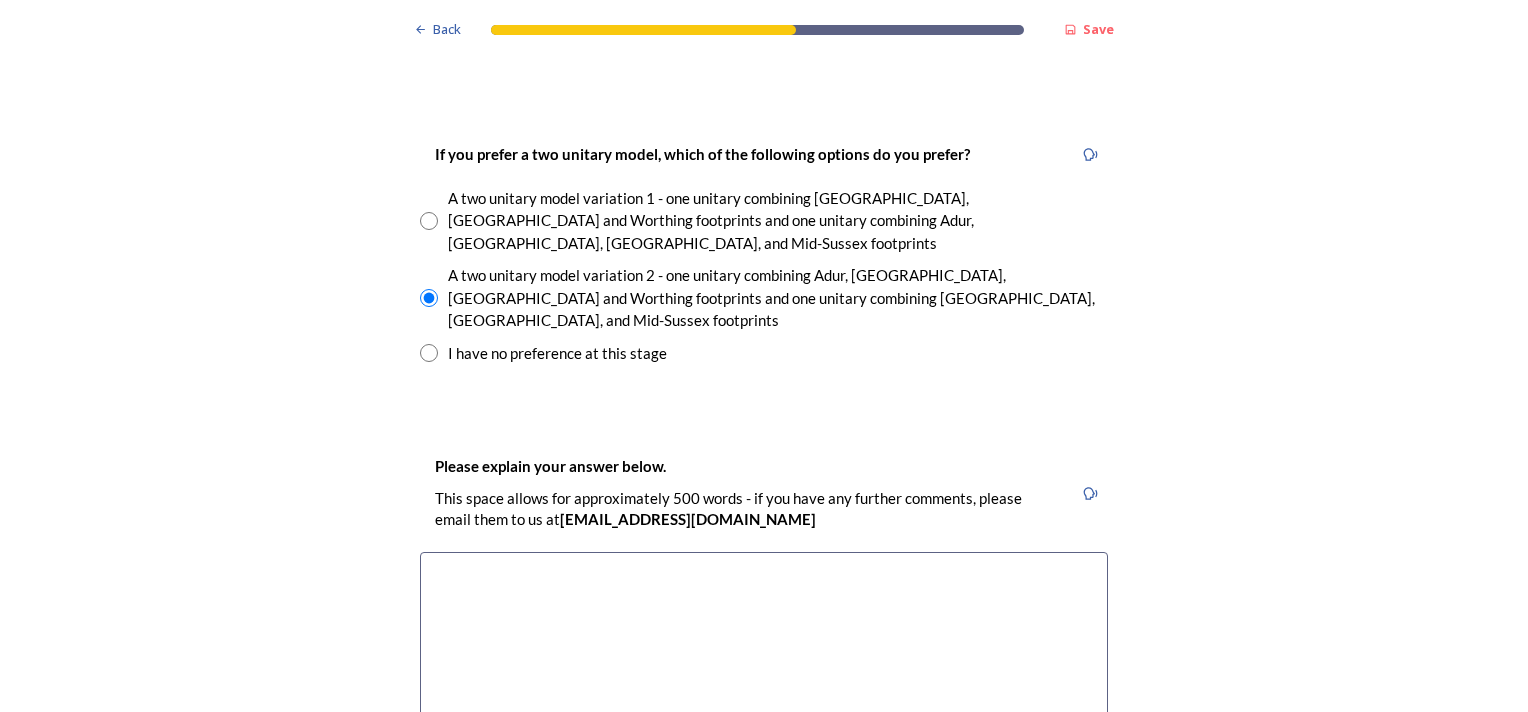 click at bounding box center [764, 664] 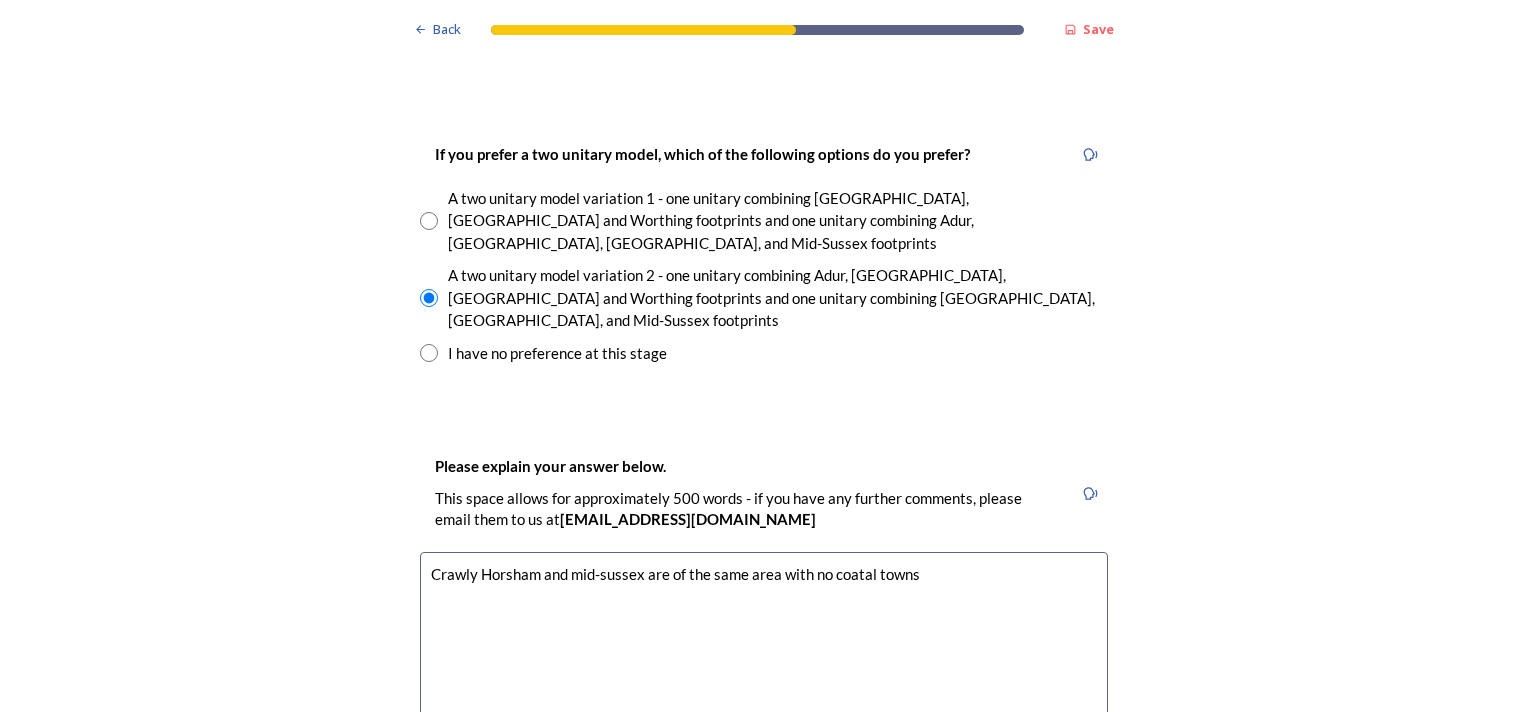 click on "Crawly Horsham and mid-sussex are of the same area with no coatal towns" at bounding box center [764, 664] 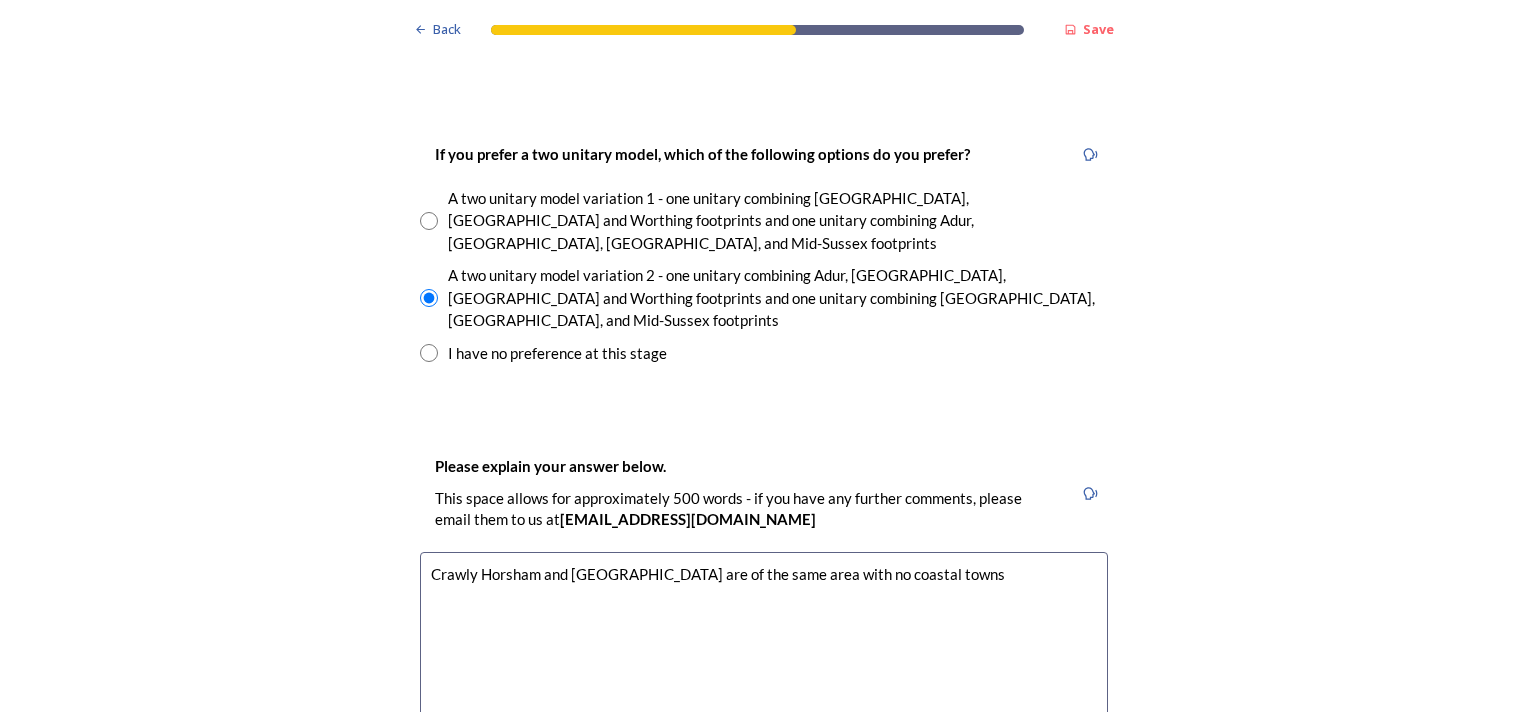 click on "Crawly Horsham and [GEOGRAPHIC_DATA] are of the same area with no coastal towns" at bounding box center (764, 664) 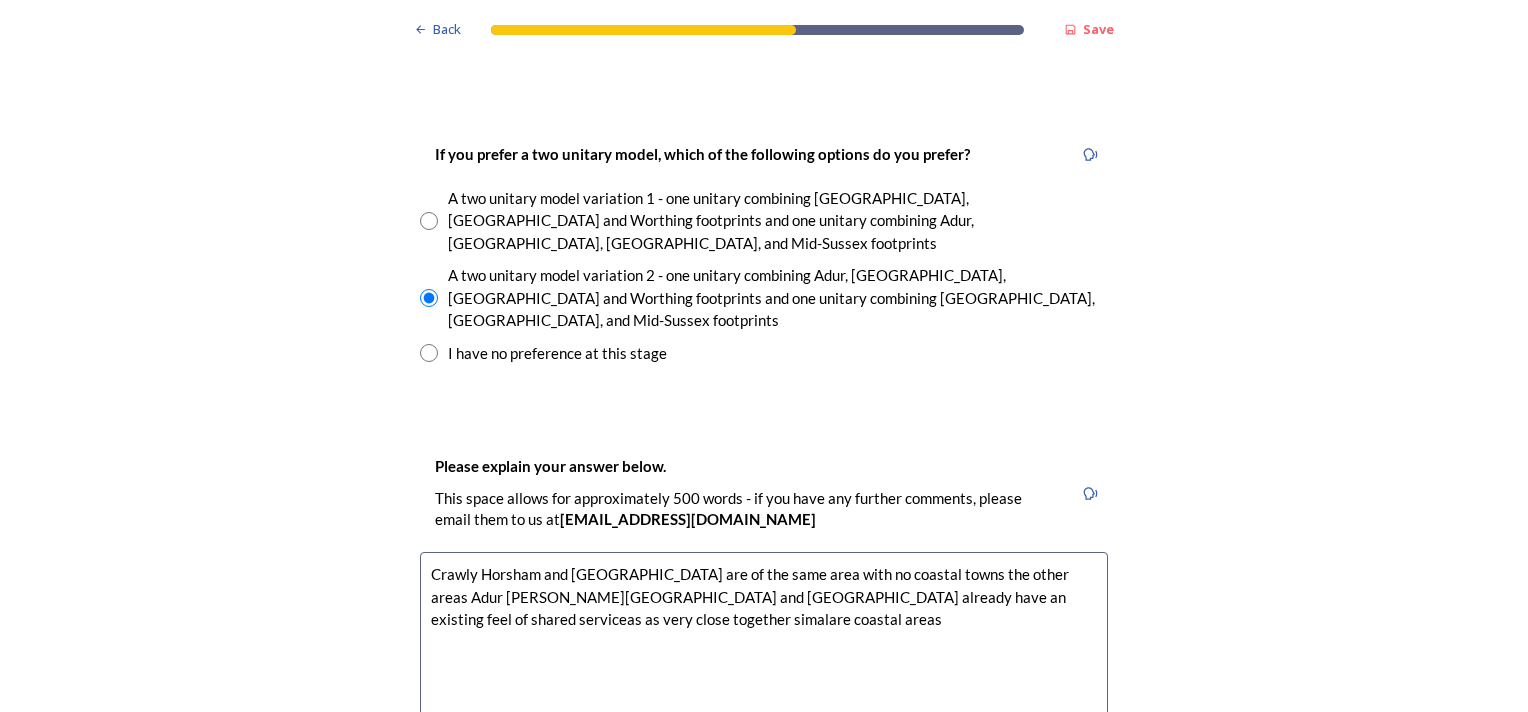 click on "Crawly Horsham and [GEOGRAPHIC_DATA] are of the same area with no coastal towns the other areas Adur [PERSON_NAME][GEOGRAPHIC_DATA] and [GEOGRAPHIC_DATA] already have an existing feel of shared serviceas as very close together simalare coastal areas" at bounding box center (764, 664) 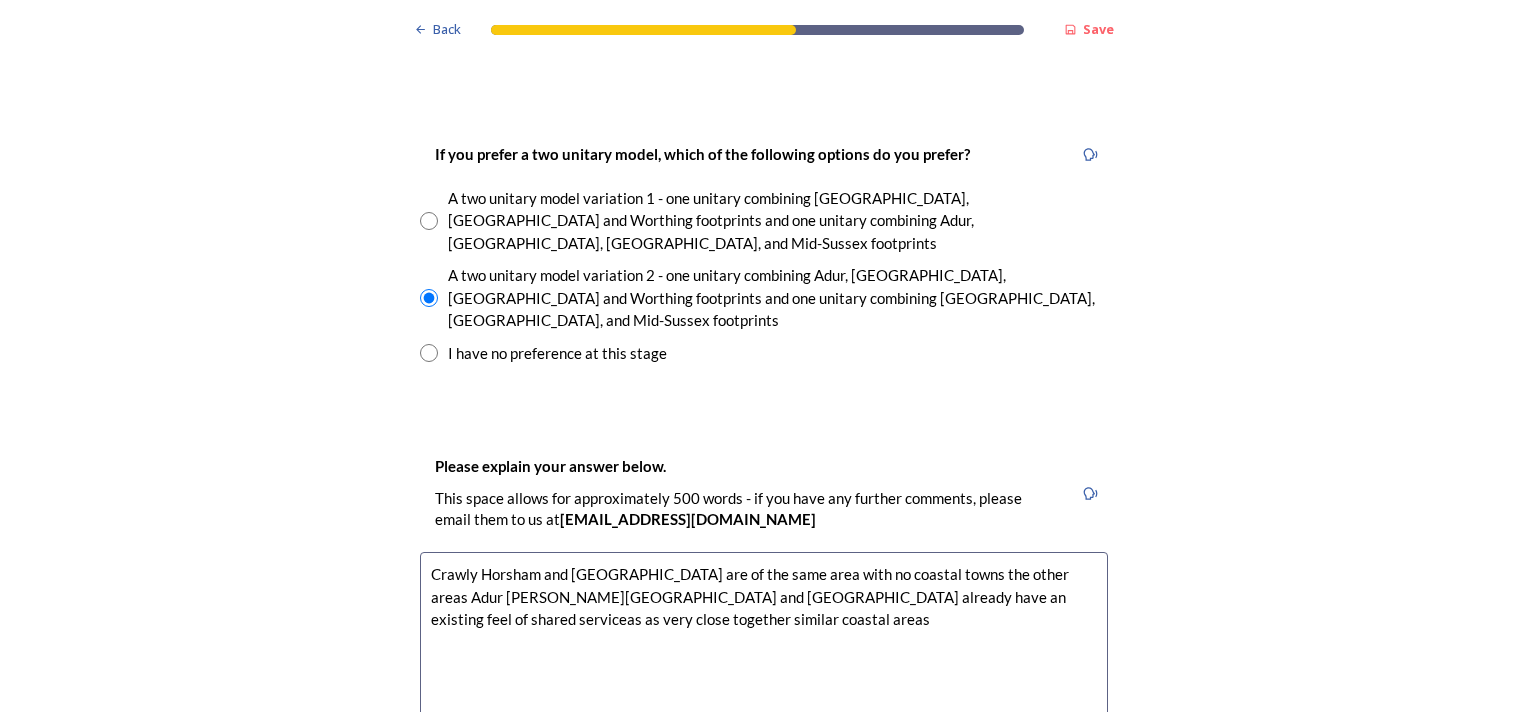 click on "Crawly Horsham and [GEOGRAPHIC_DATA] are of the same area with no coastal towns the other areas Adur [PERSON_NAME][GEOGRAPHIC_DATA] and [GEOGRAPHIC_DATA] already have an existing feel of shared serviceas as very close together similar coastal areas" at bounding box center (764, 664) 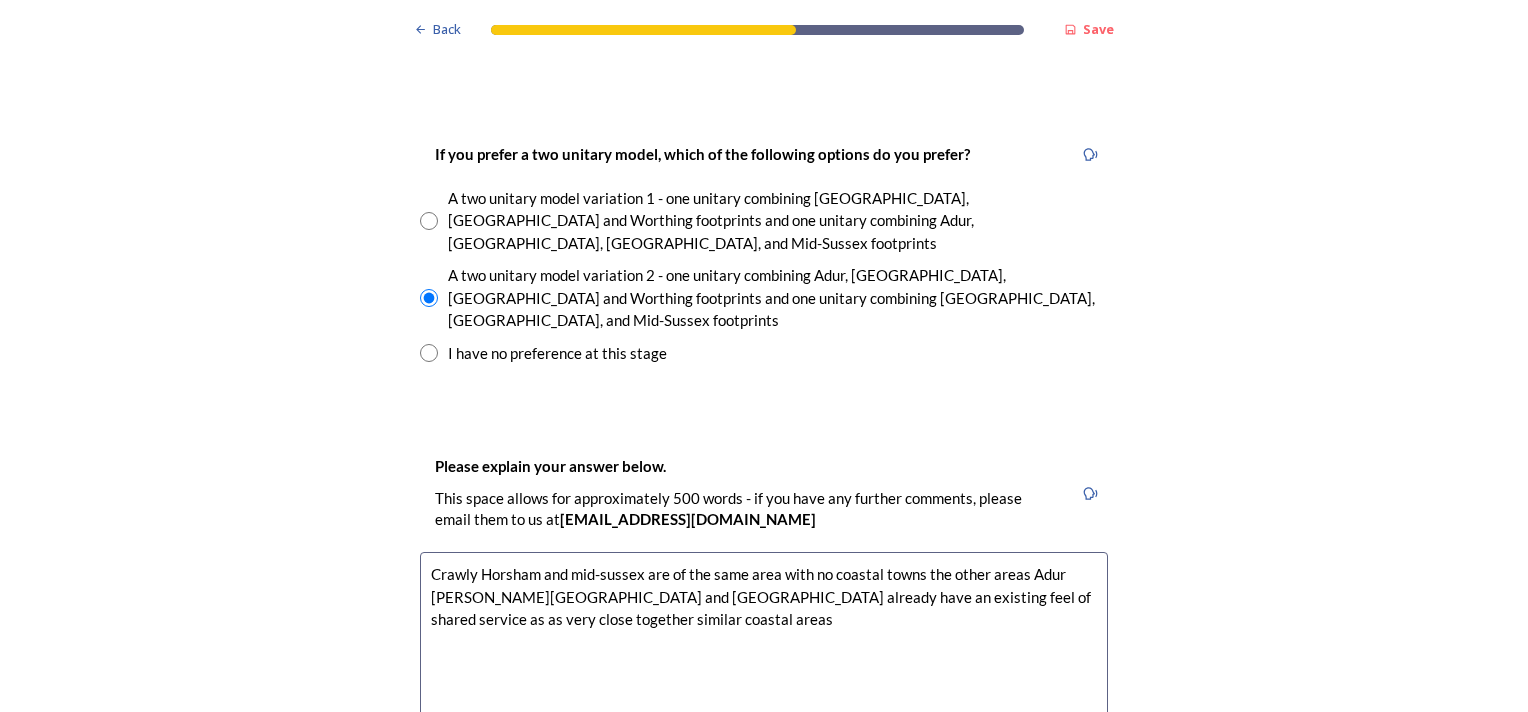 drag, startPoint x: 888, startPoint y: 492, endPoint x: 982, endPoint y: 492, distance: 94 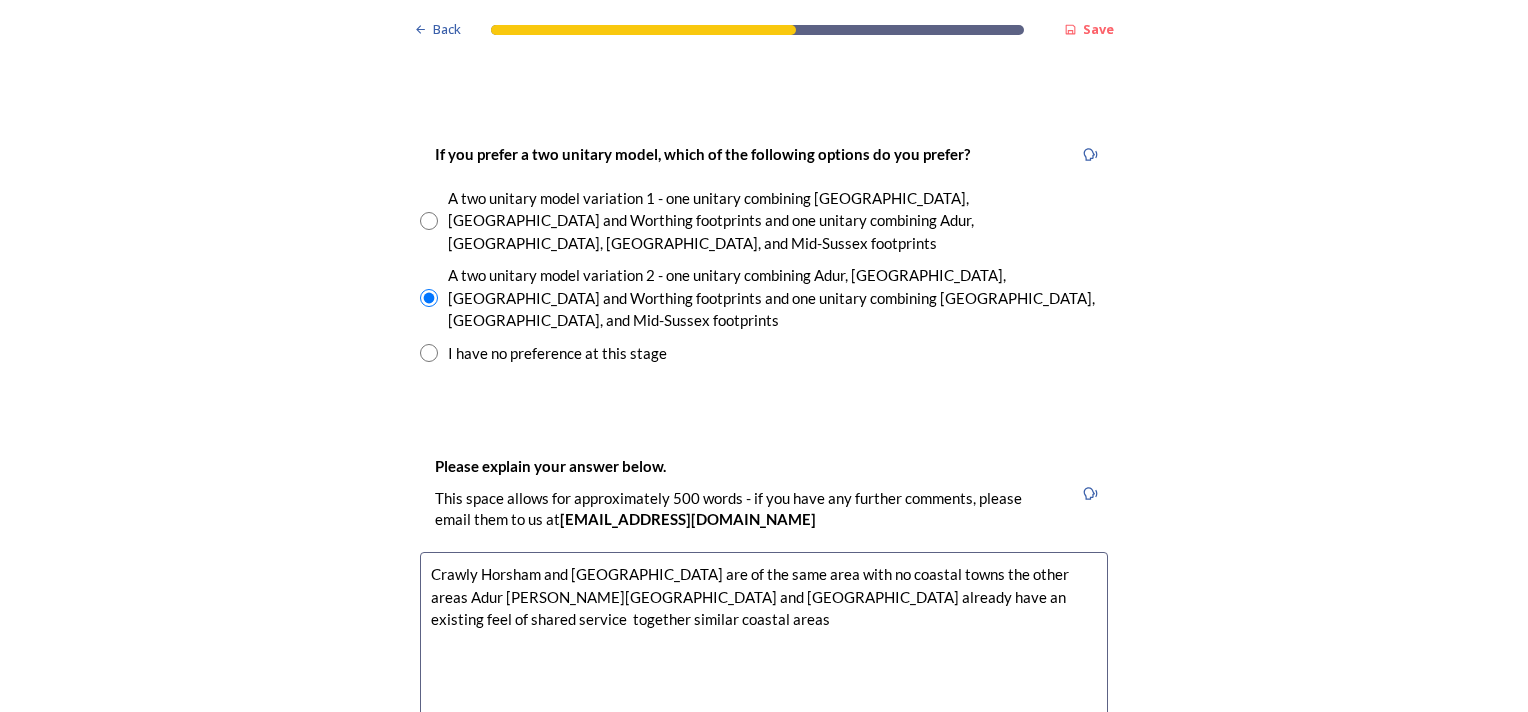 click on "Crawly Horsham and [GEOGRAPHIC_DATA] are of the same area with no coastal towns the other areas Adur [PERSON_NAME][GEOGRAPHIC_DATA] and [GEOGRAPHIC_DATA] already have an existing feel of shared service  together similar coastal areas" at bounding box center [764, 664] 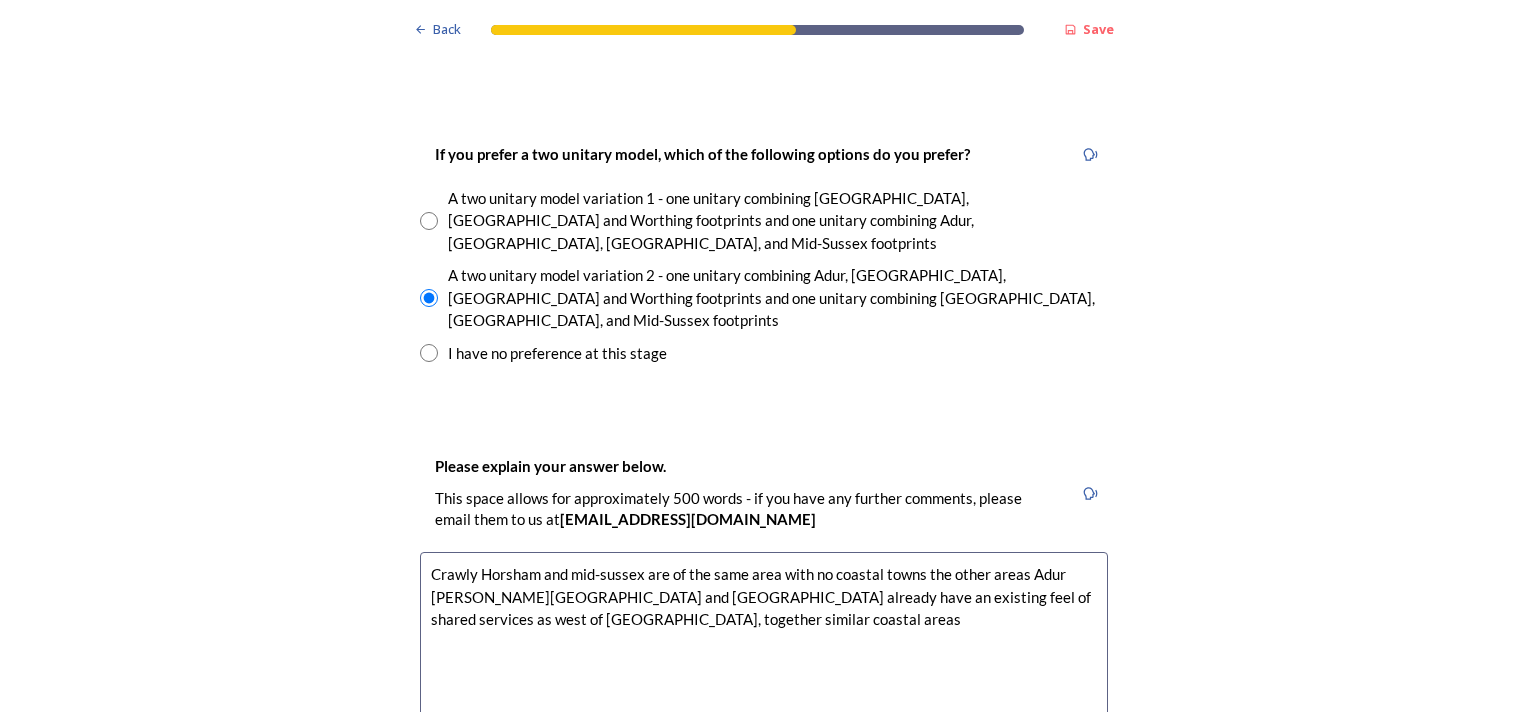 click on "Crawly Horsham and mid-sussex are of the same area with no coastal towns the other areas Adur [PERSON_NAME][GEOGRAPHIC_DATA] and [GEOGRAPHIC_DATA] already have an existing feel of shared services as west of [GEOGRAPHIC_DATA], together similar coastal areas" at bounding box center (764, 664) 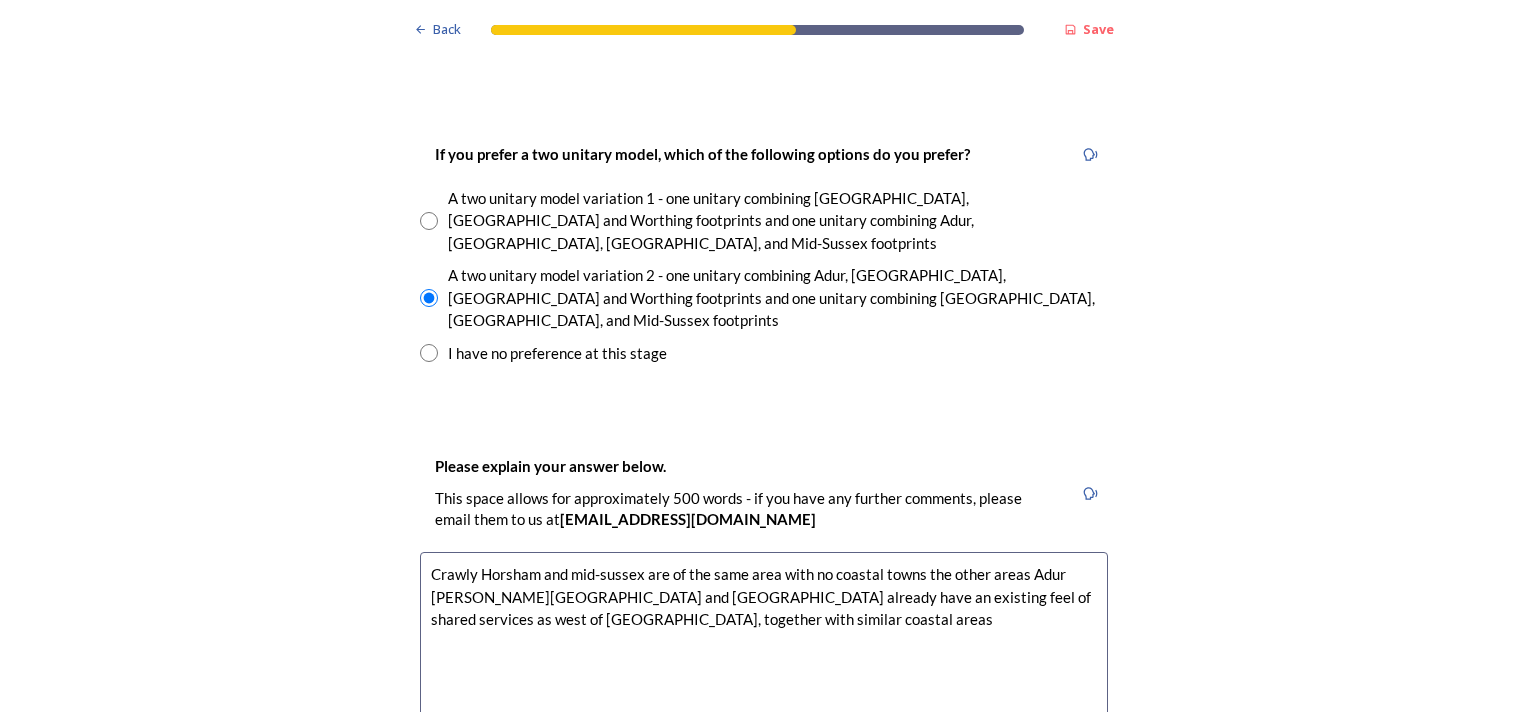 click on "Crawly Horsham and mid-sussex are of the same area with no coastal towns the other areas Adur [PERSON_NAME][GEOGRAPHIC_DATA] and [GEOGRAPHIC_DATA] already have an existing feel of shared services as west of [GEOGRAPHIC_DATA], together with similar coastal areas" at bounding box center (764, 664) 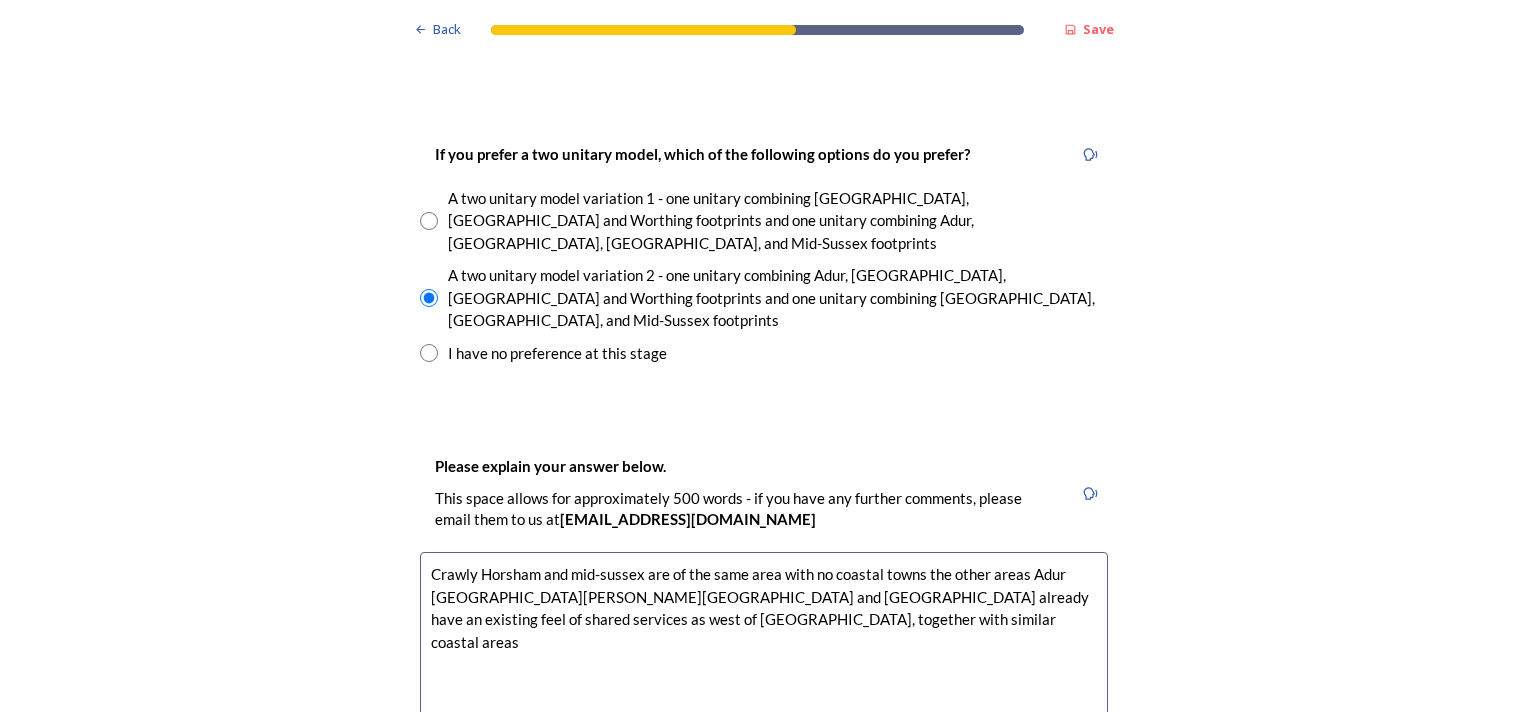 drag, startPoint x: 548, startPoint y: 495, endPoint x: 548, endPoint y: 532, distance: 37 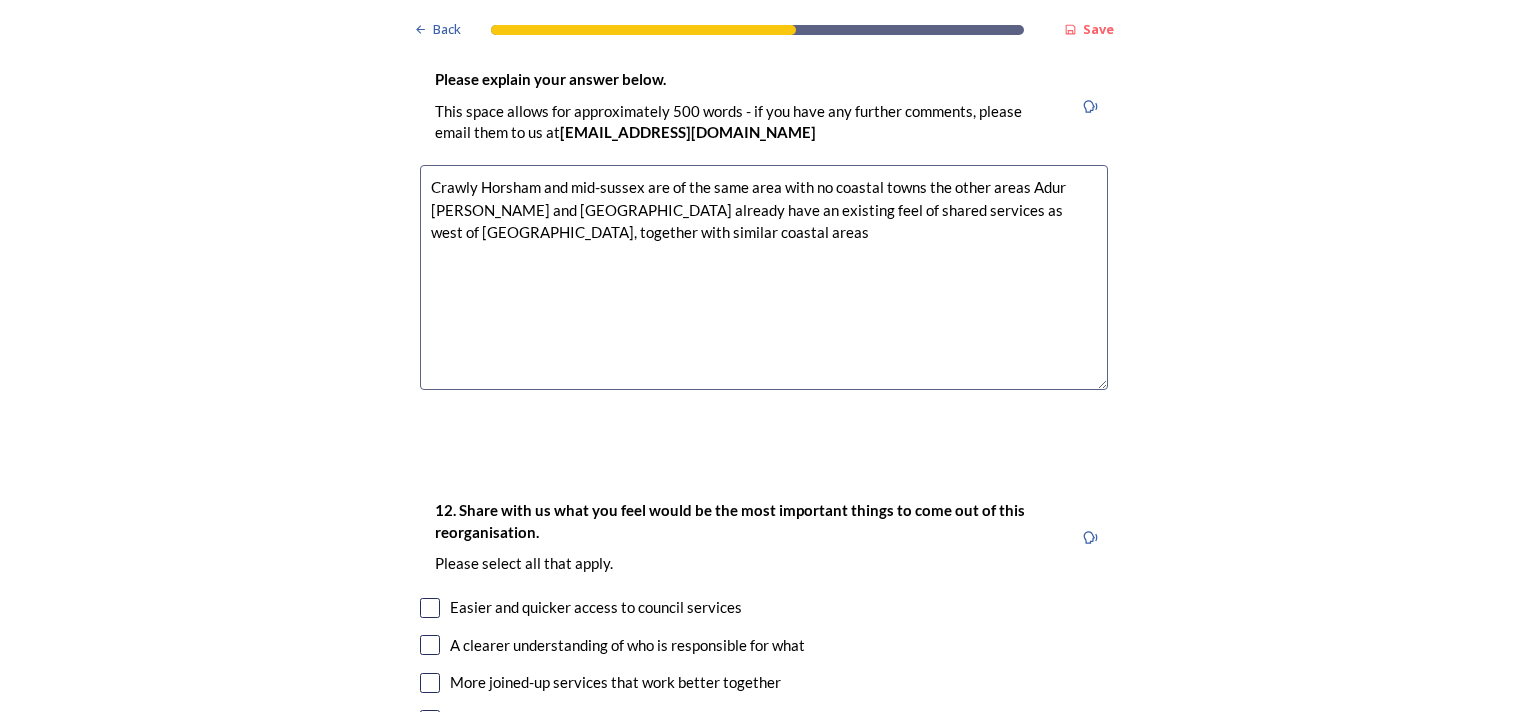 scroll, scrollTop: 3300, scrollLeft: 0, axis: vertical 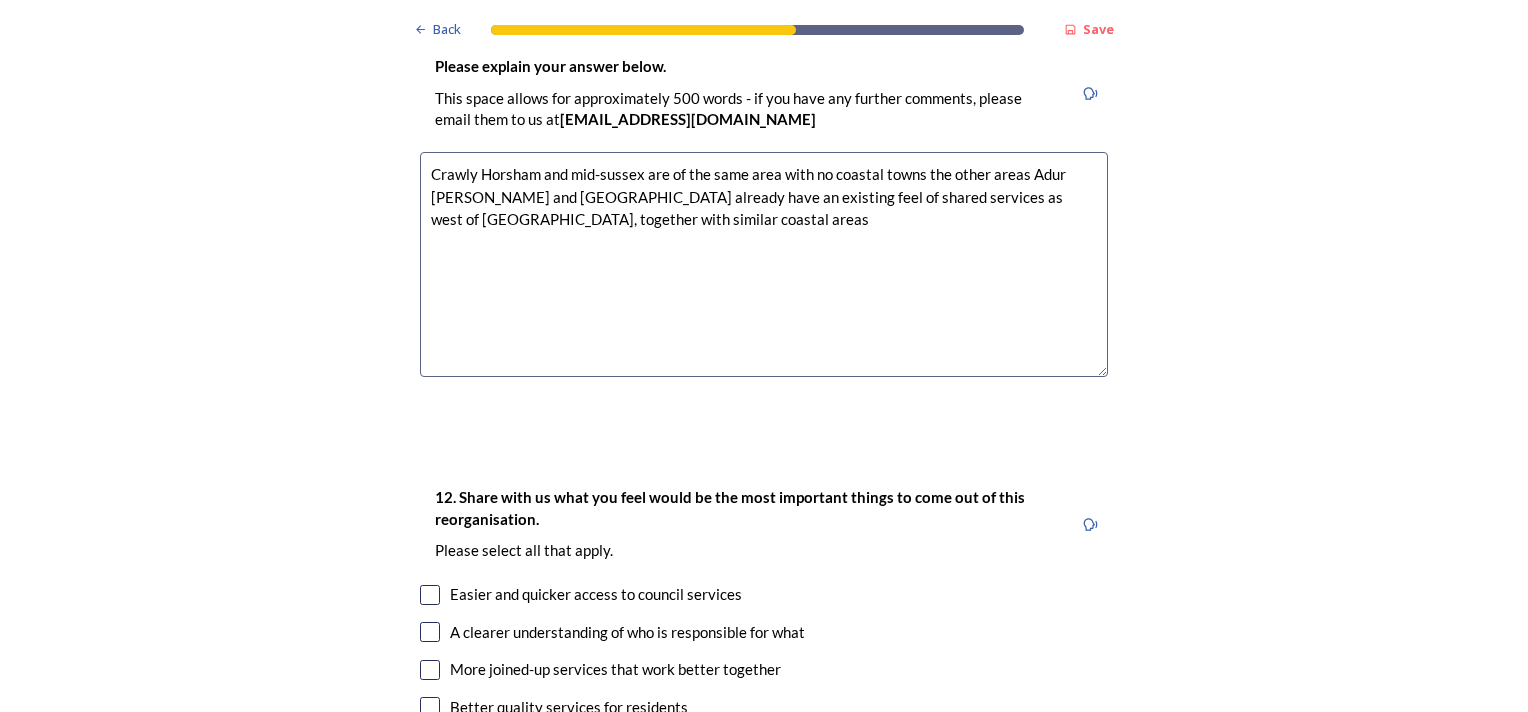 type on "Crawly Horsham and mid-sussex are of the same area with no coastal towns the other areas Adur [PERSON_NAME] and [GEOGRAPHIC_DATA] already have an existing feel of shared services as west of [GEOGRAPHIC_DATA], together with similar coastal areas" 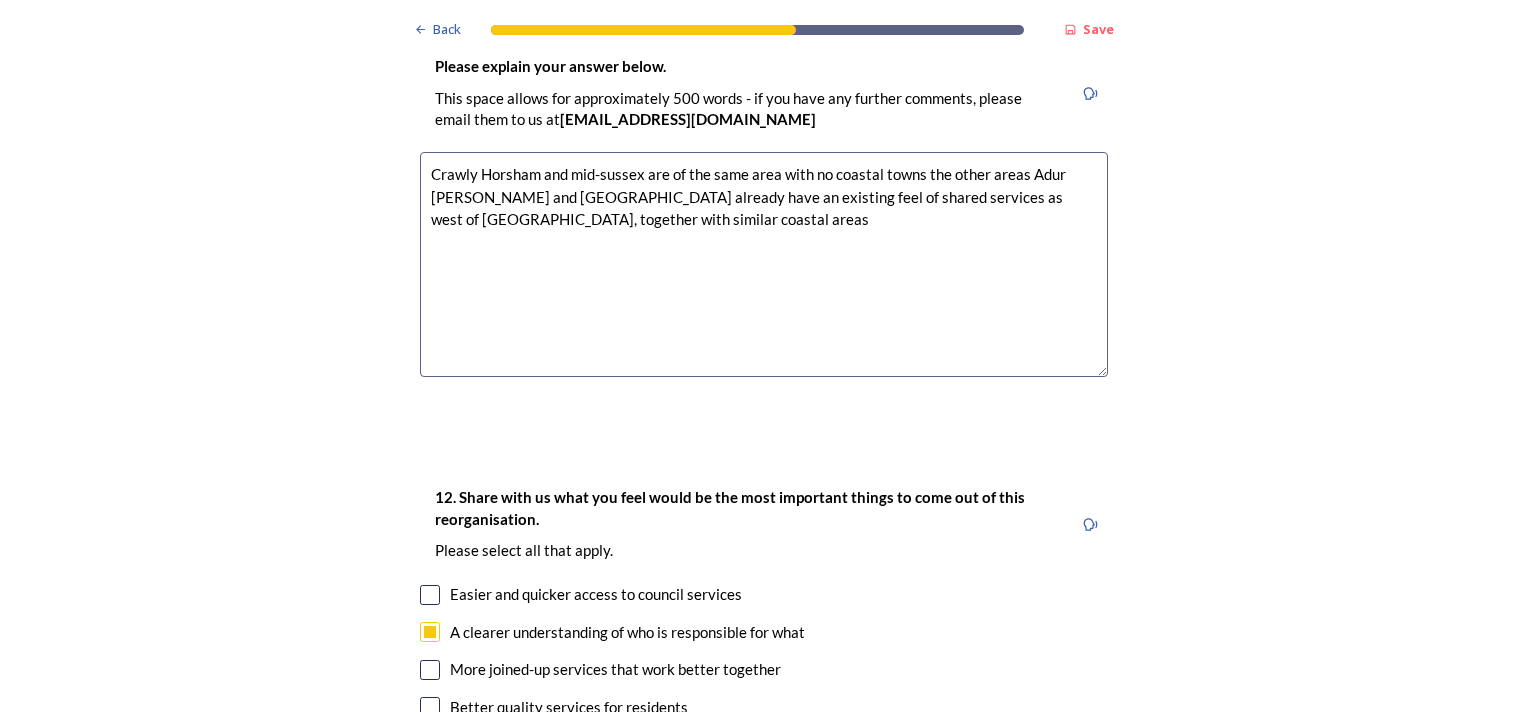 click at bounding box center (430, 670) 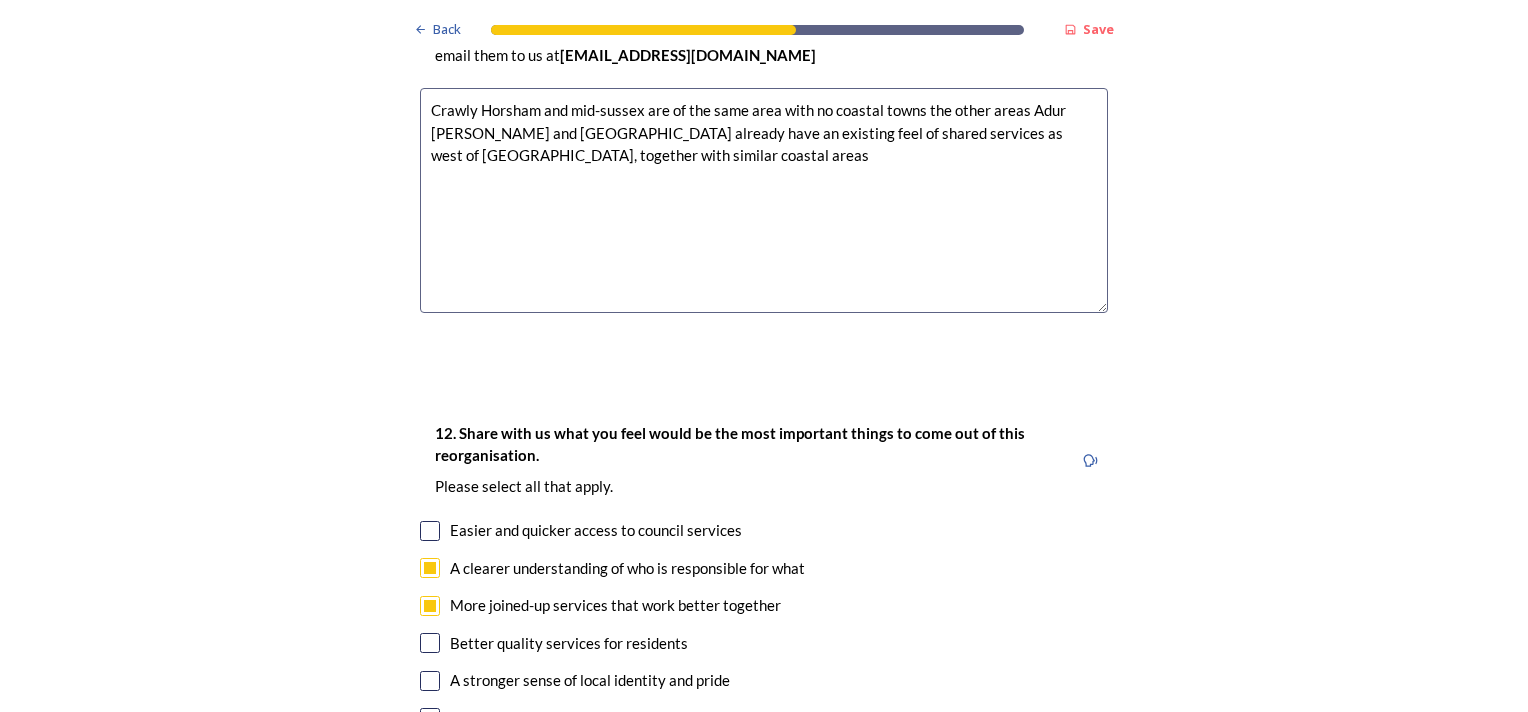 scroll, scrollTop: 3400, scrollLeft: 0, axis: vertical 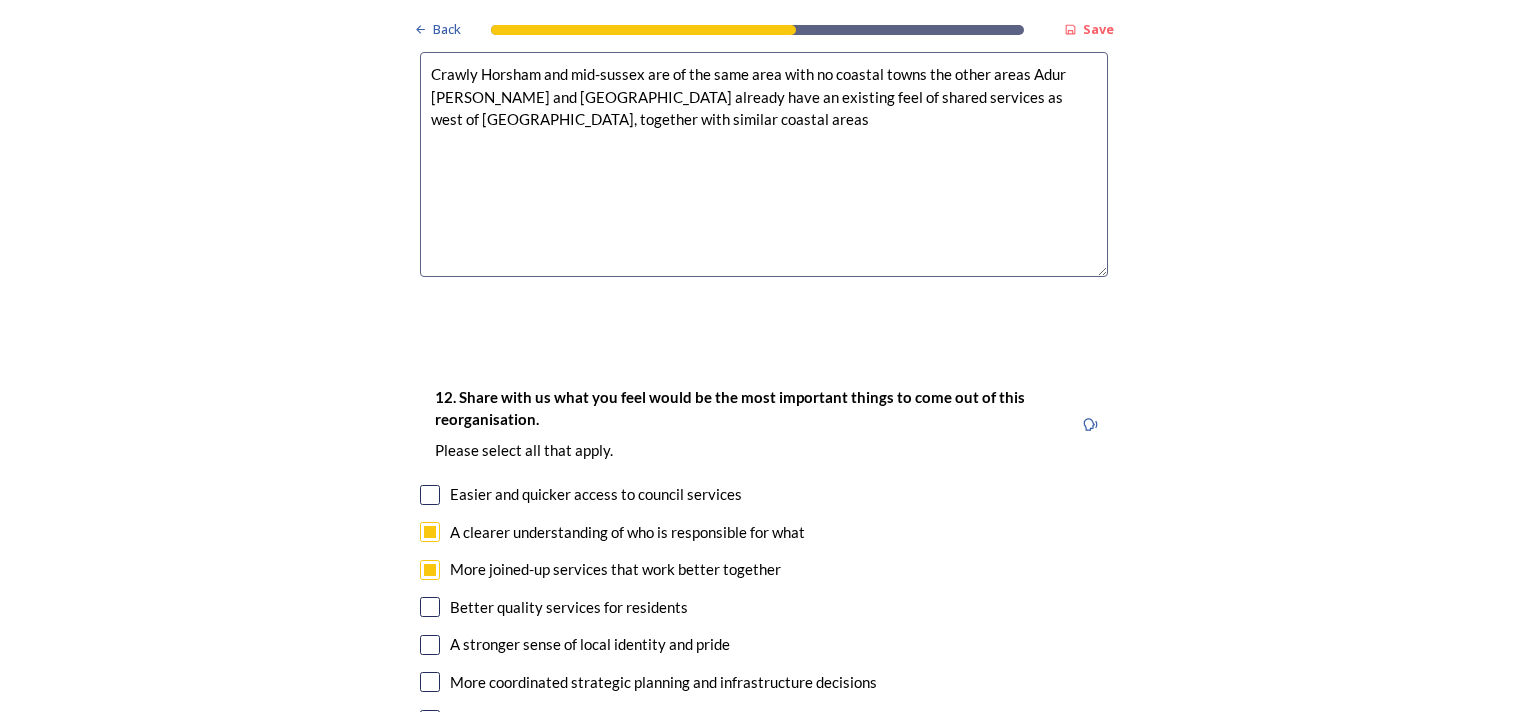 click at bounding box center [430, 682] 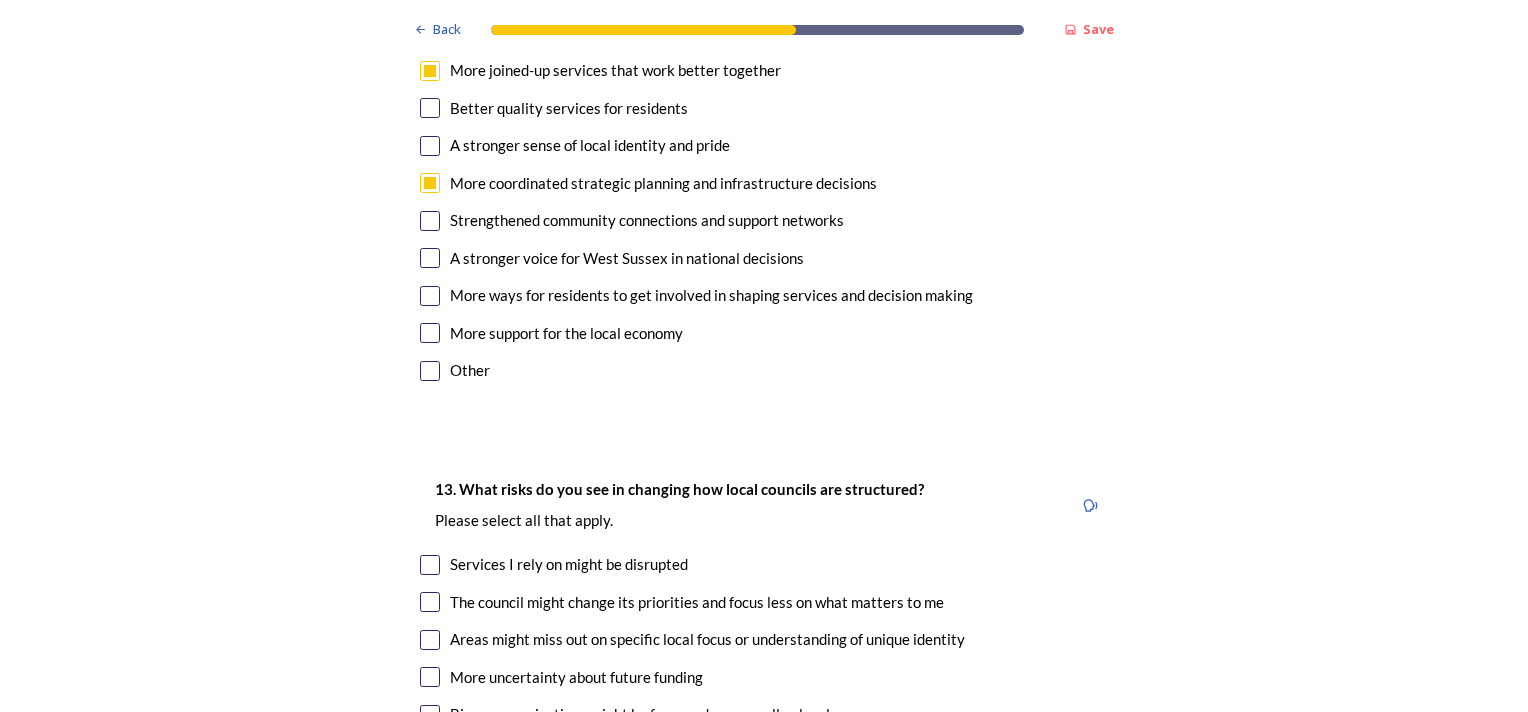 scroll, scrollTop: 3900, scrollLeft: 0, axis: vertical 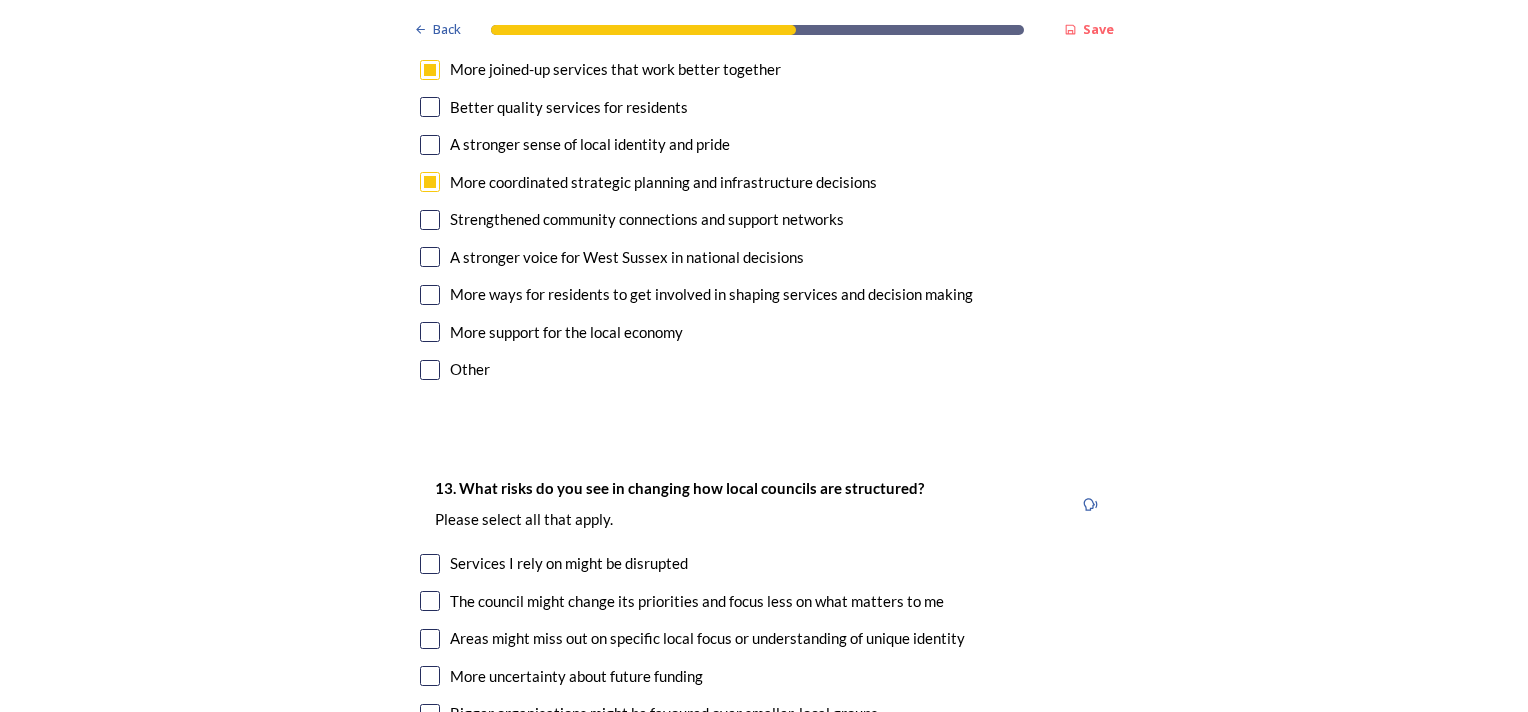 click at bounding box center [430, 639] 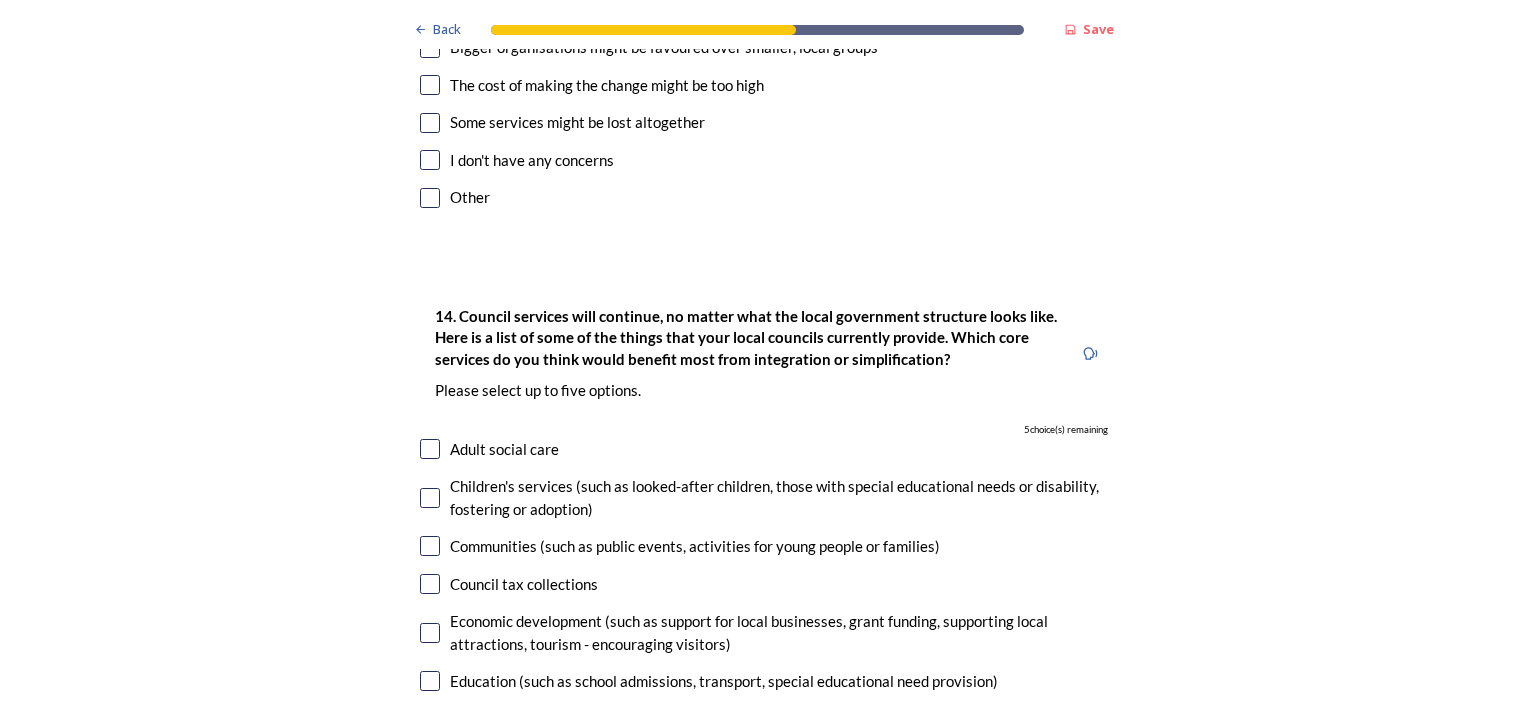 scroll, scrollTop: 4600, scrollLeft: 0, axis: vertical 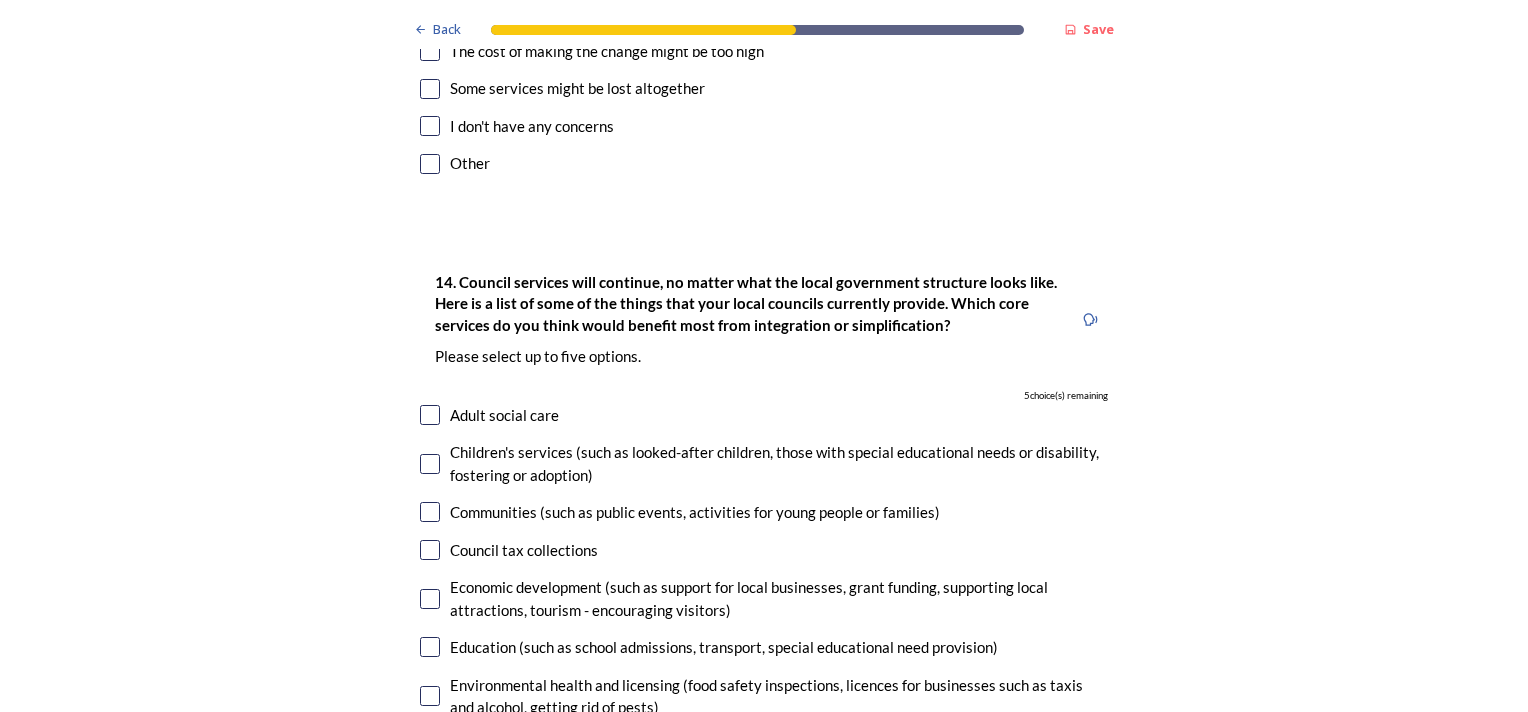 click at bounding box center (430, 599) 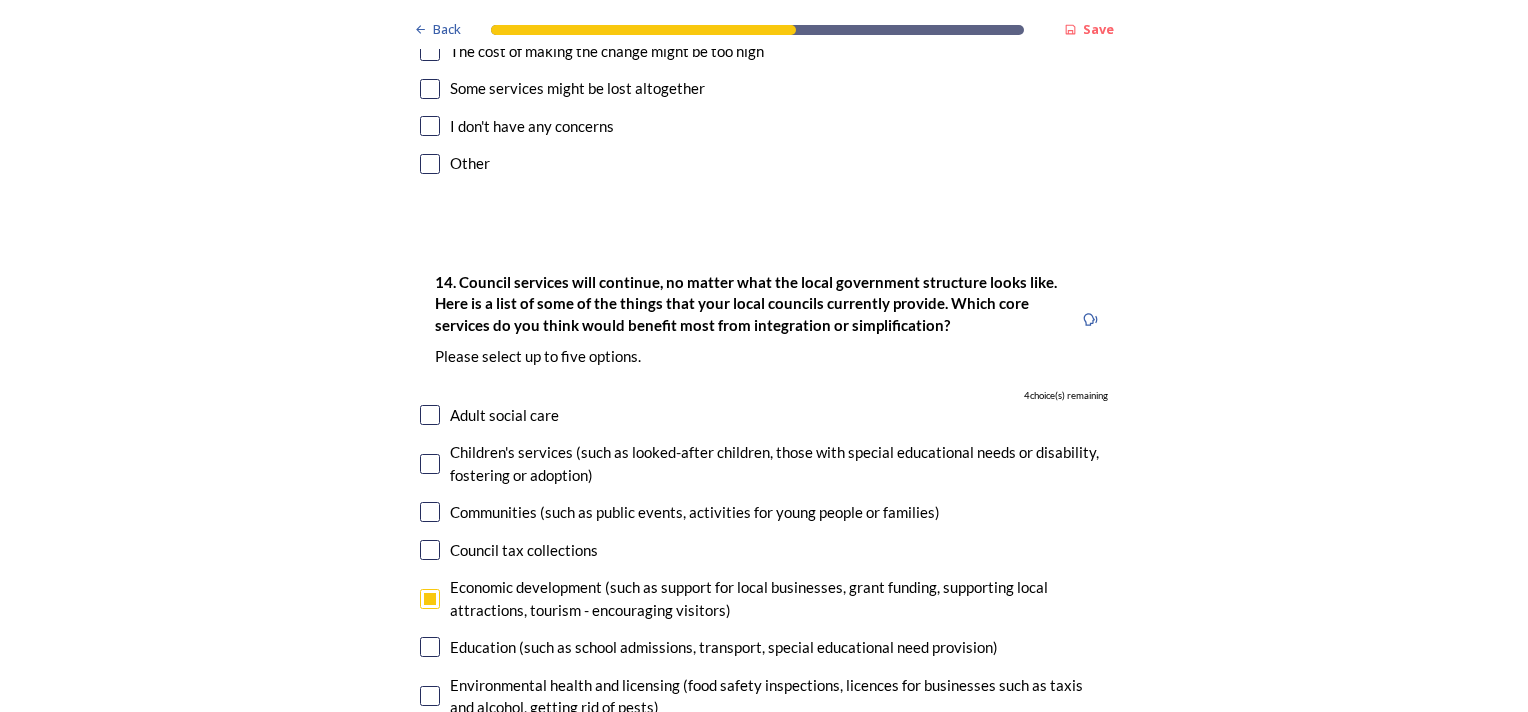 click at bounding box center (430, 745) 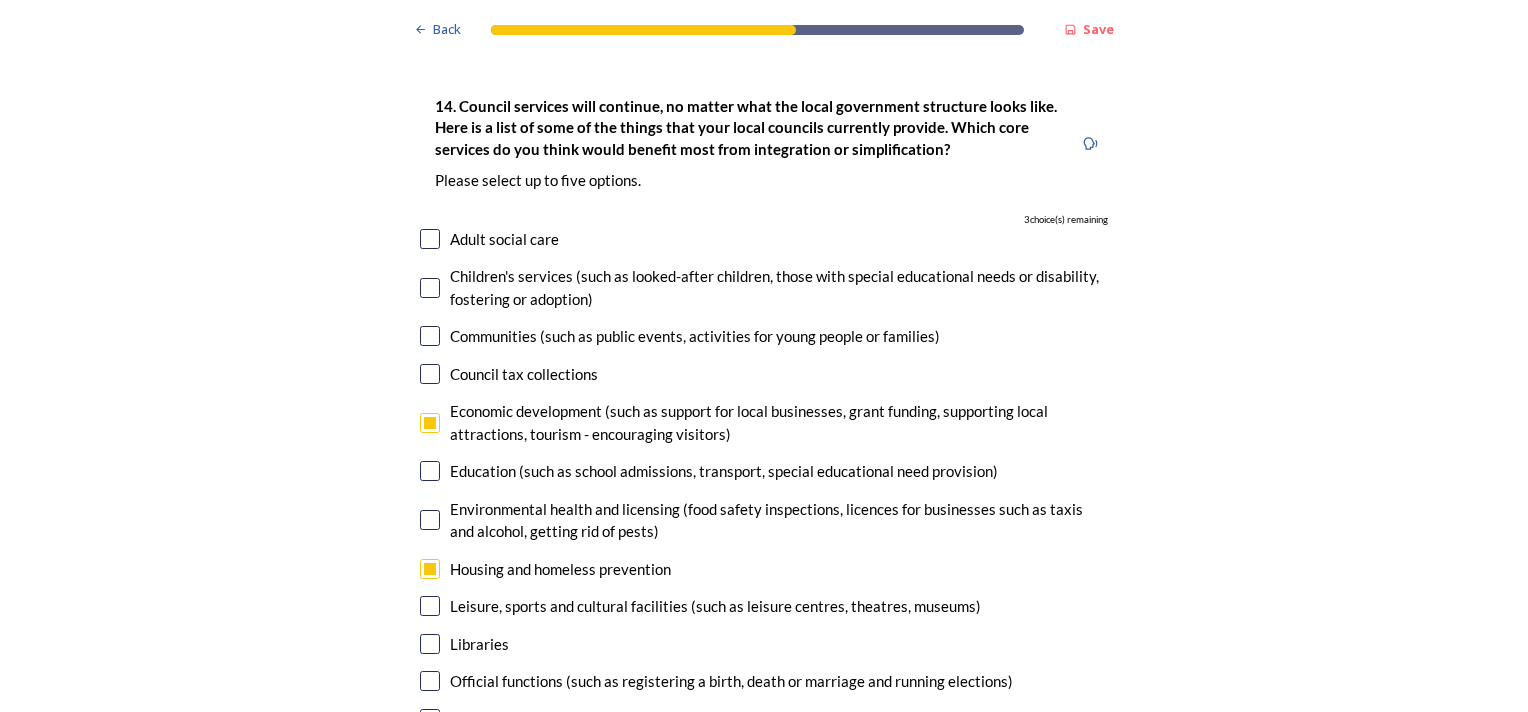 scroll, scrollTop: 4800, scrollLeft: 0, axis: vertical 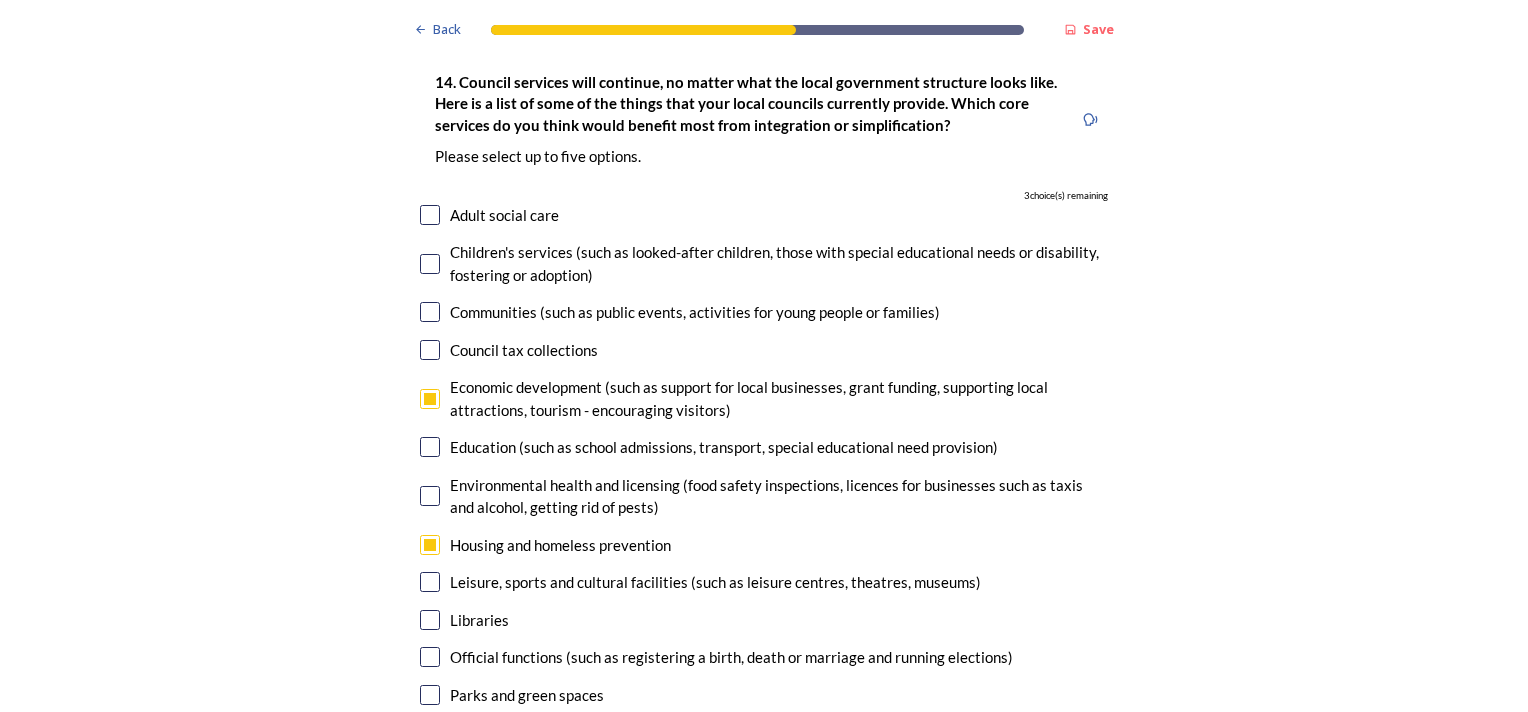 click at bounding box center (430, 744) 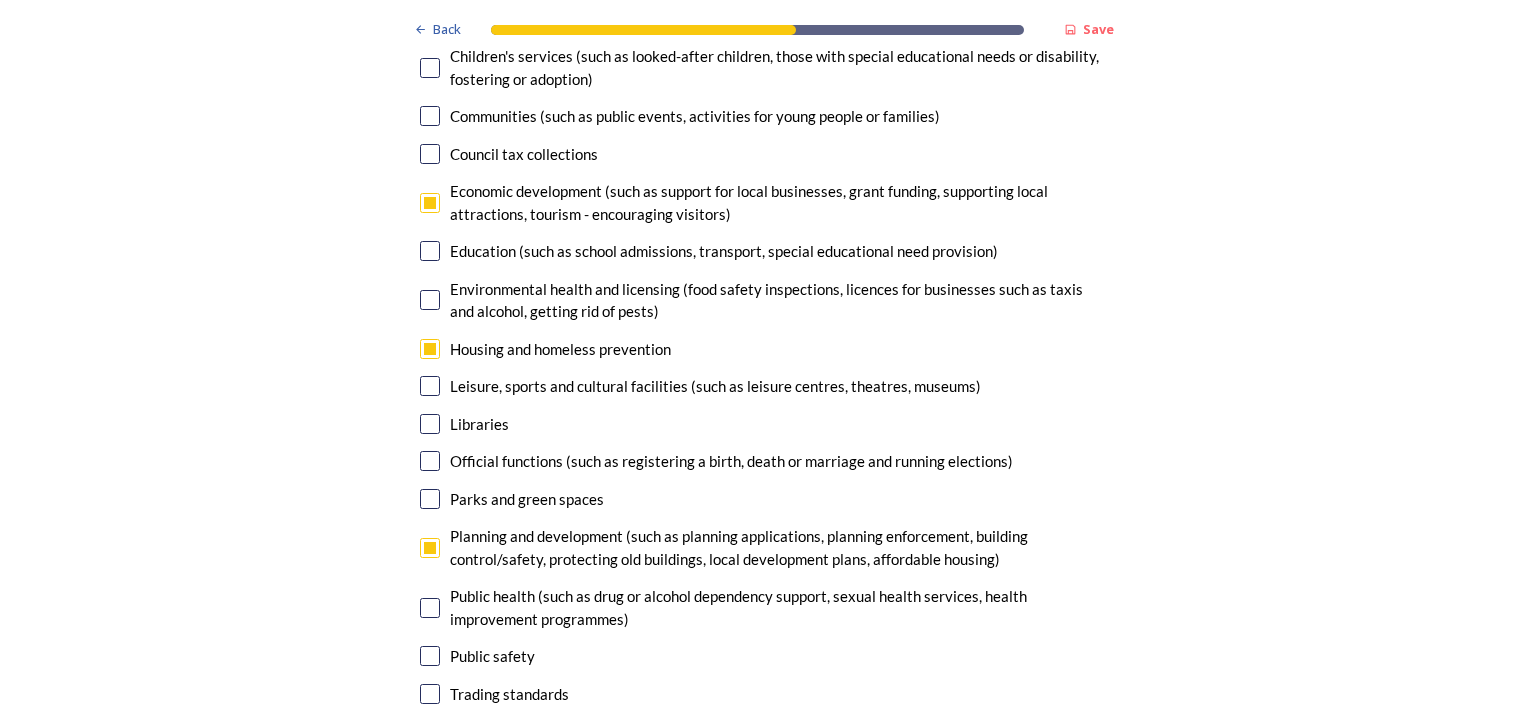 scroll, scrollTop: 5000, scrollLeft: 0, axis: vertical 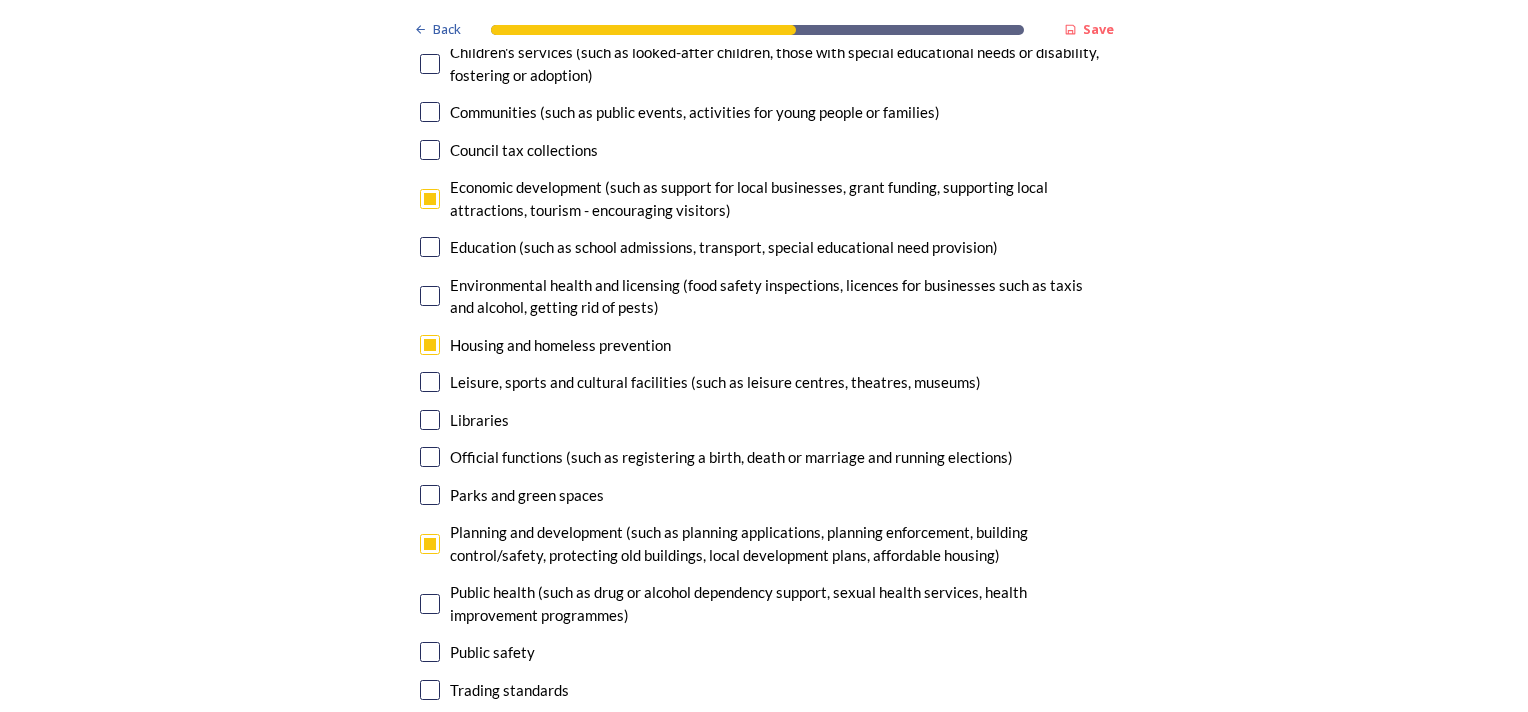 click at bounding box center (430, 604) 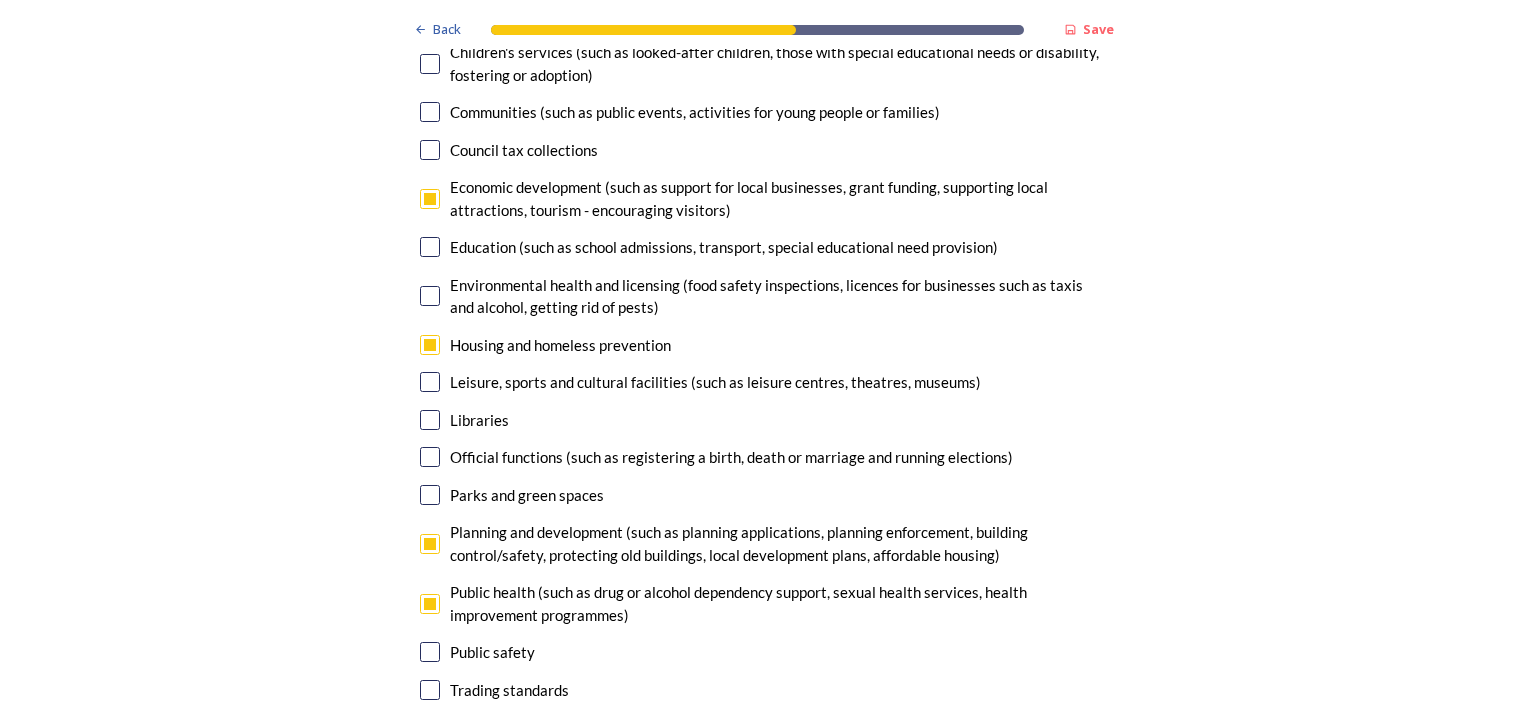 click at bounding box center (430, 727) 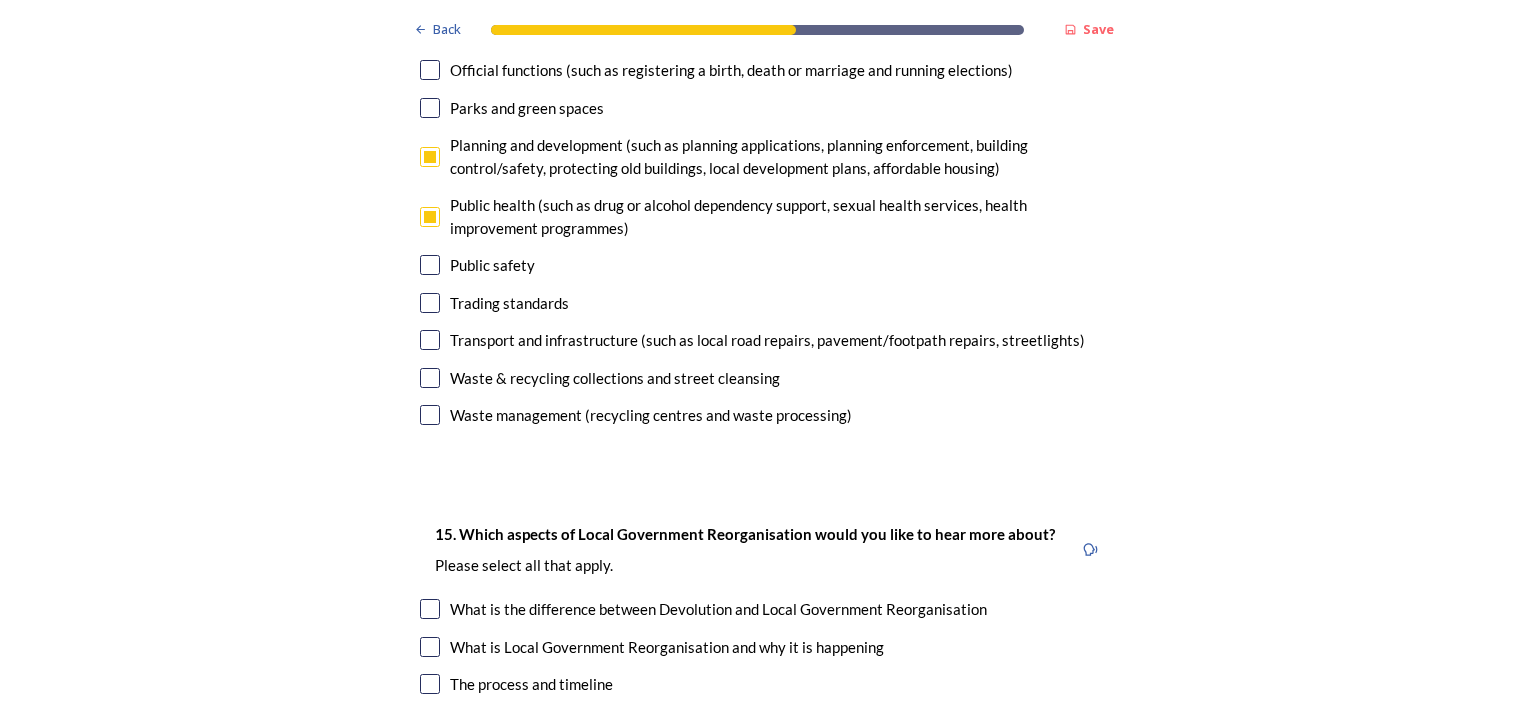 scroll, scrollTop: 5400, scrollLeft: 0, axis: vertical 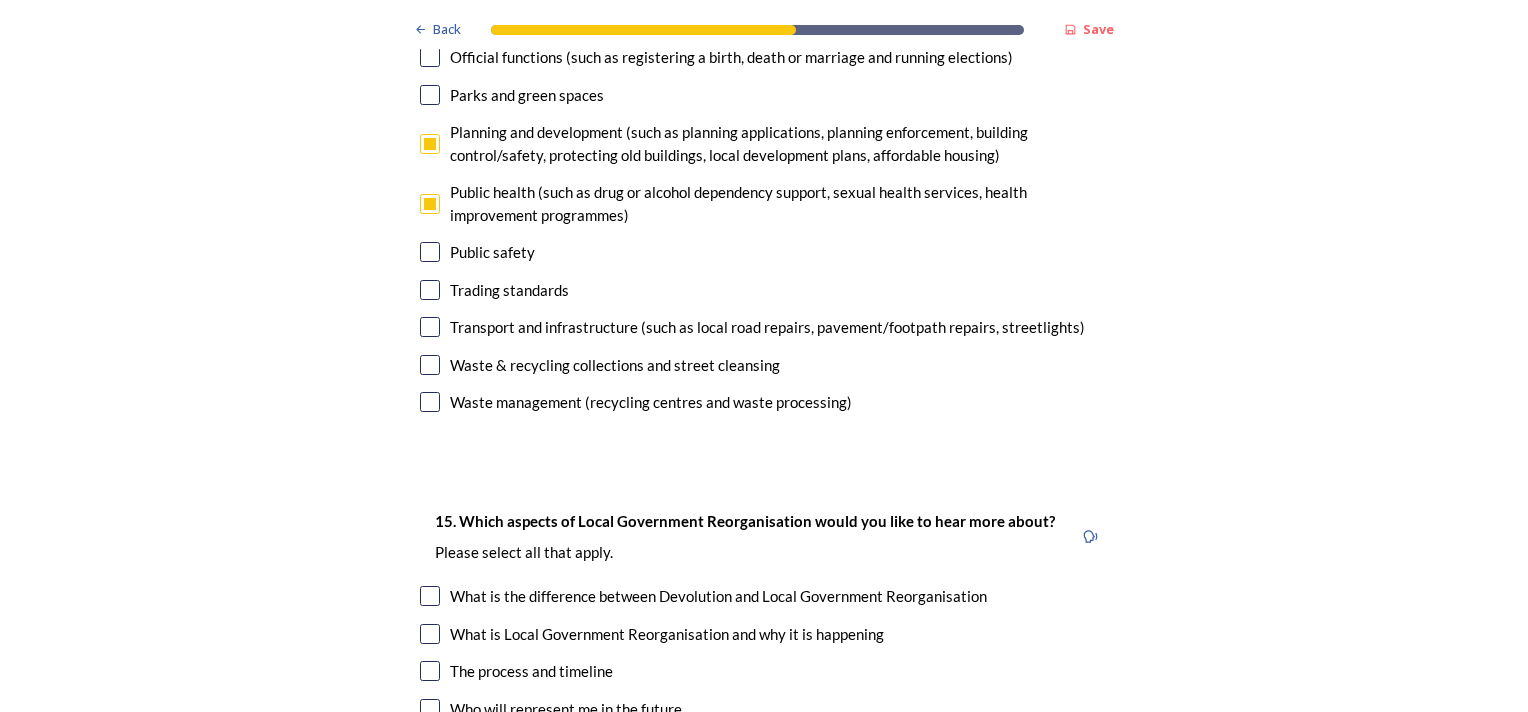 click at bounding box center (430, 709) 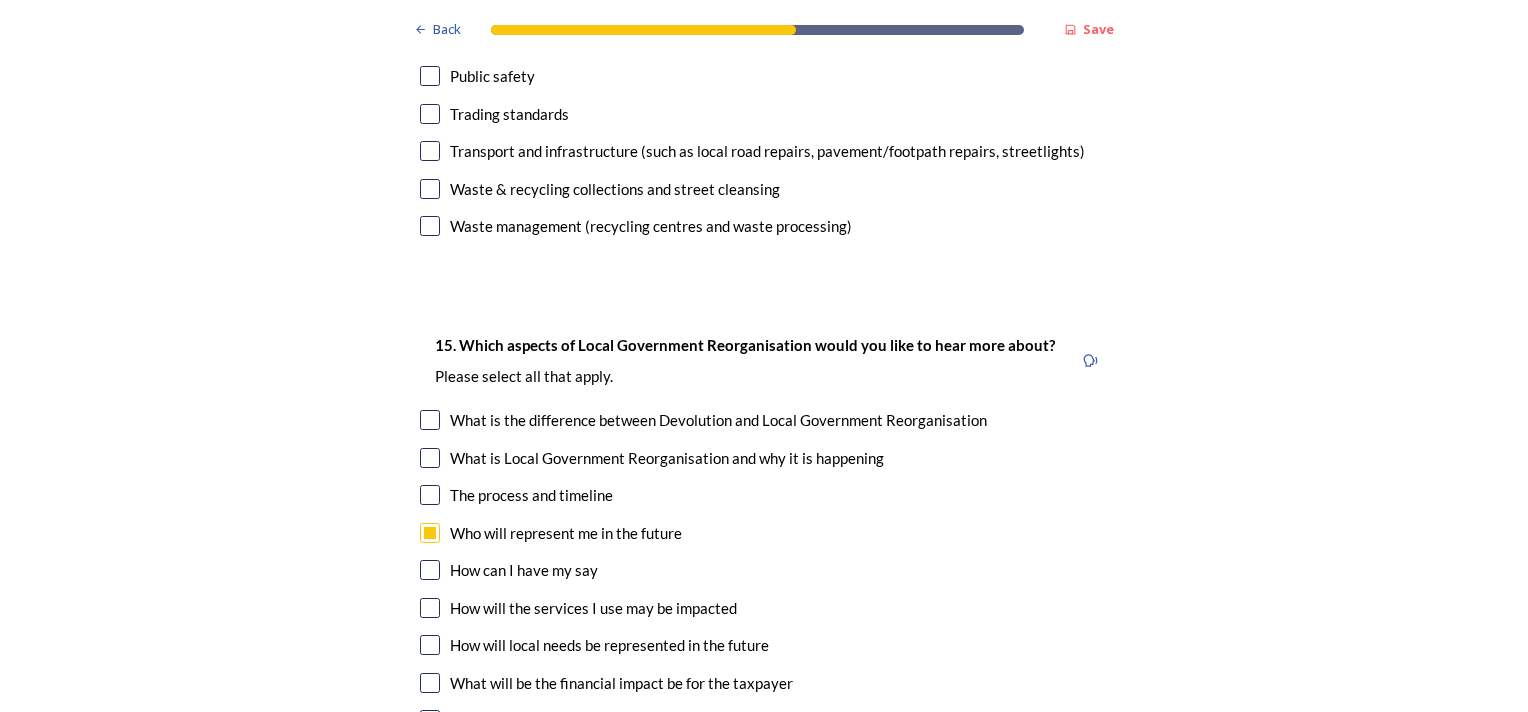 scroll, scrollTop: 5600, scrollLeft: 0, axis: vertical 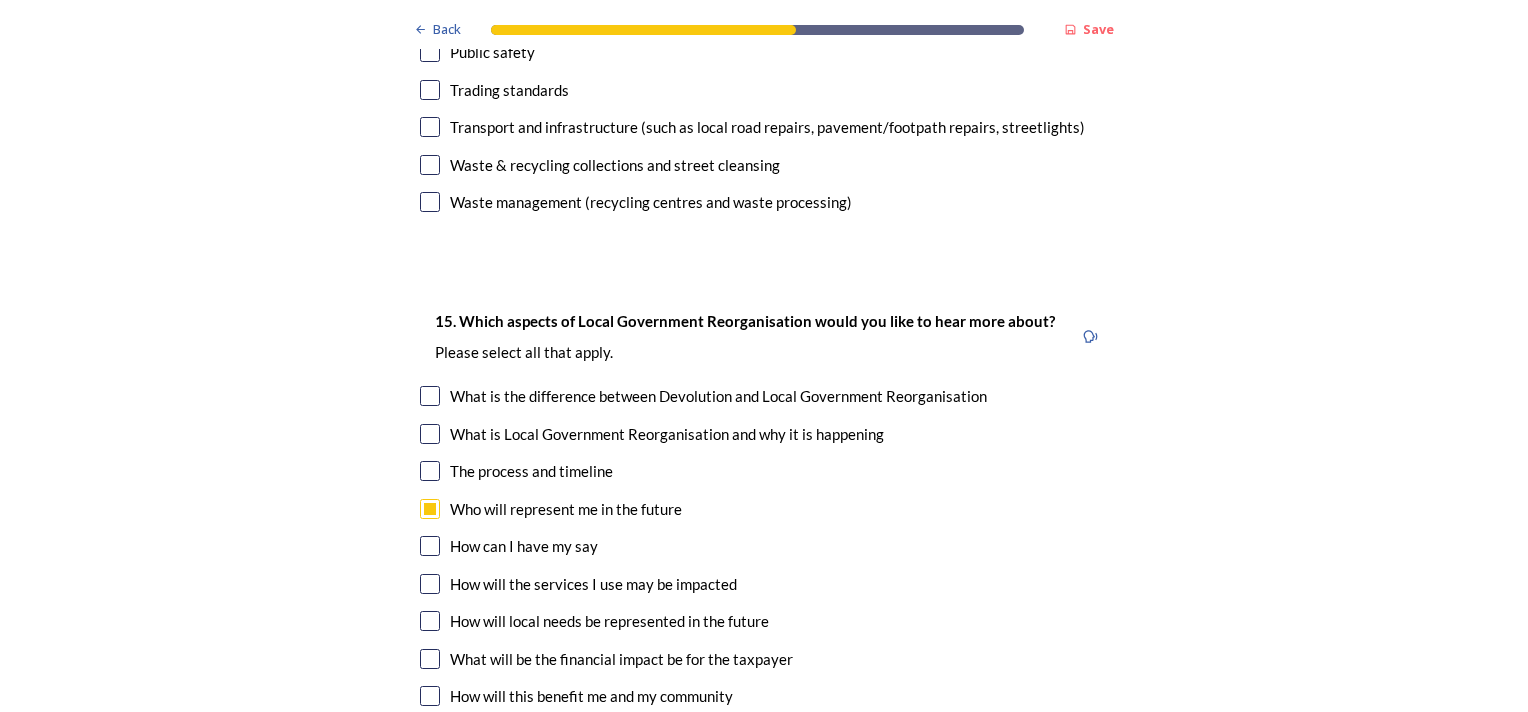 click at bounding box center [430, 584] 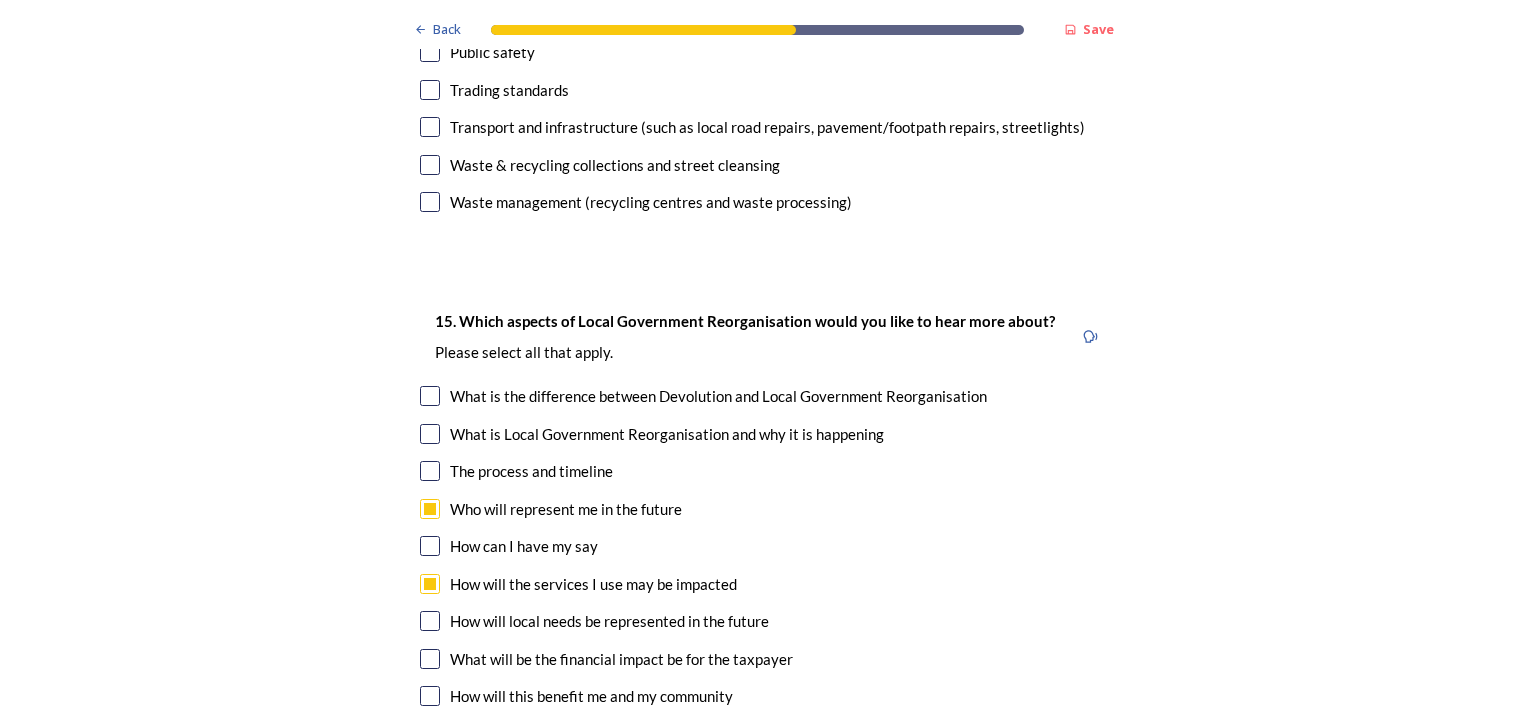 click on "How will this benefit me and my community" at bounding box center [764, 696] 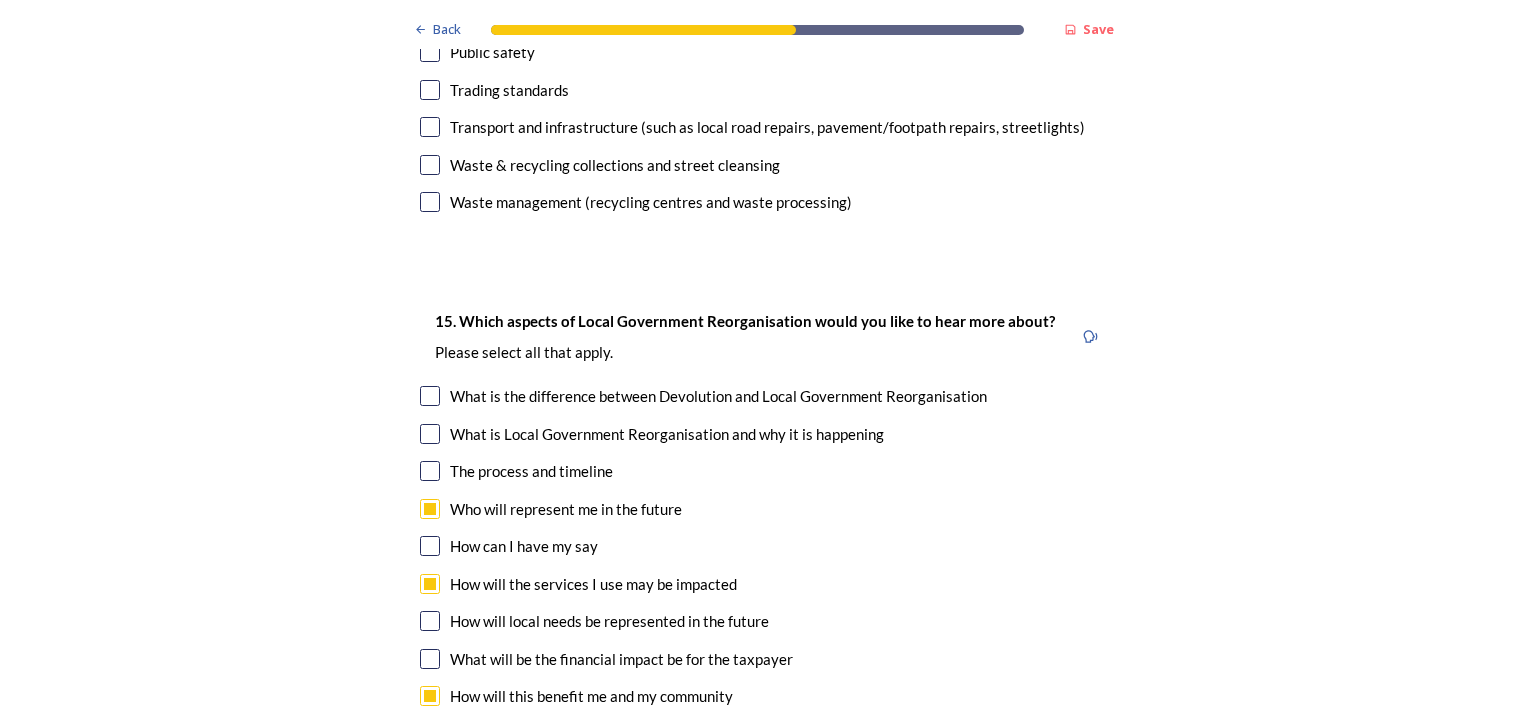 checkbox on "true" 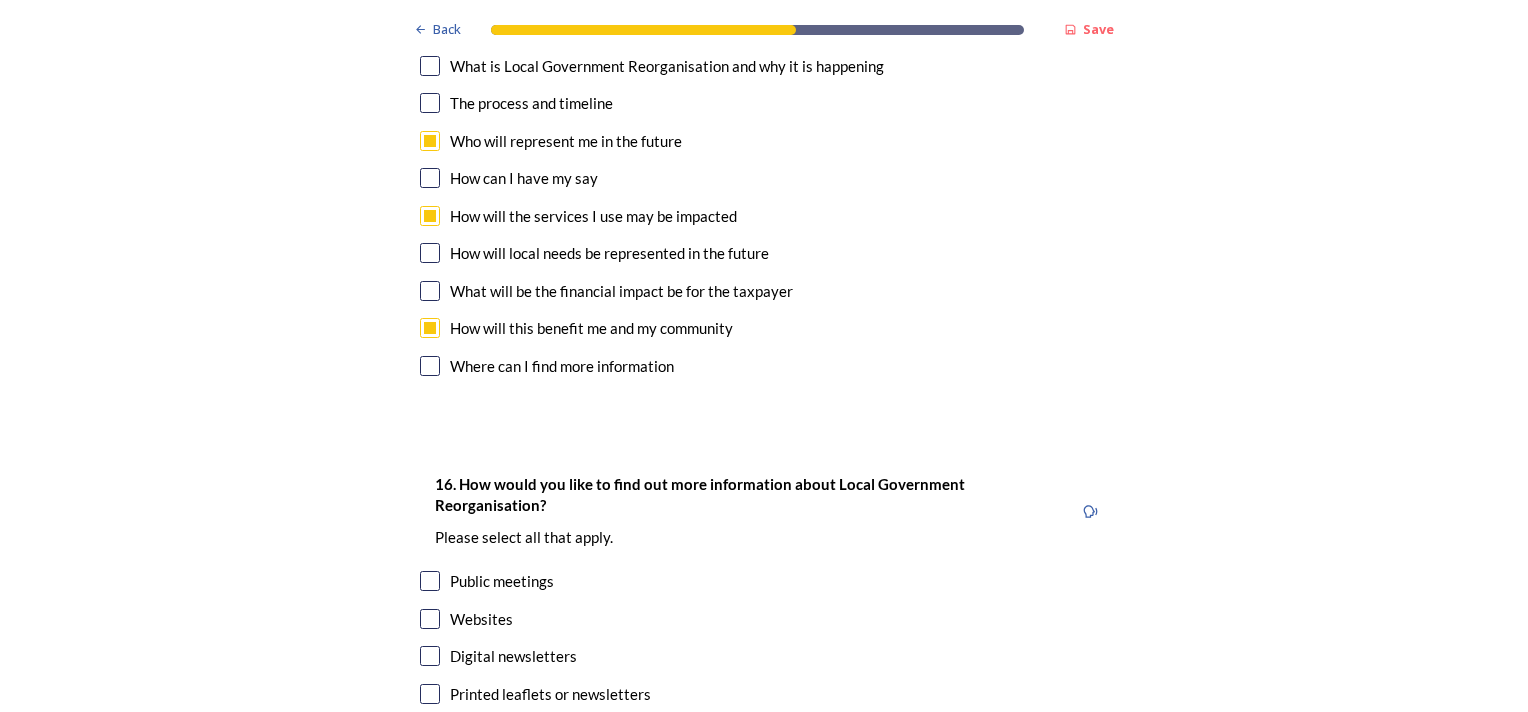 scroll, scrollTop: 6000, scrollLeft: 0, axis: vertical 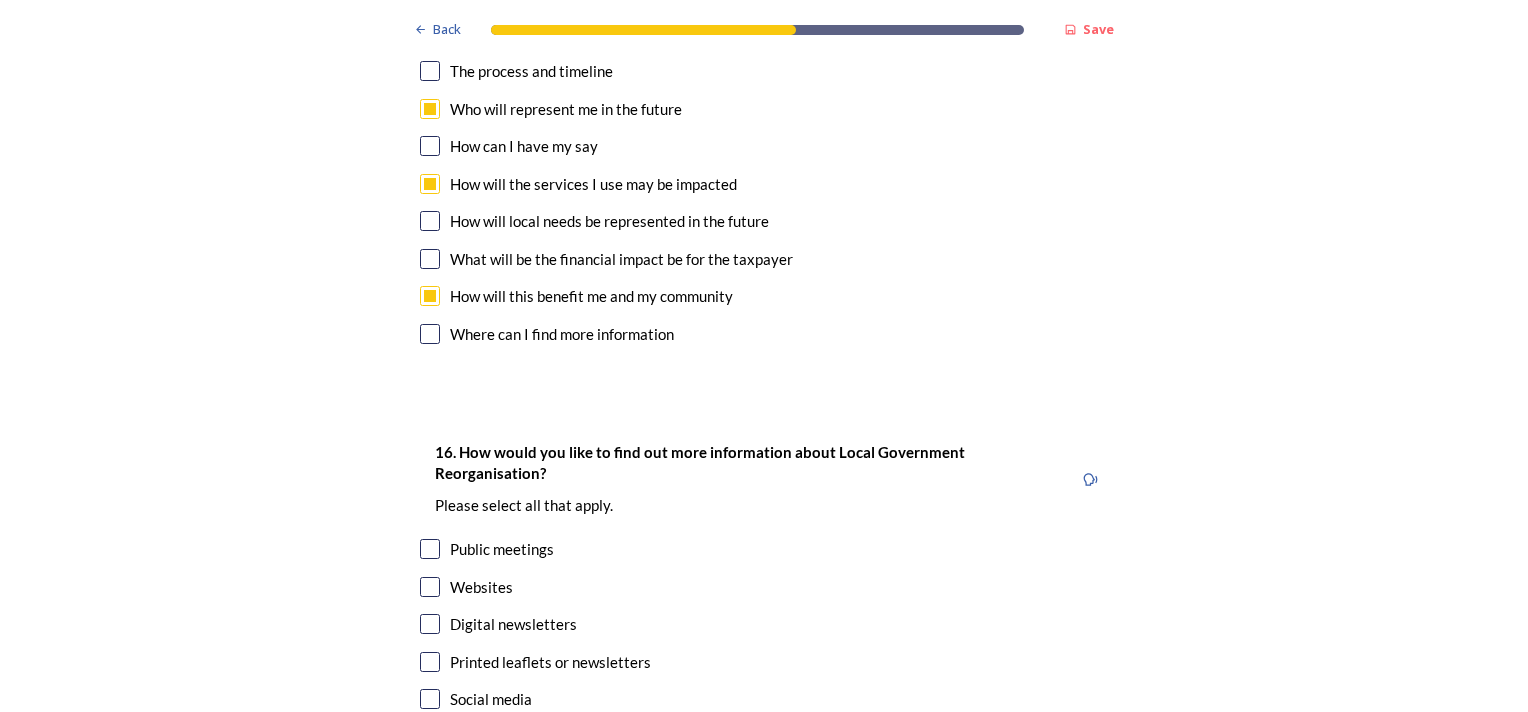 click at bounding box center [430, 699] 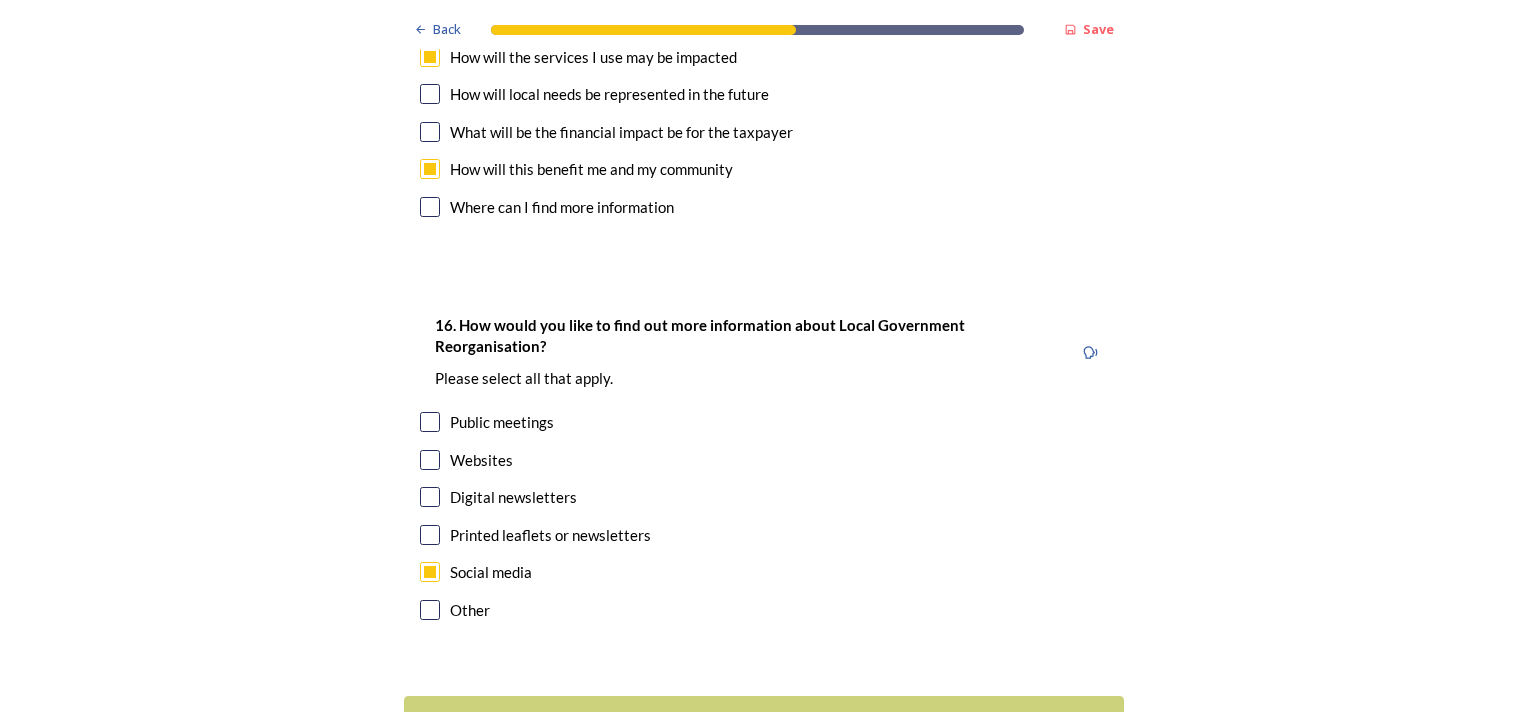 scroll, scrollTop: 6171, scrollLeft: 0, axis: vertical 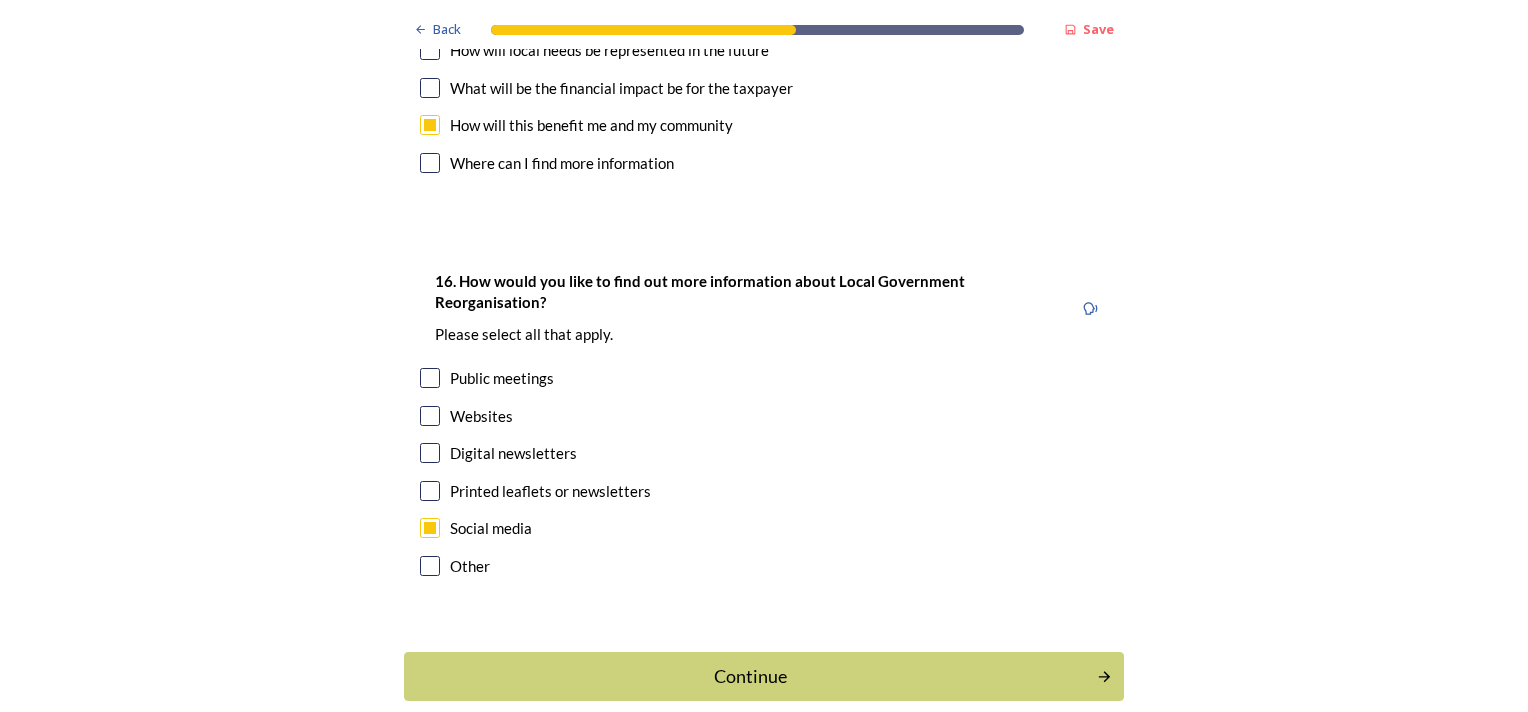 click at bounding box center (430, 416) 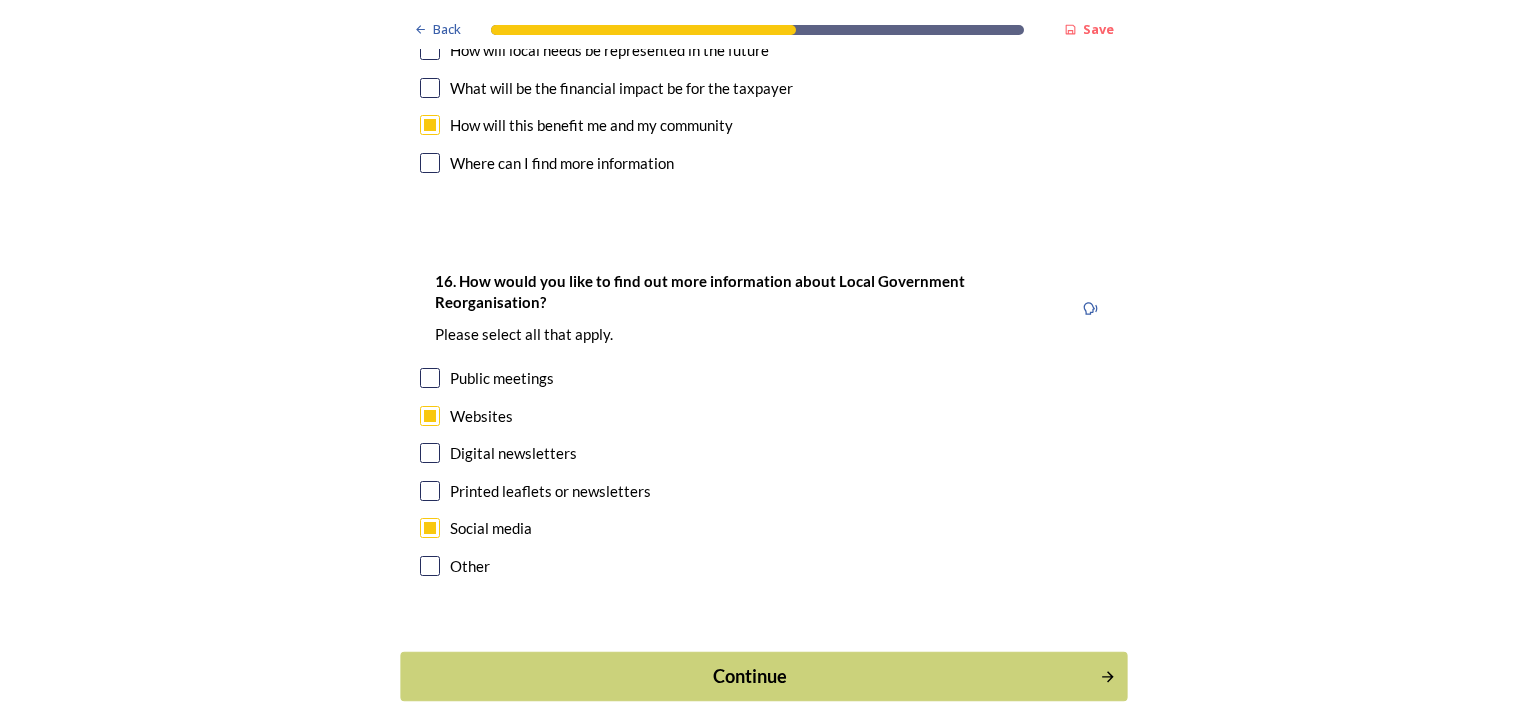 click on "Continue" at bounding box center (750, 676) 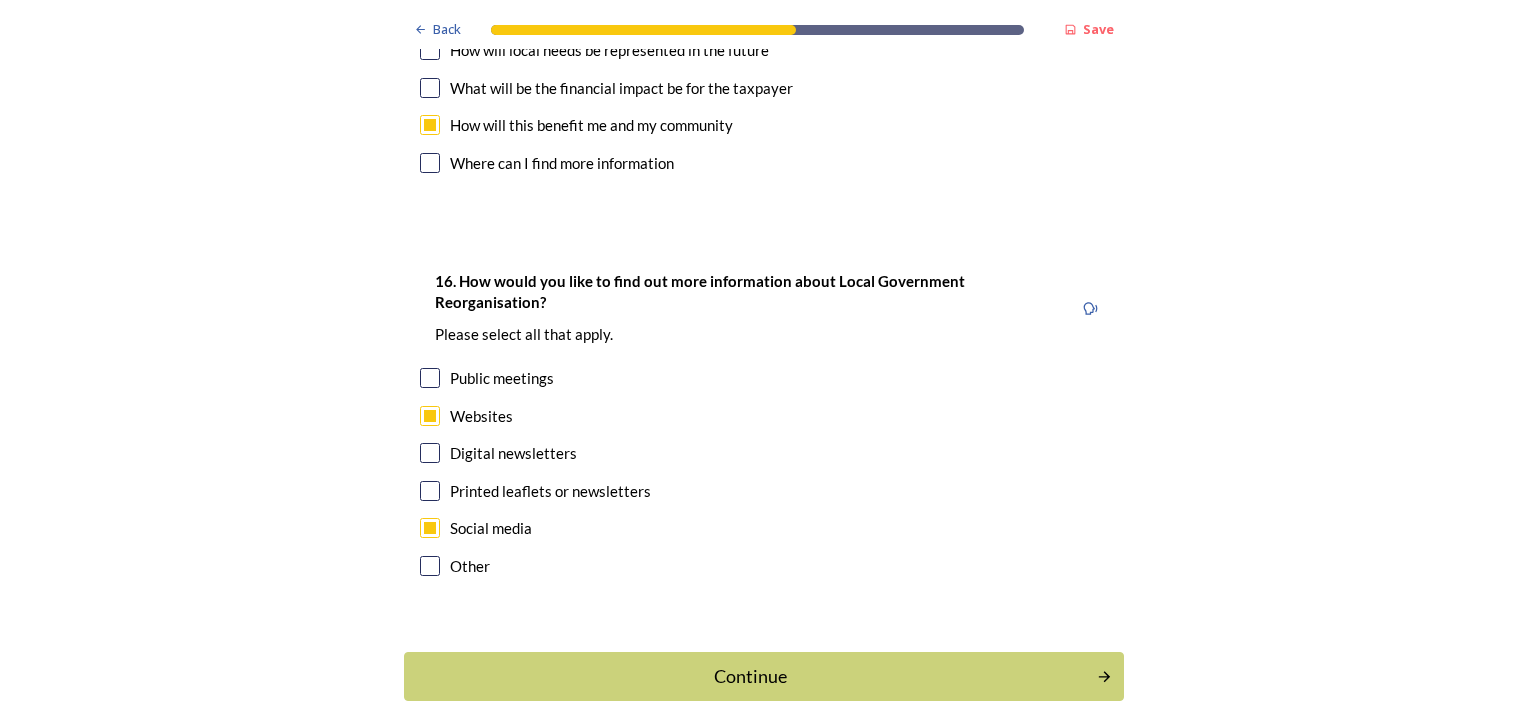 scroll, scrollTop: 0, scrollLeft: 0, axis: both 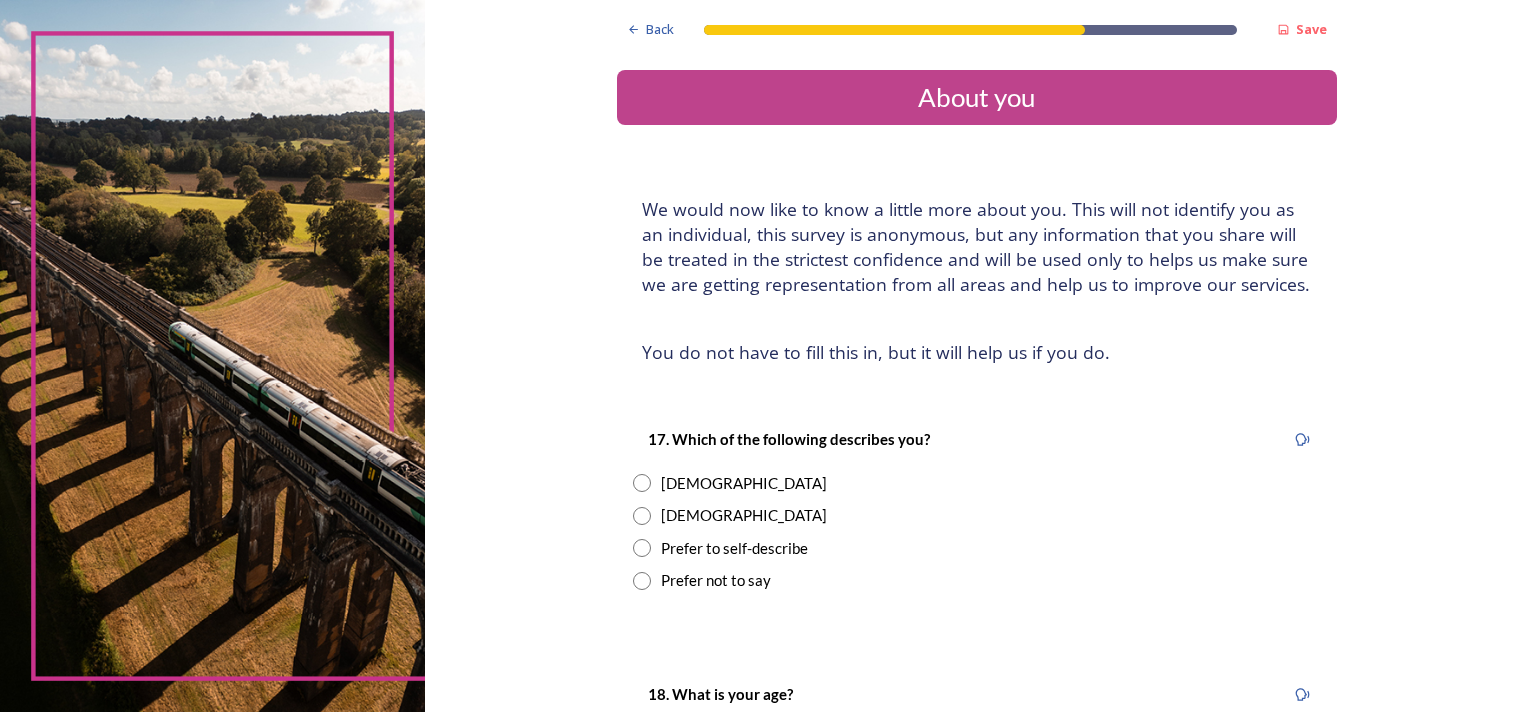 click at bounding box center (642, 483) 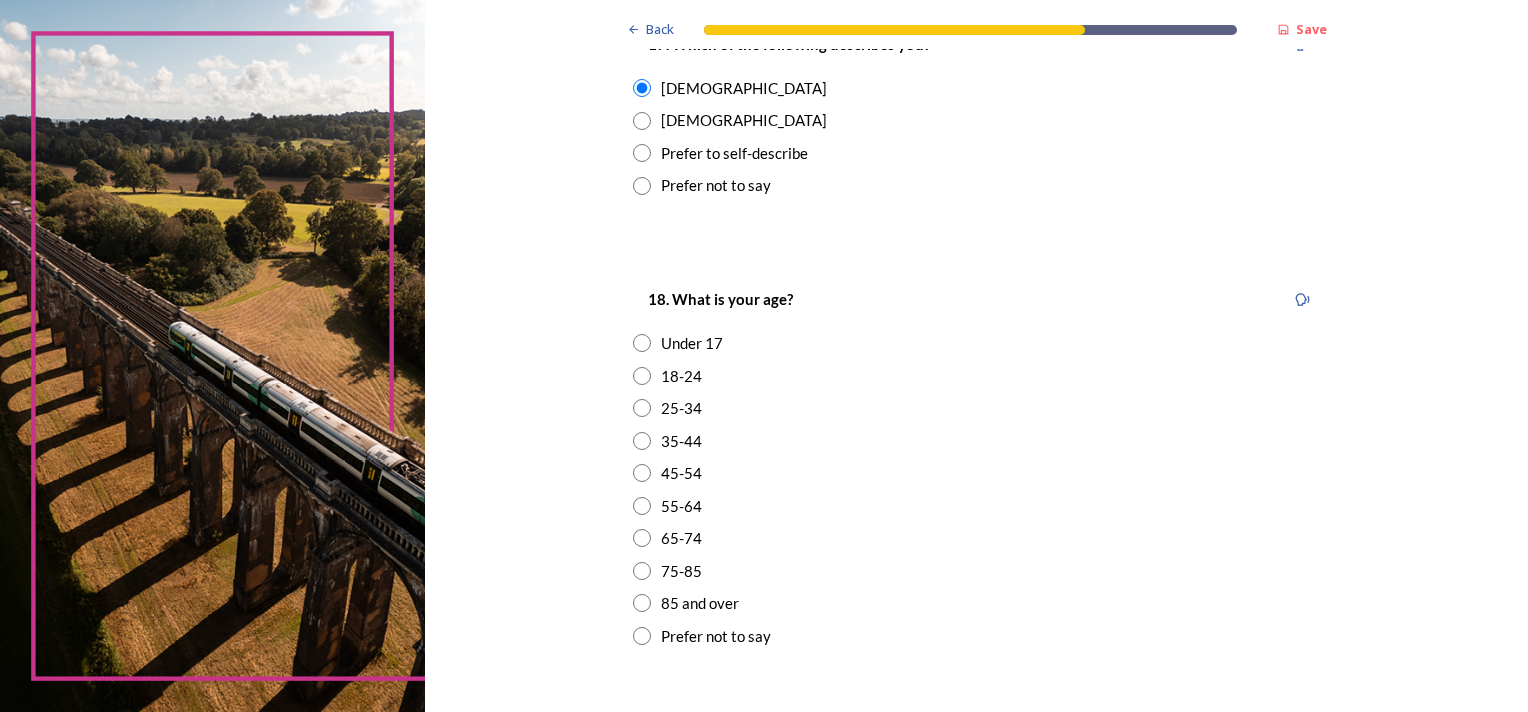 scroll, scrollTop: 400, scrollLeft: 0, axis: vertical 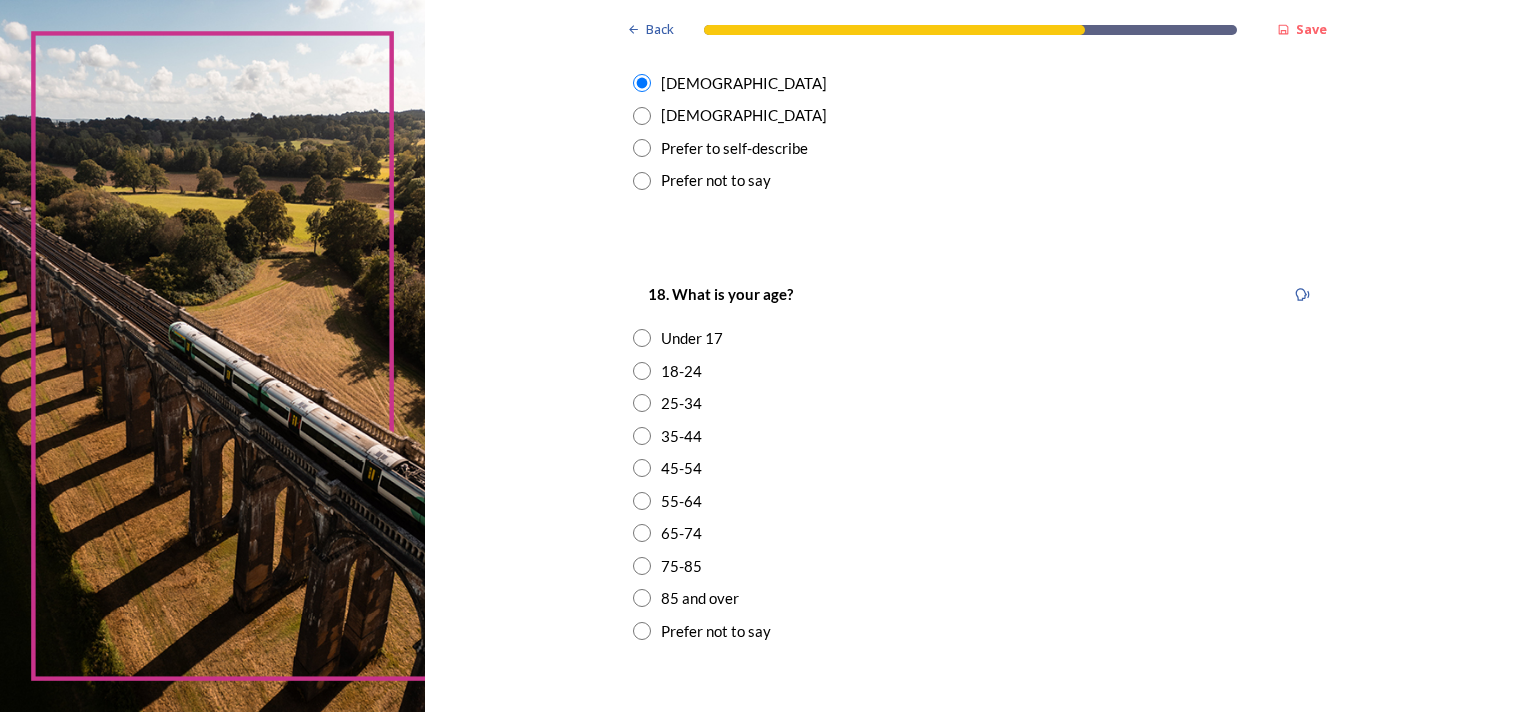 click at bounding box center (642, 468) 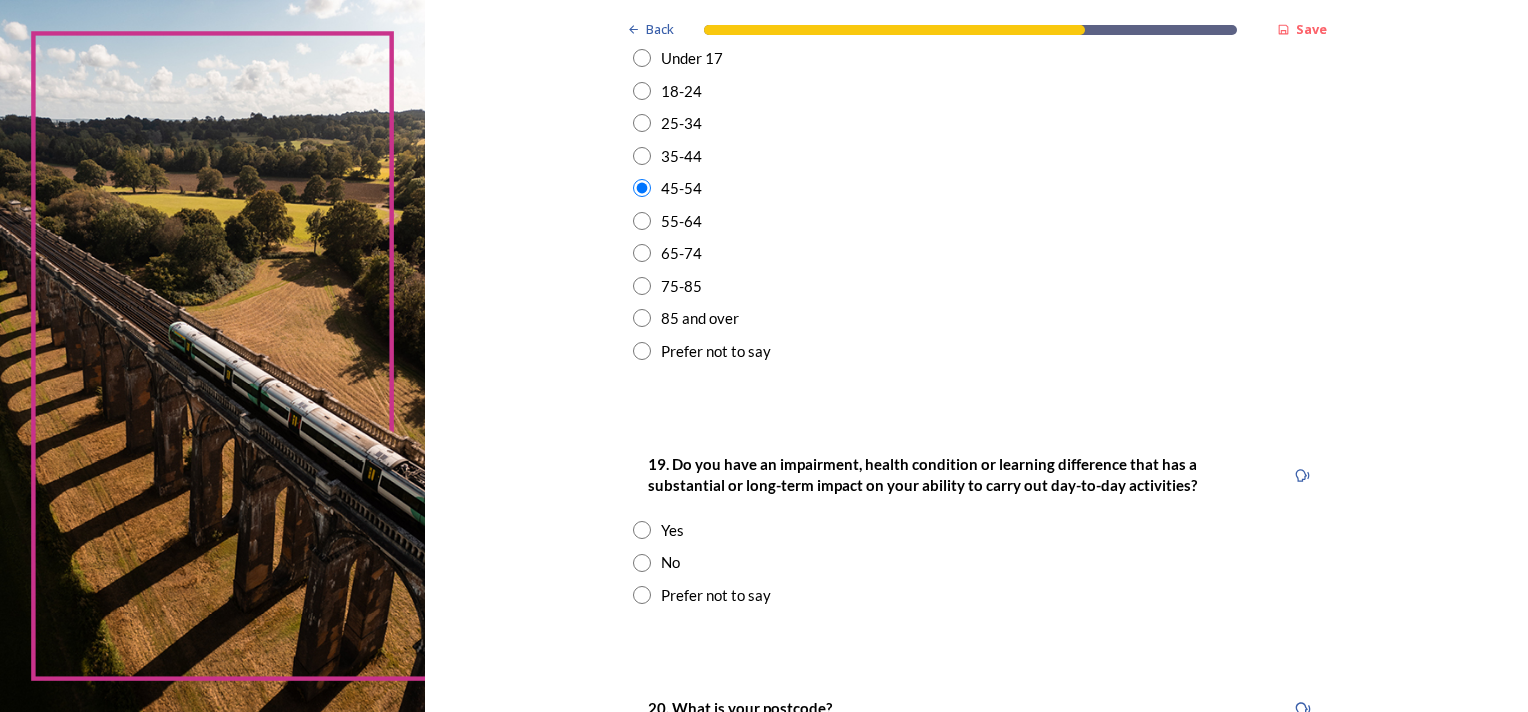 scroll, scrollTop: 700, scrollLeft: 0, axis: vertical 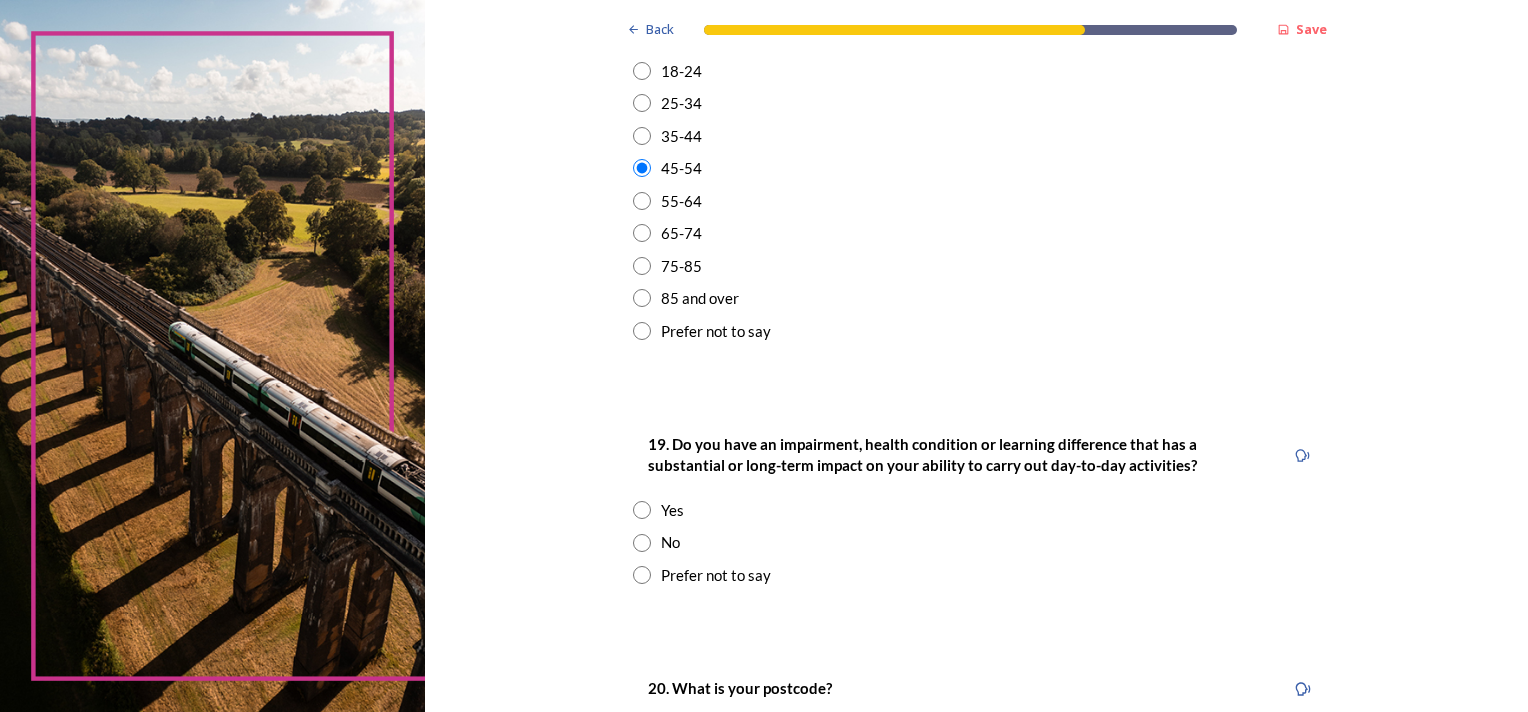 click at bounding box center [642, 543] 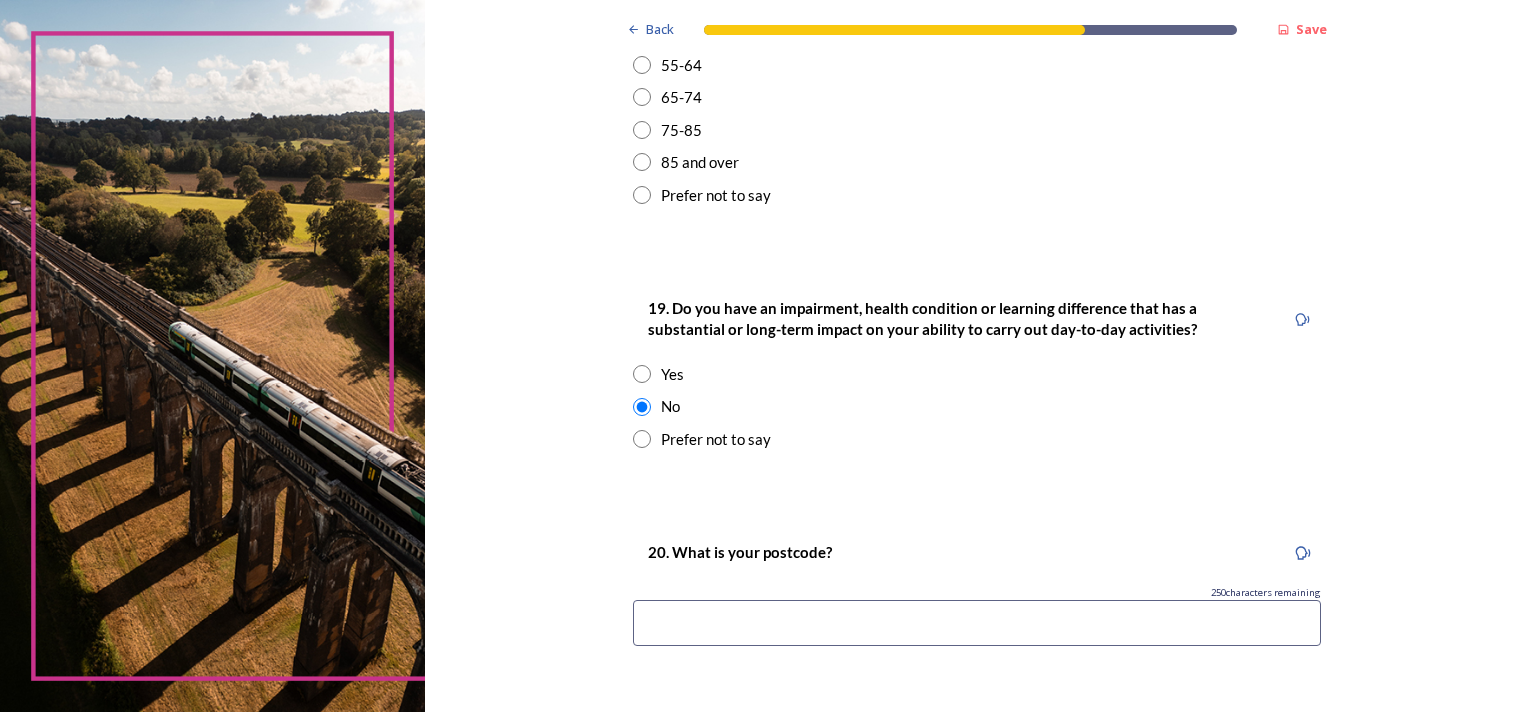 scroll, scrollTop: 900, scrollLeft: 0, axis: vertical 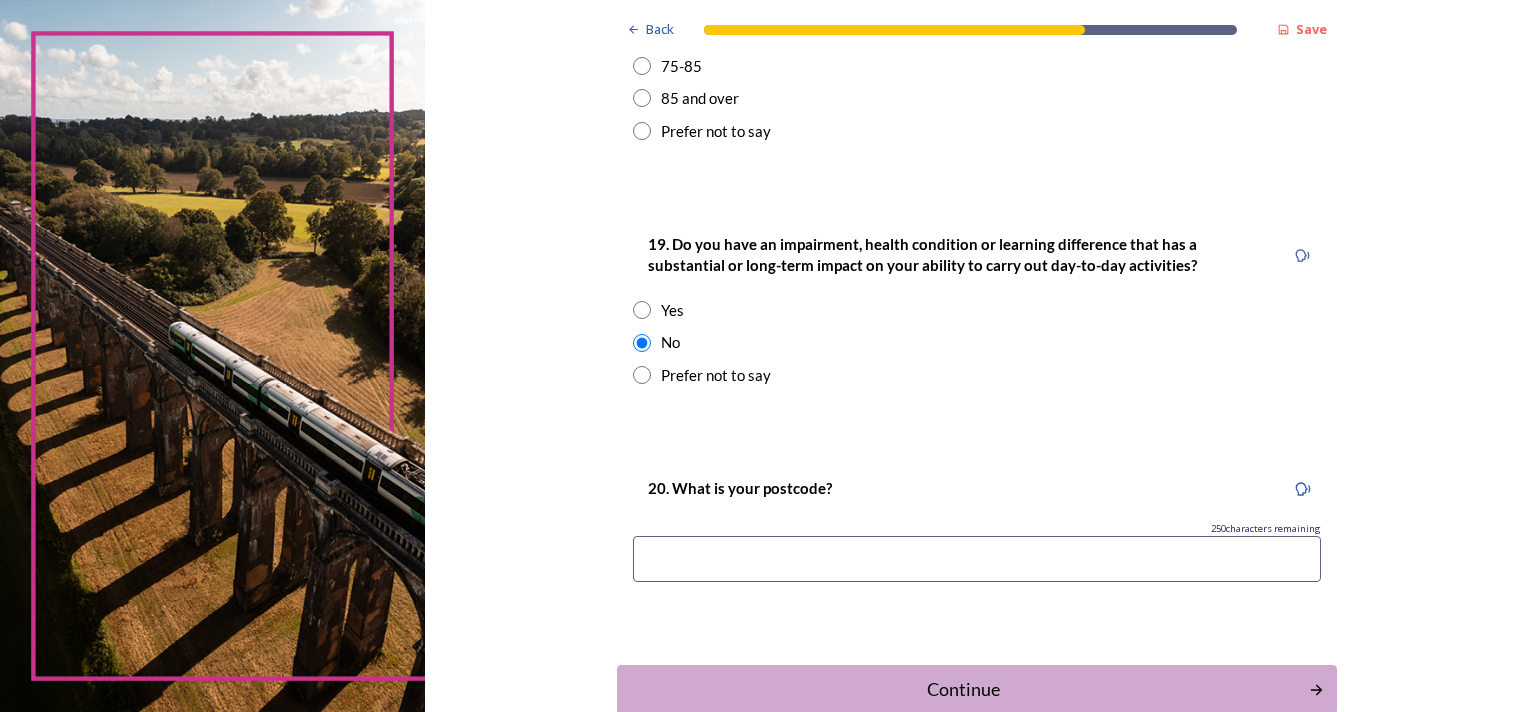 click at bounding box center (977, 559) 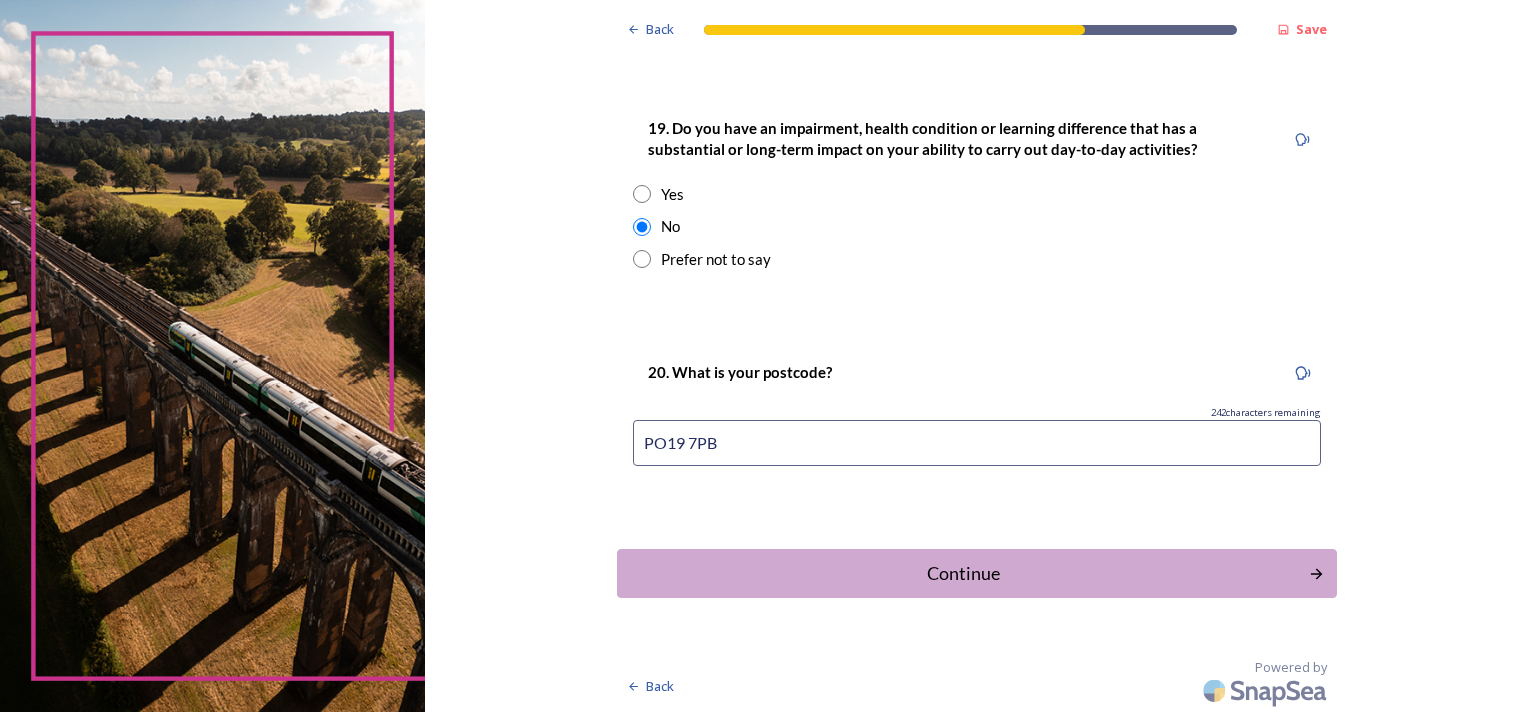 scroll, scrollTop: 1017, scrollLeft: 0, axis: vertical 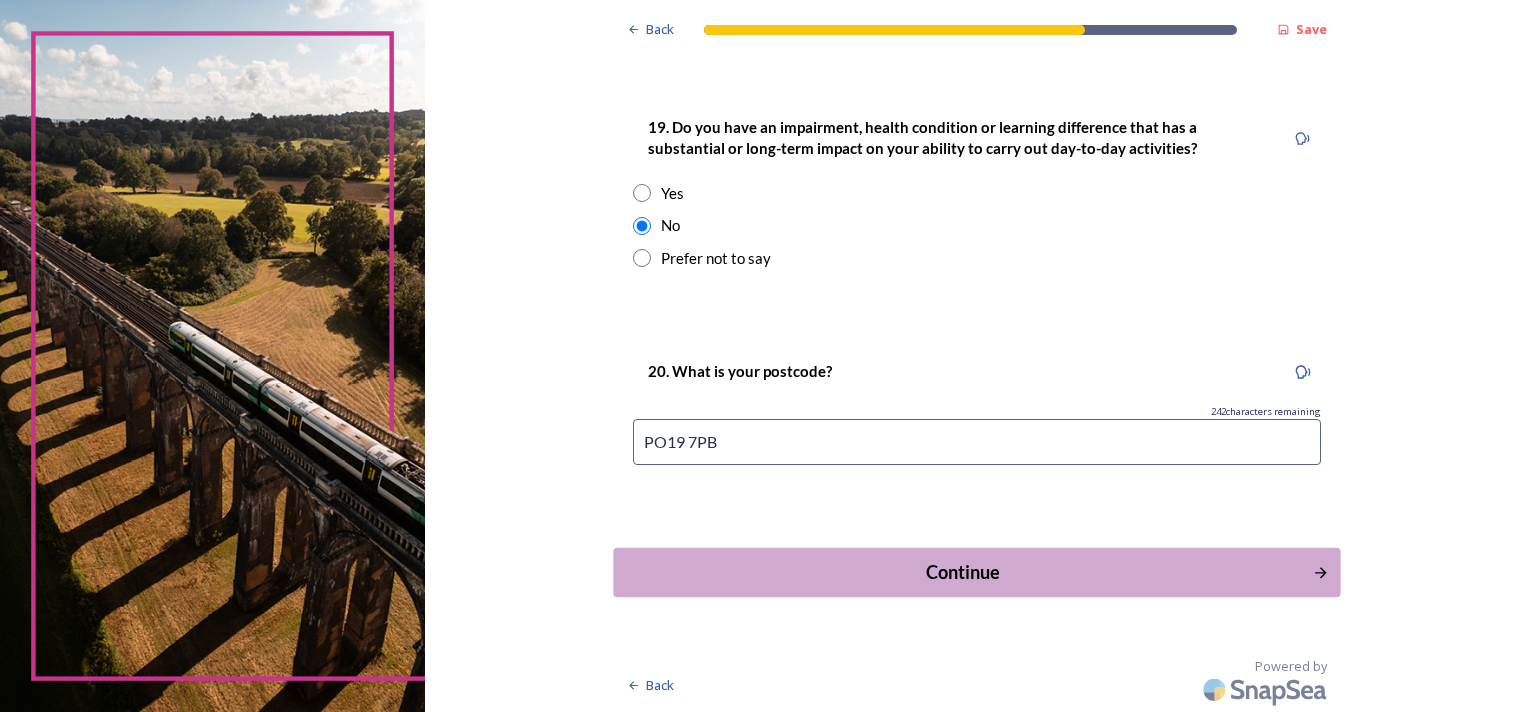 type on "PO19 7PB" 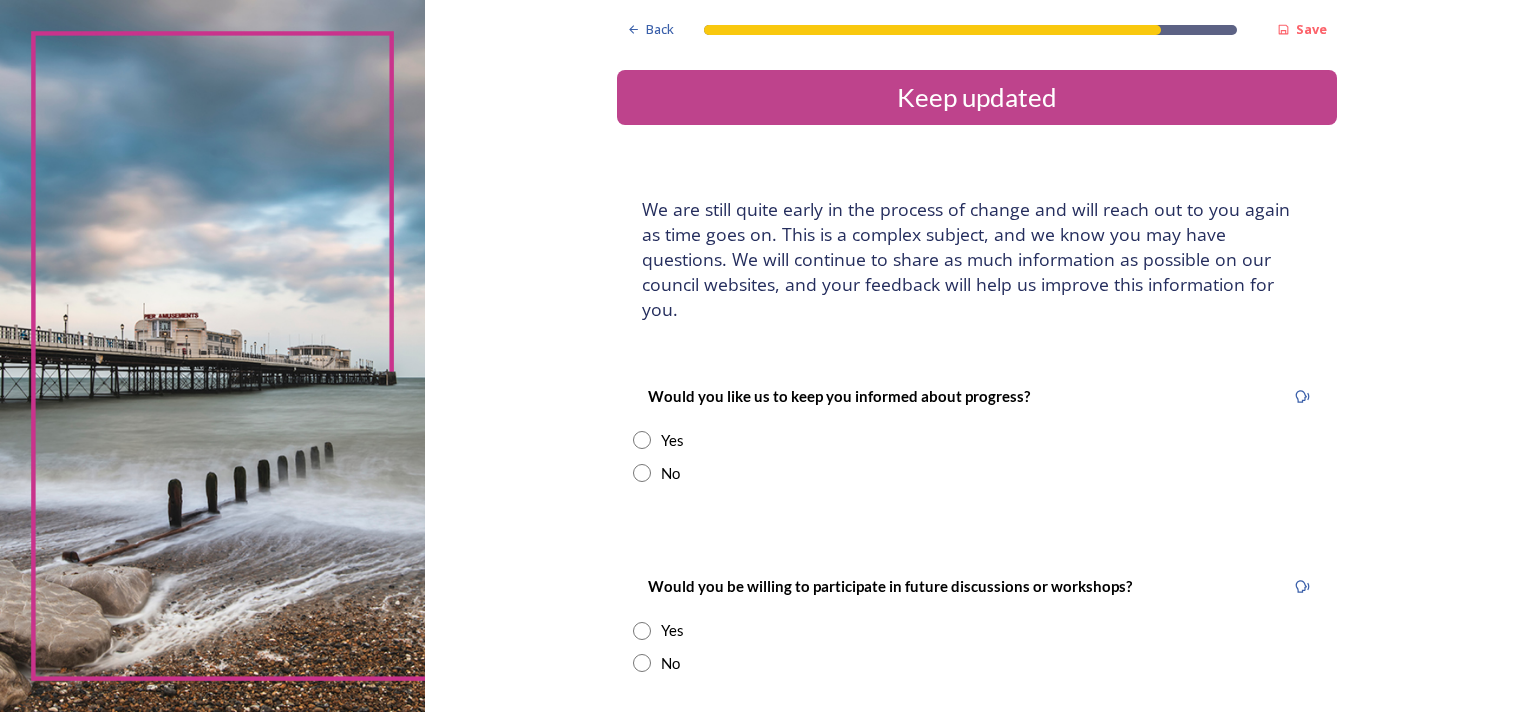 click at bounding box center [642, 473] 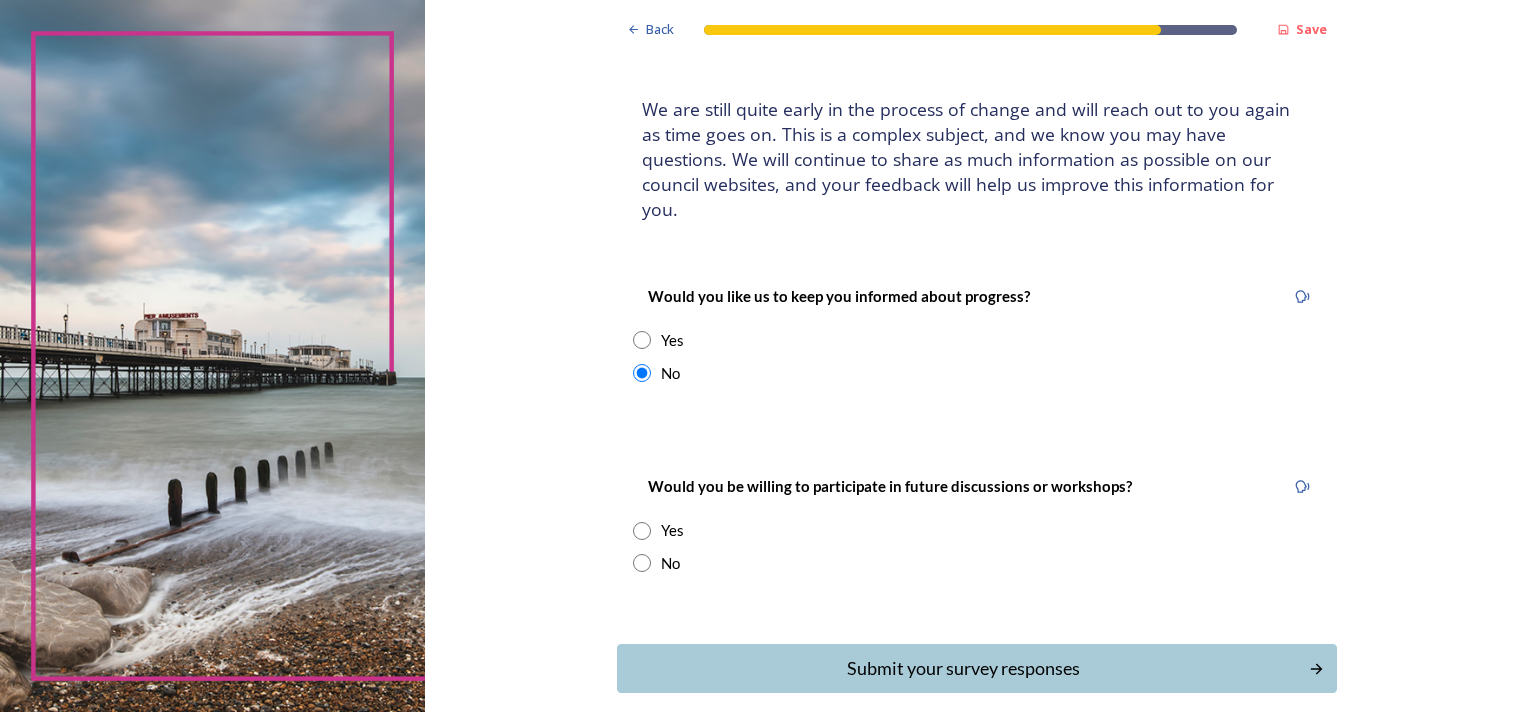 scroll, scrollTop: 172, scrollLeft: 0, axis: vertical 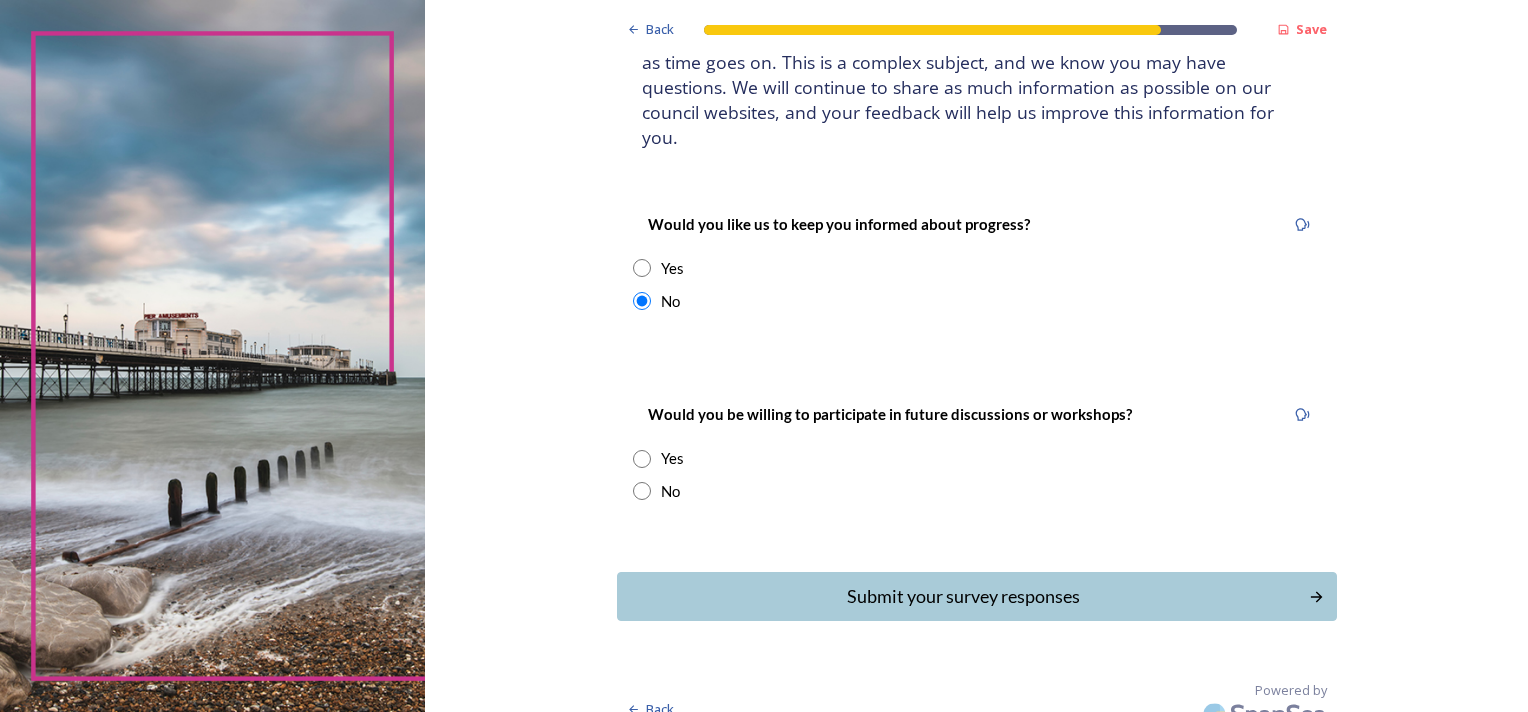 click at bounding box center (642, 459) 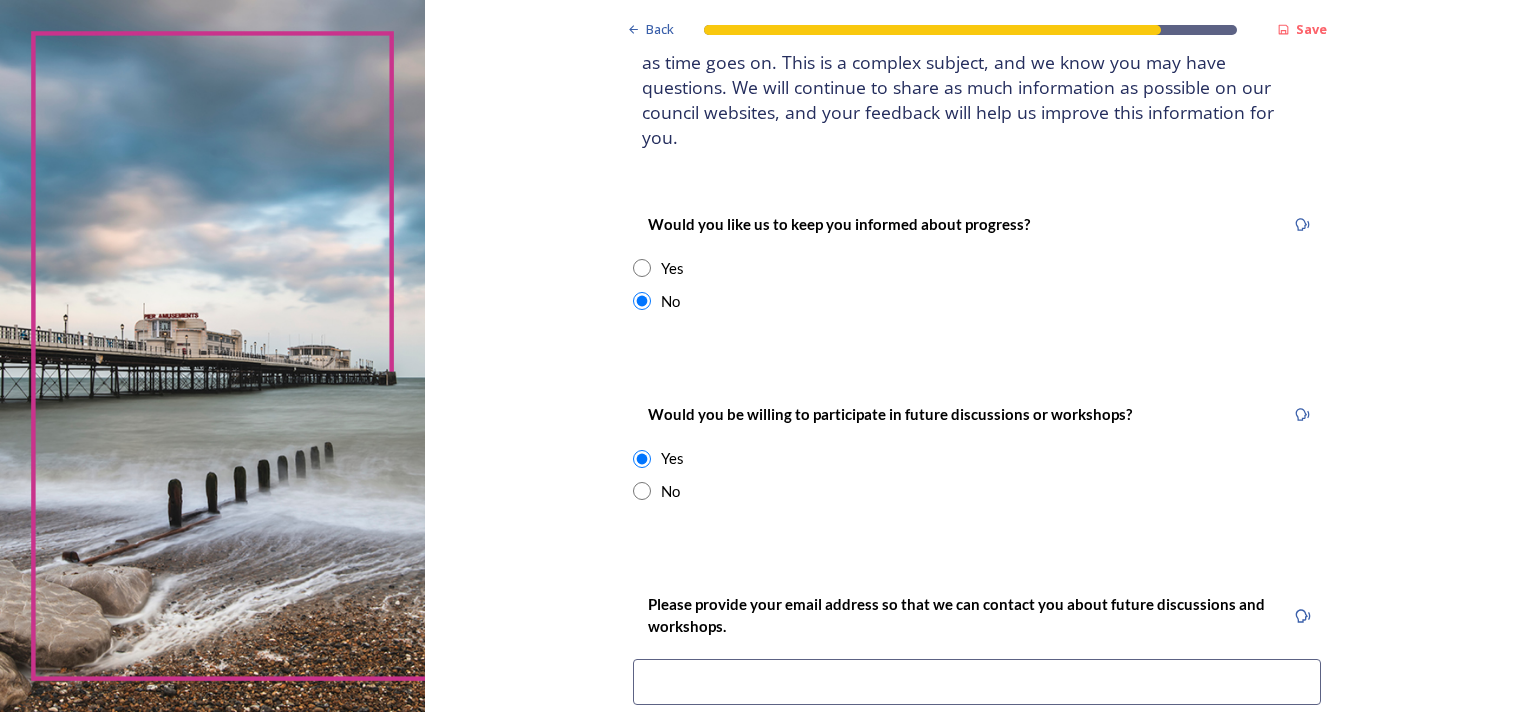 click at bounding box center [642, 459] 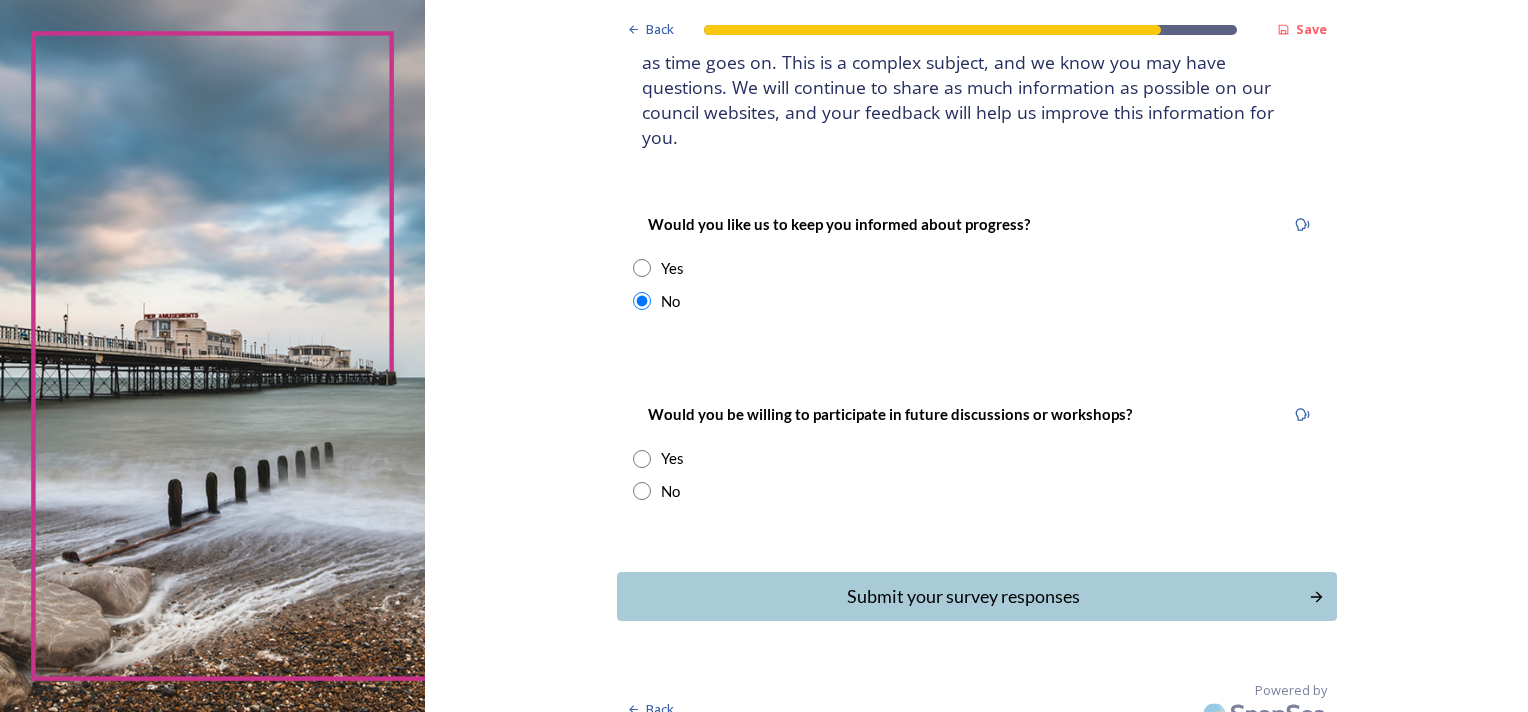 click at bounding box center (642, 491) 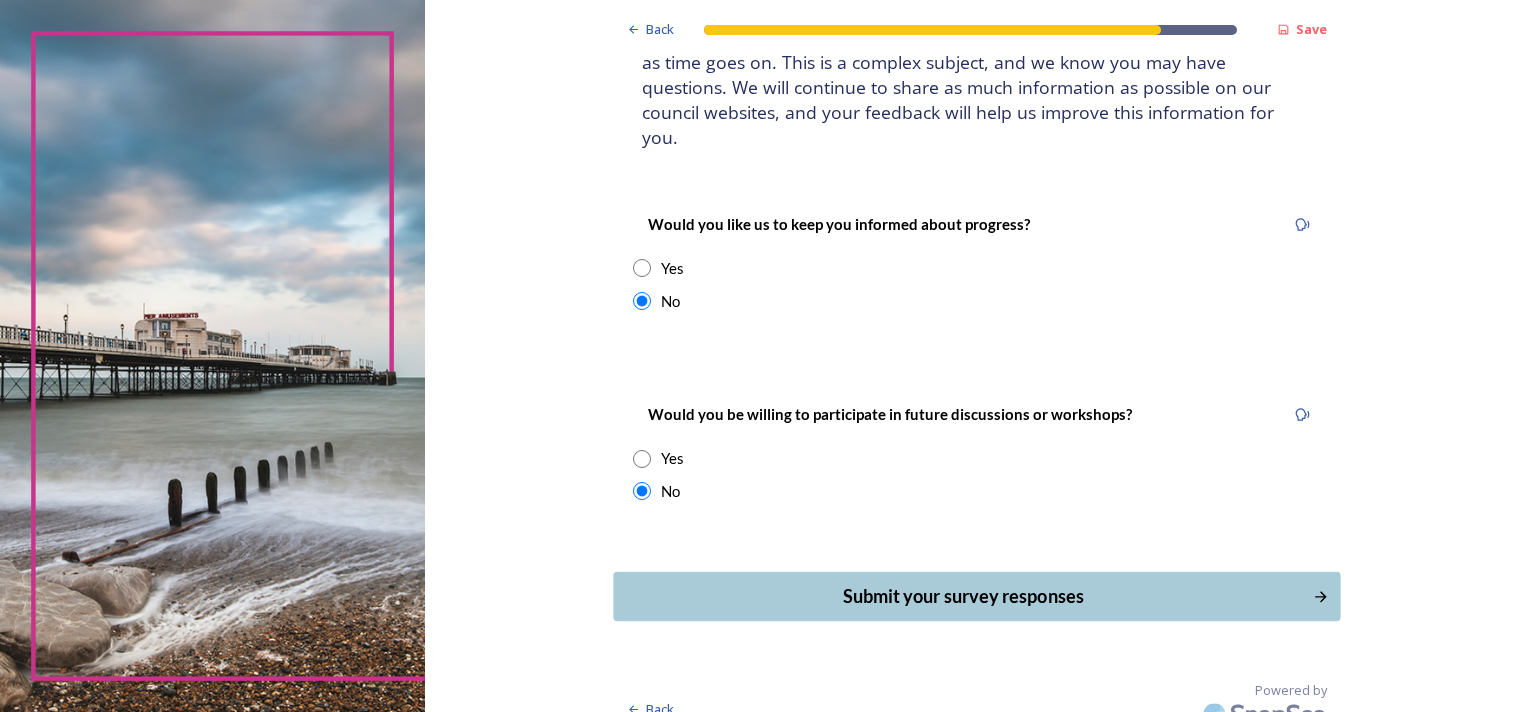 click on "Submit your survey responses" at bounding box center (962, 596) 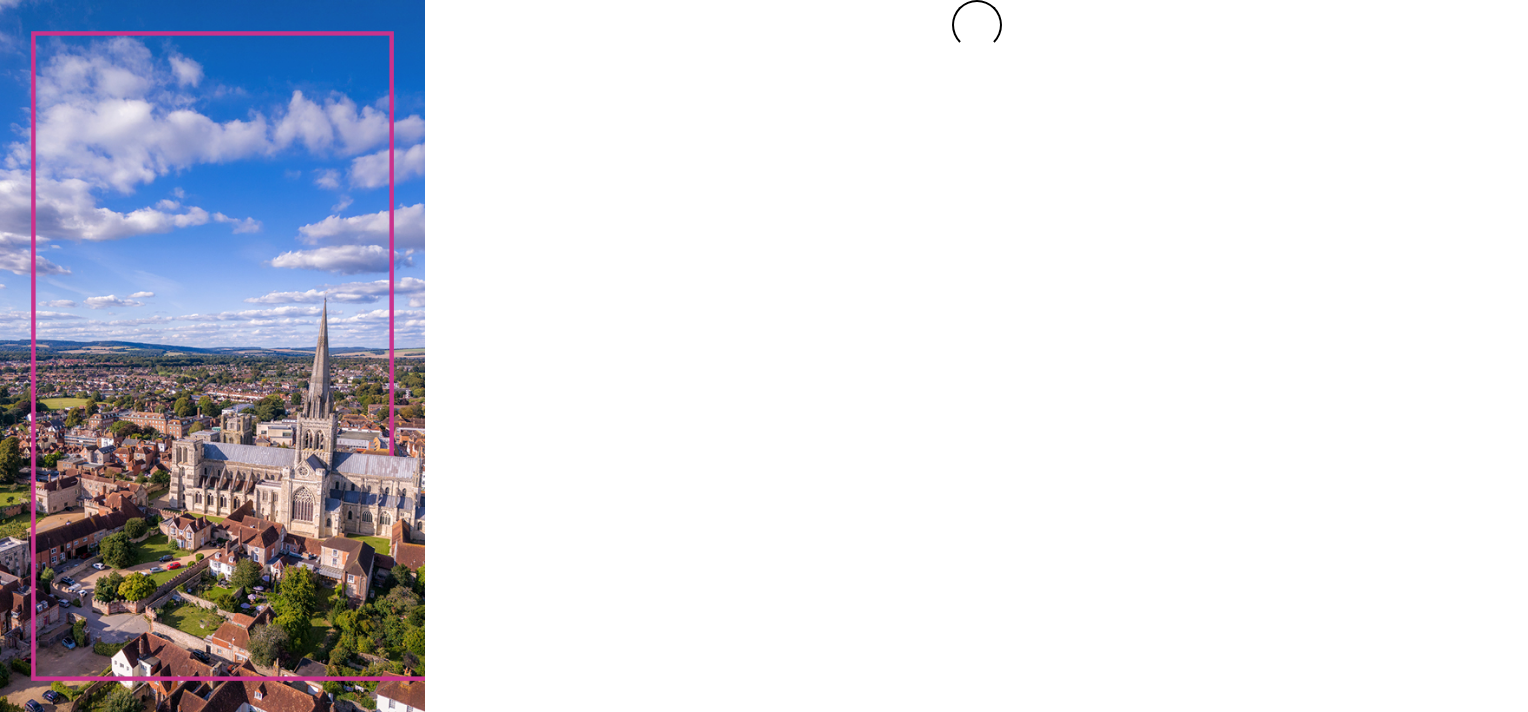 scroll, scrollTop: 0, scrollLeft: 0, axis: both 